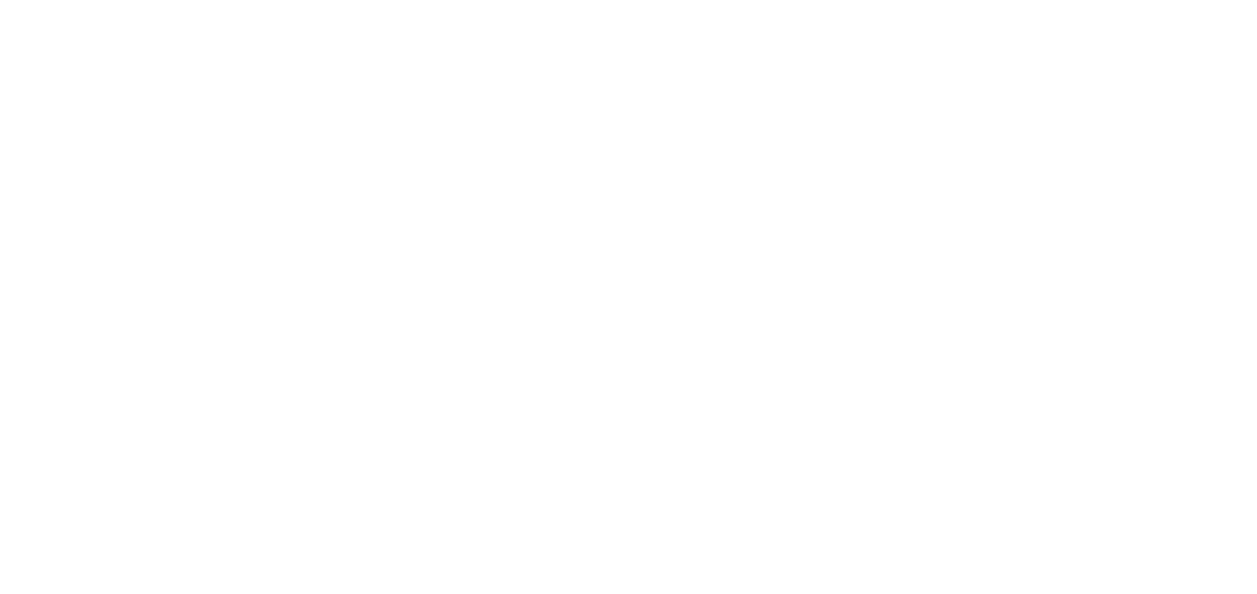 scroll, scrollTop: 0, scrollLeft: 0, axis: both 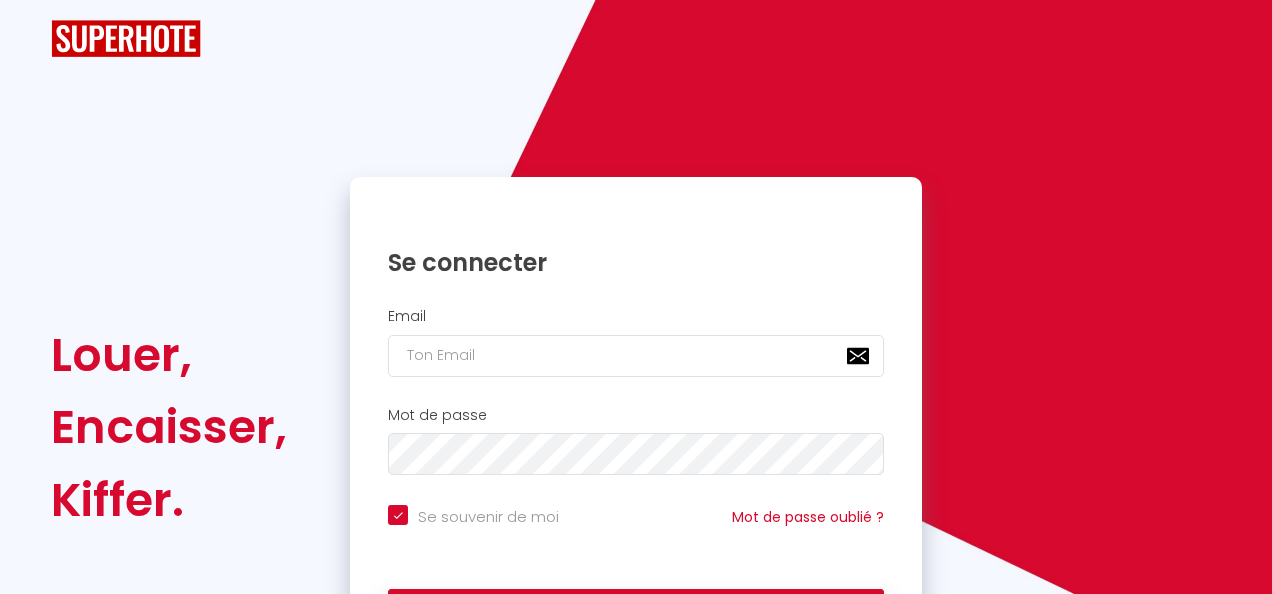 checkbox on "true" 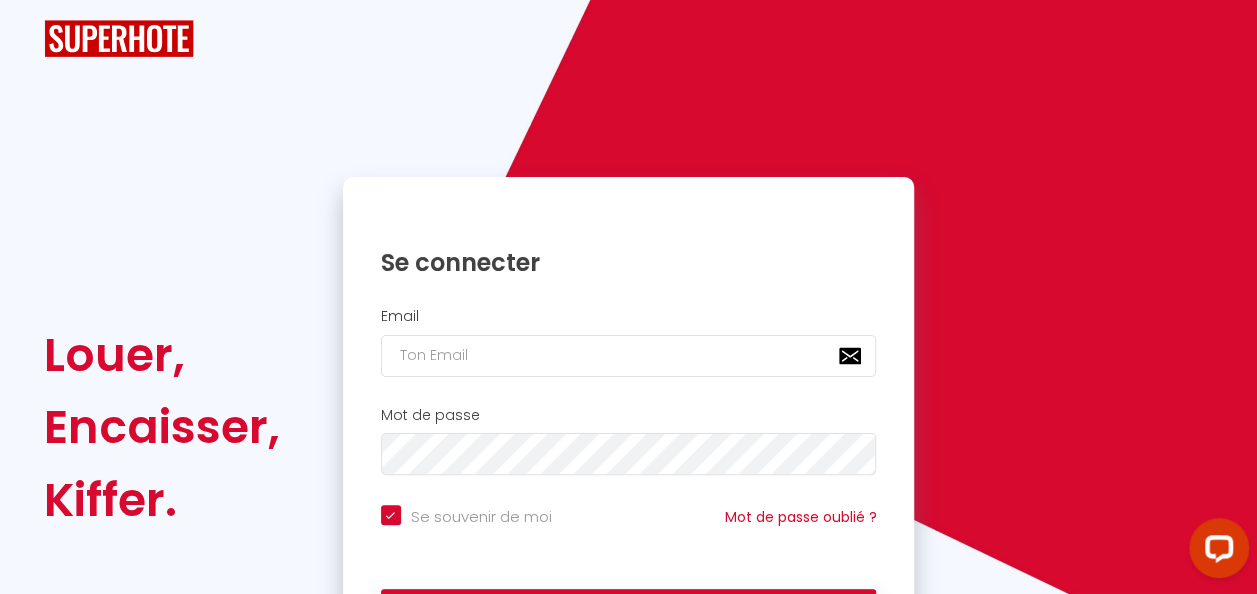 scroll, scrollTop: 0, scrollLeft: 0, axis: both 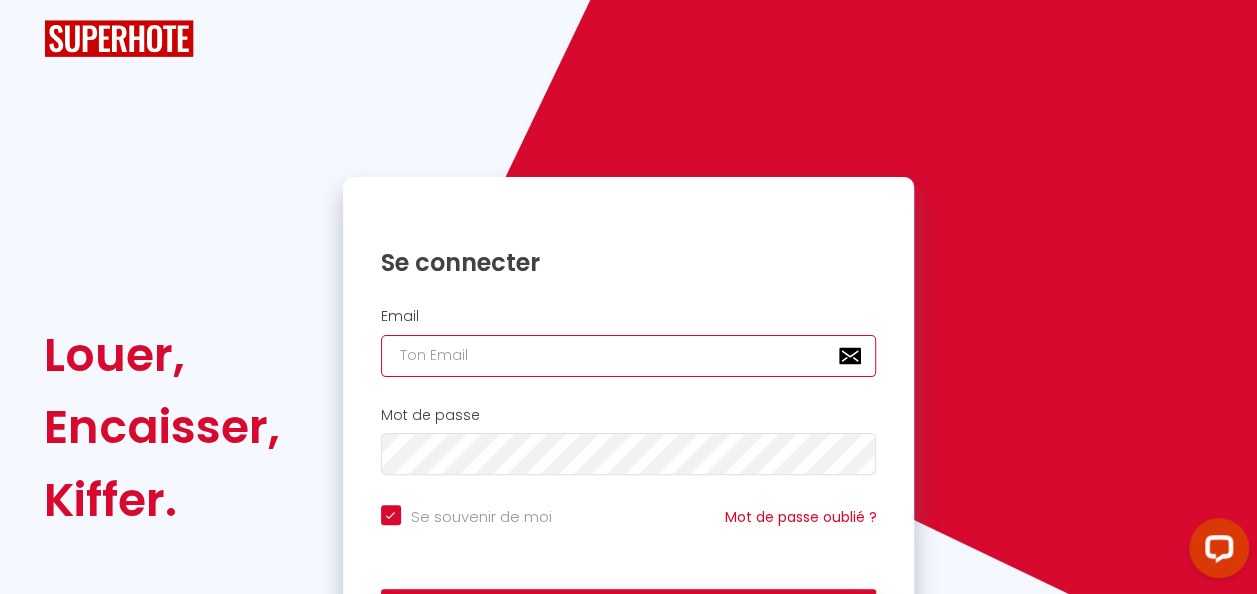 type on "[EMAIL_ADDRESS][DOMAIN_NAME]" 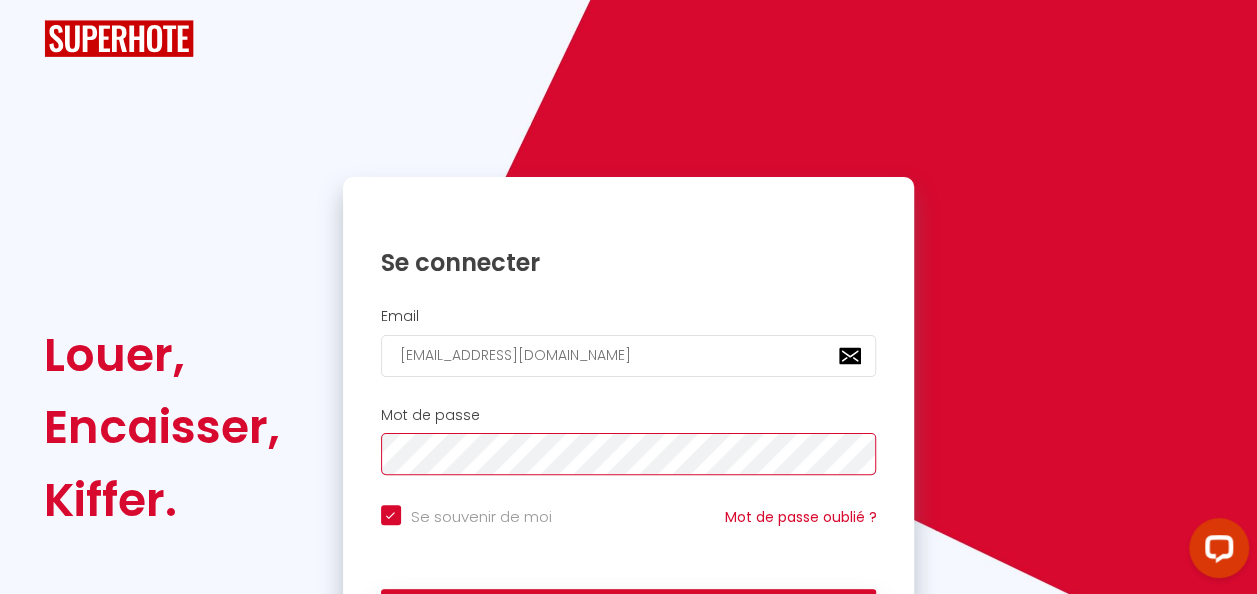 scroll, scrollTop: 142, scrollLeft: 0, axis: vertical 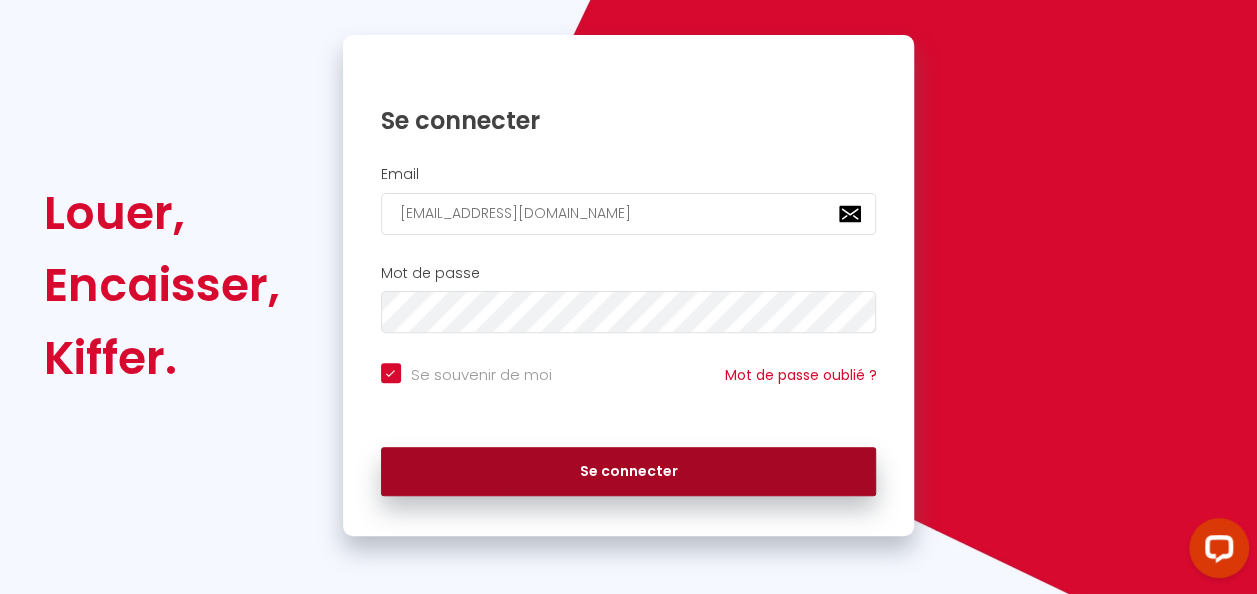click on "Se connecter" at bounding box center (629, 472) 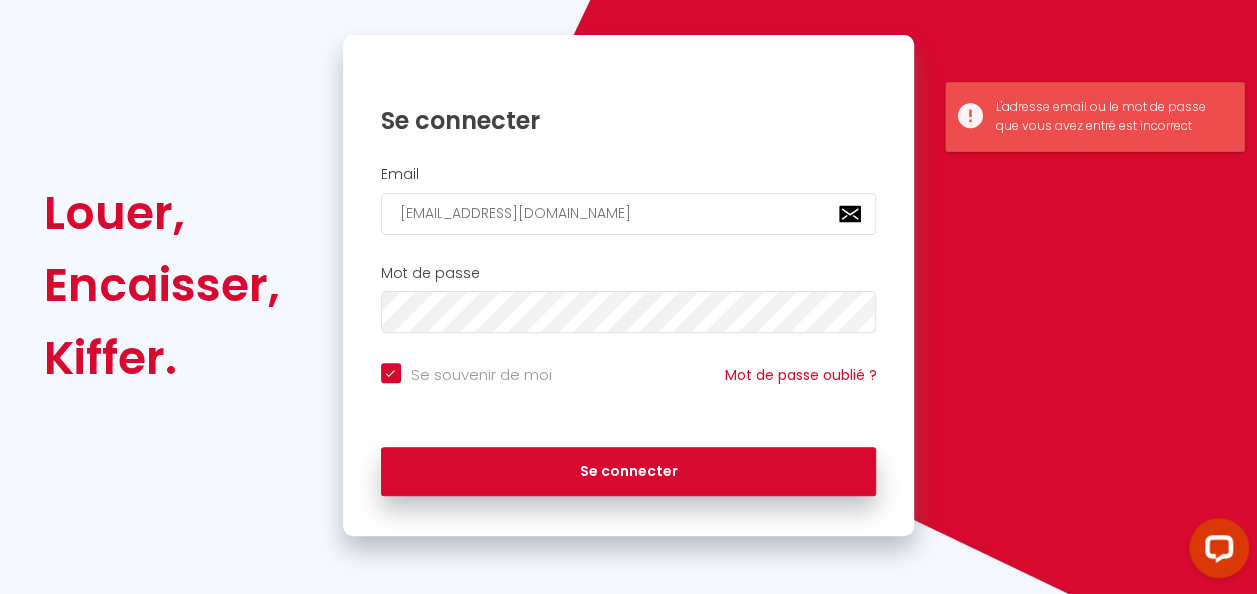 click on "Mot de passe" at bounding box center [629, 299] 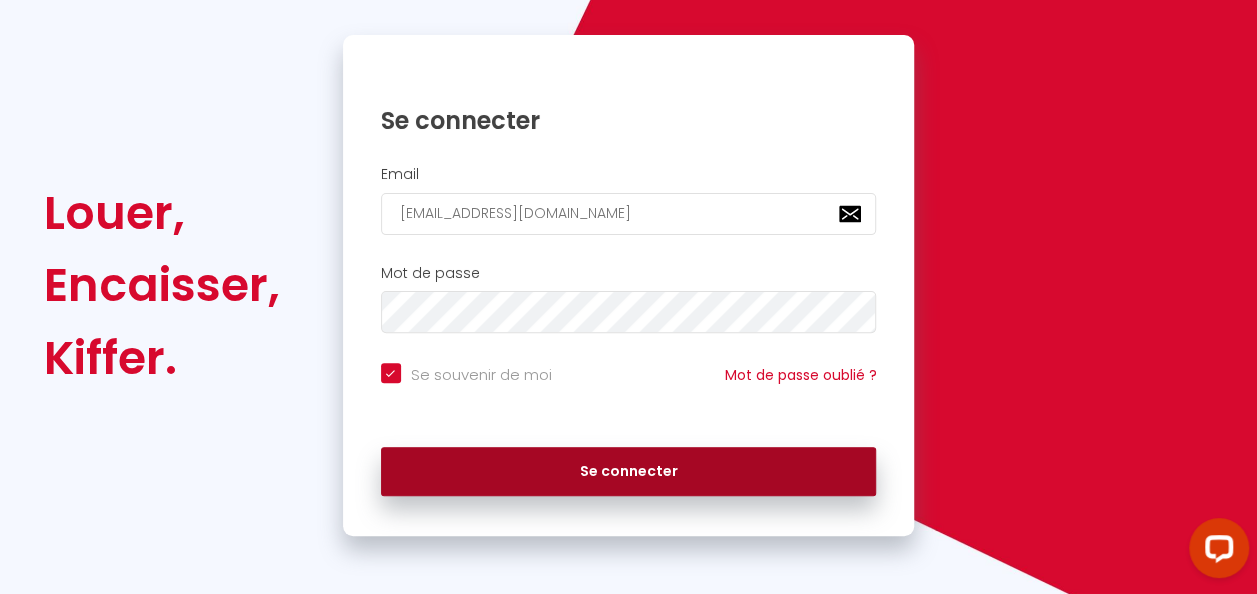 click on "Se connecter" at bounding box center [629, 472] 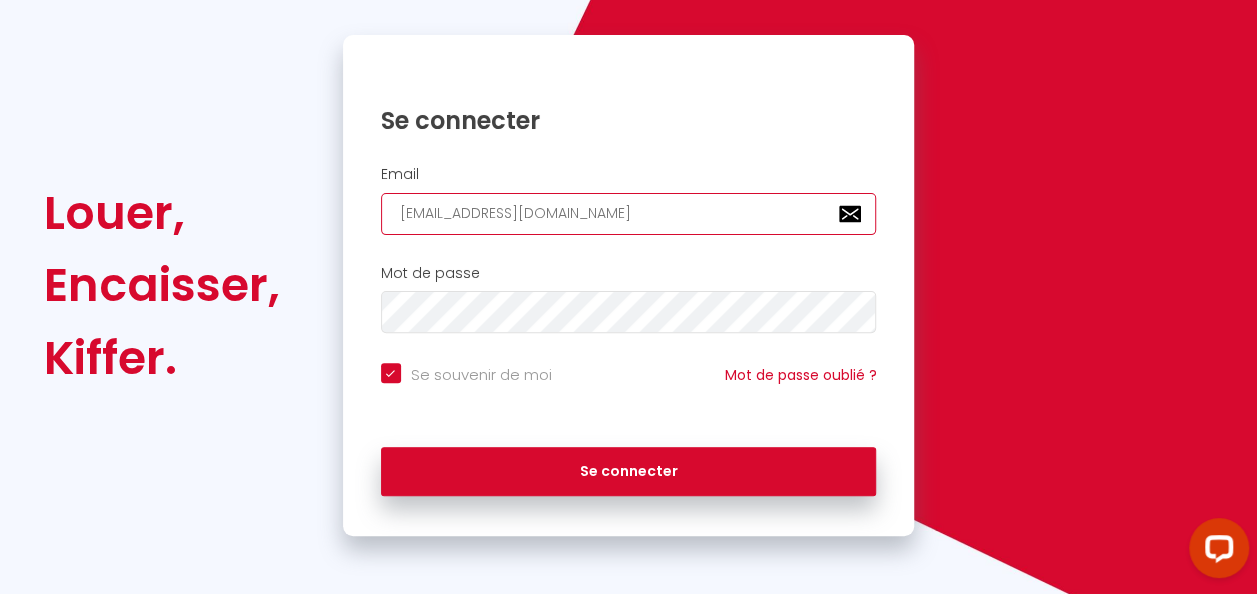 click on "[EMAIL_ADDRESS][DOMAIN_NAME]" at bounding box center [629, 214] 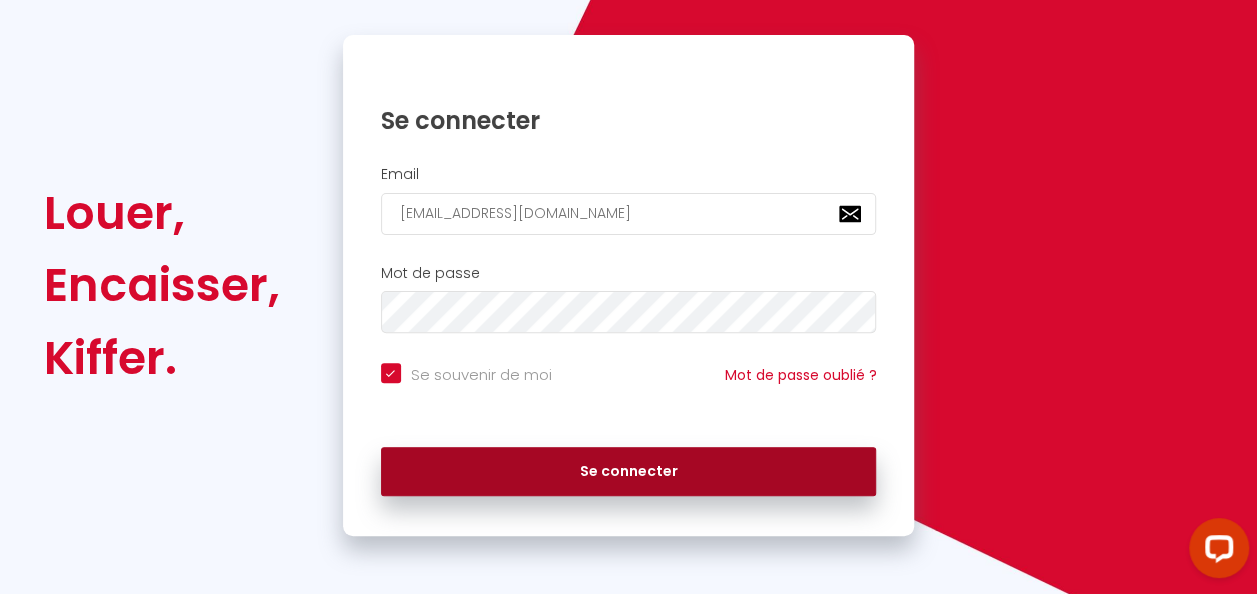 click on "Se connecter" at bounding box center [629, 472] 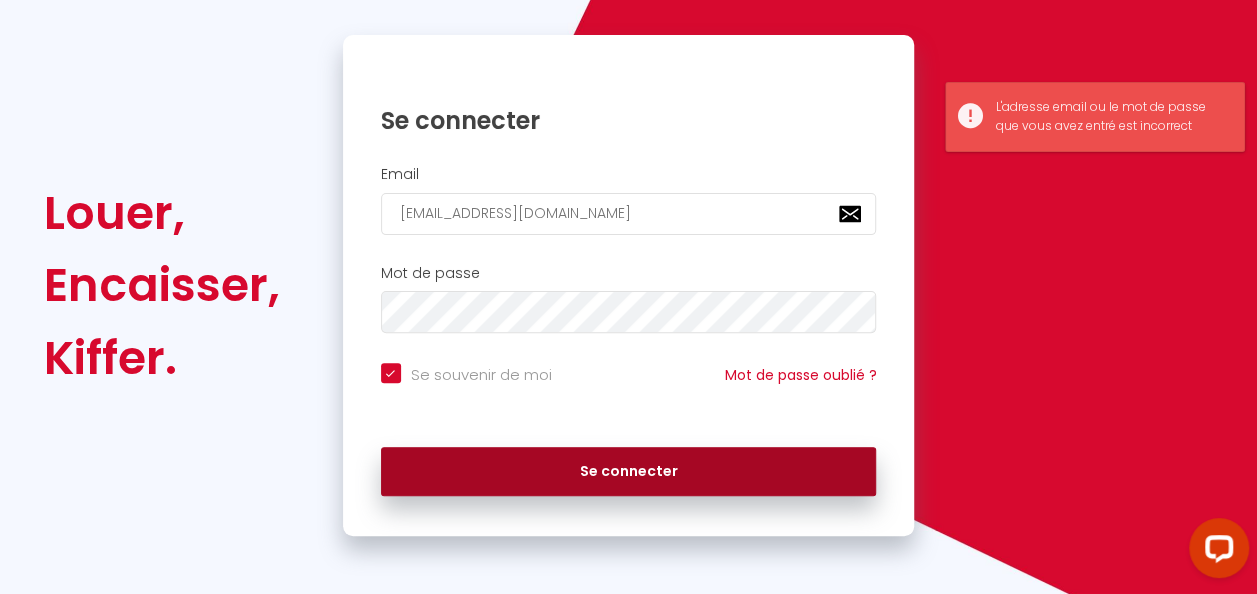 click on "Se connecter" at bounding box center [629, 472] 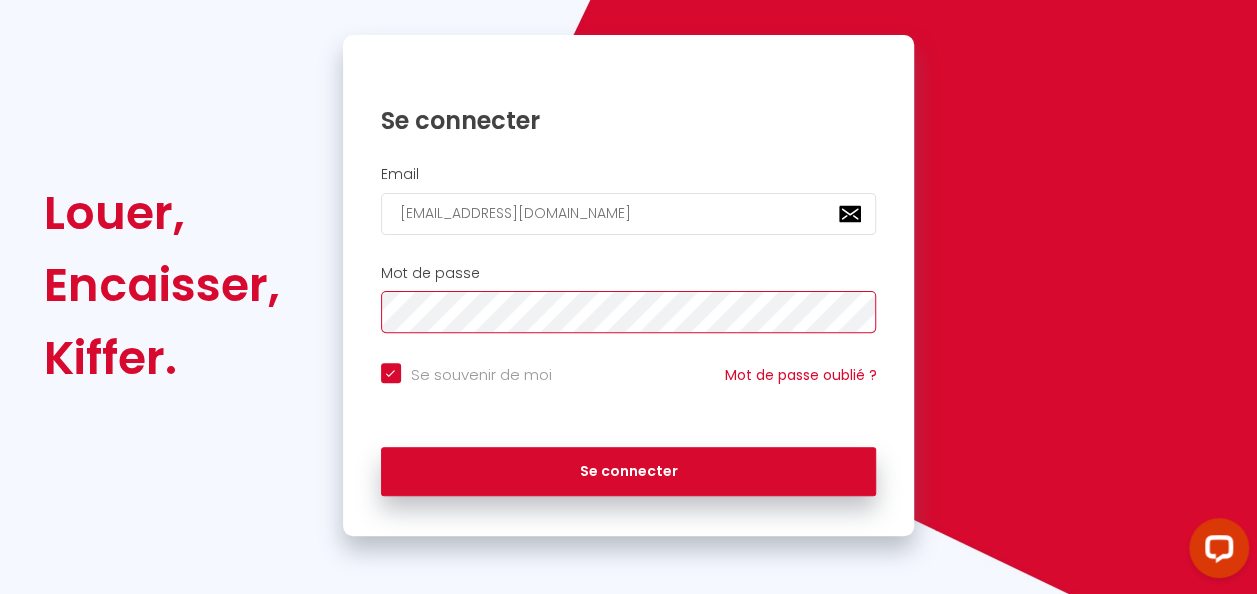 click on "Se connecter" at bounding box center [629, 472] 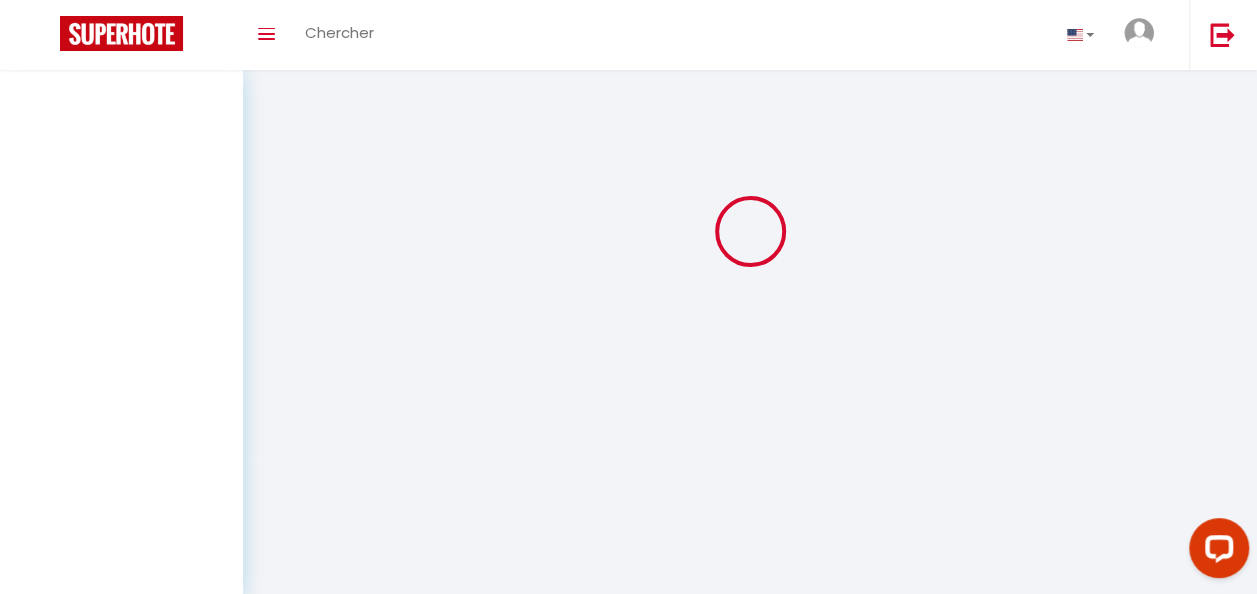 scroll, scrollTop: 0, scrollLeft: 0, axis: both 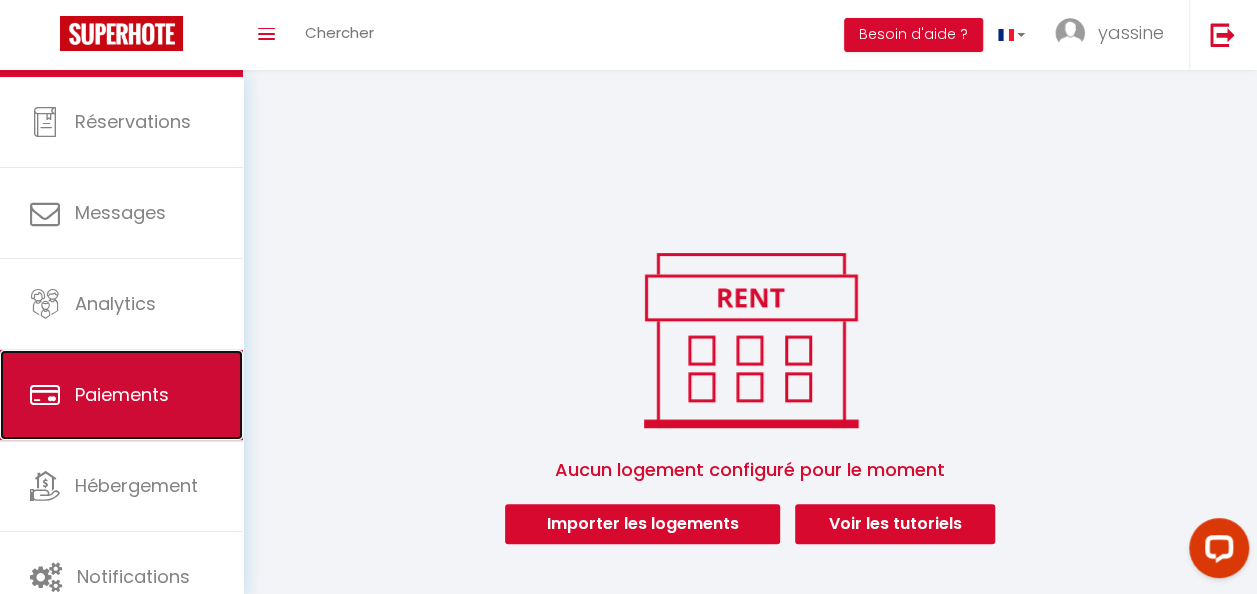 click on "Paiements" at bounding box center (122, 394) 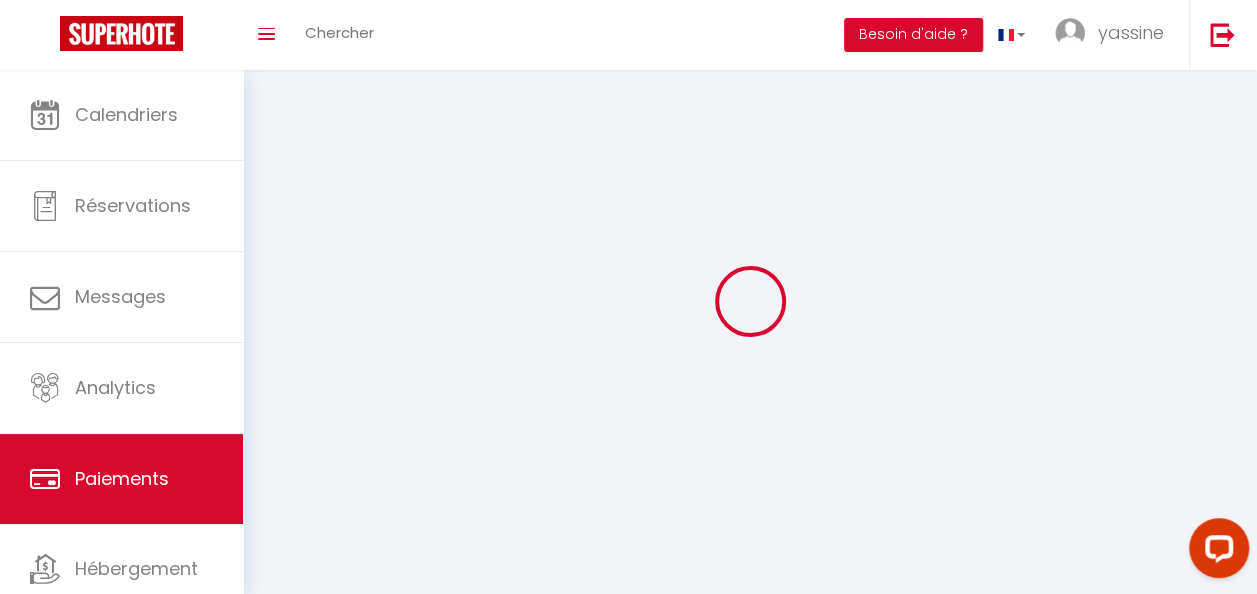 select on "2" 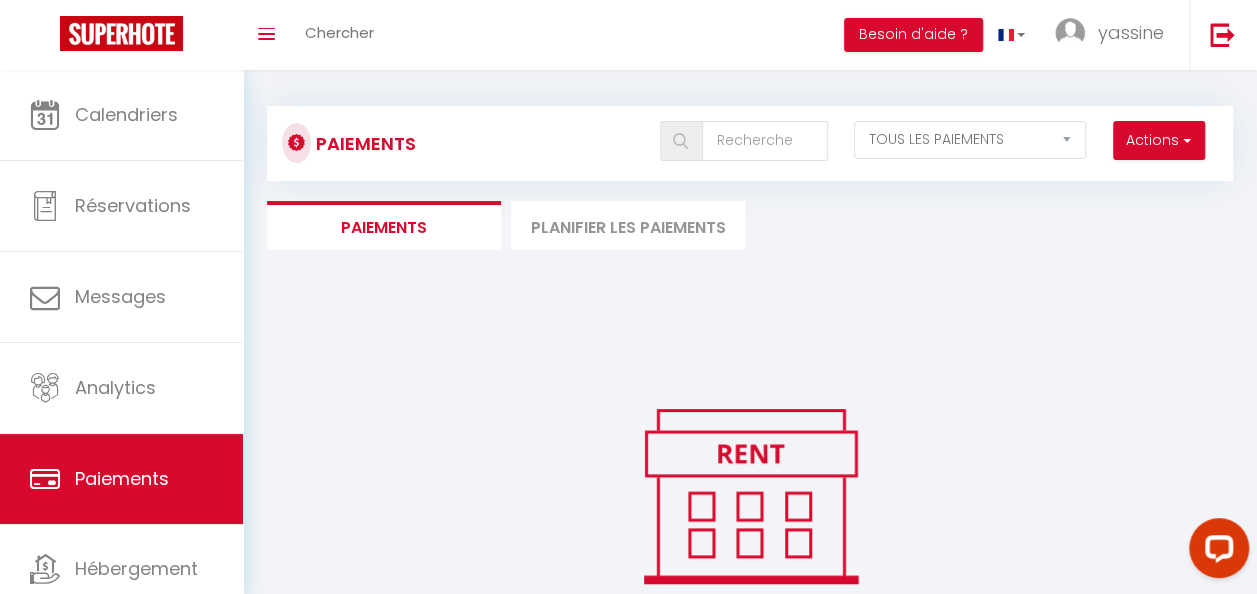 scroll, scrollTop: 0, scrollLeft: 0, axis: both 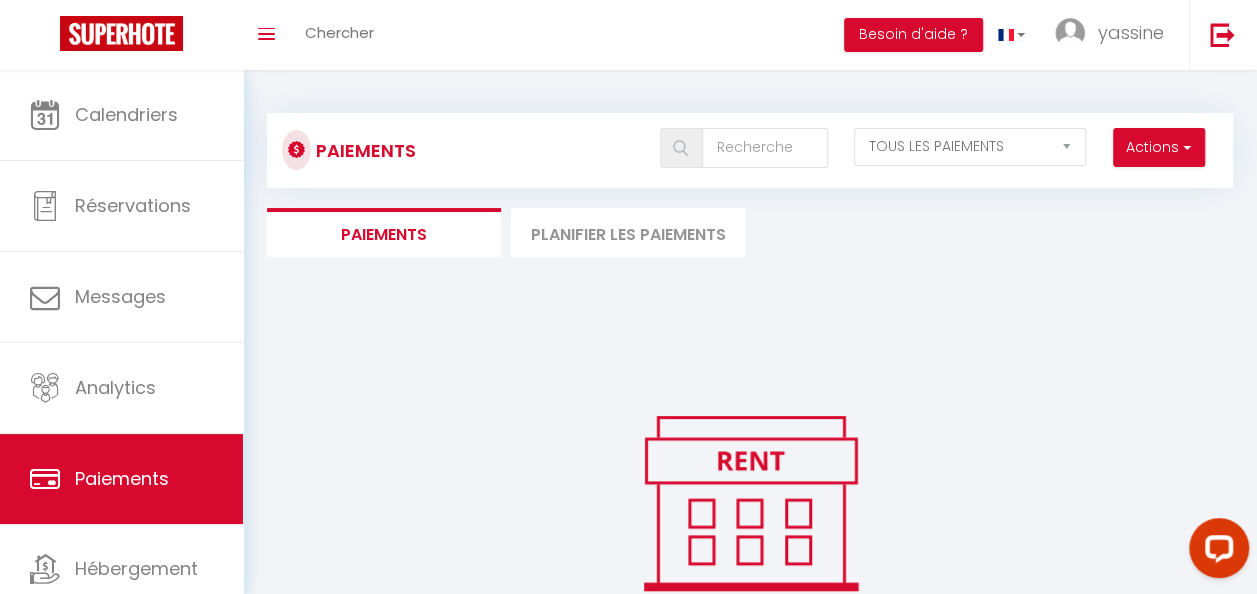 click on "Planifier les paiements" at bounding box center [628, 232] 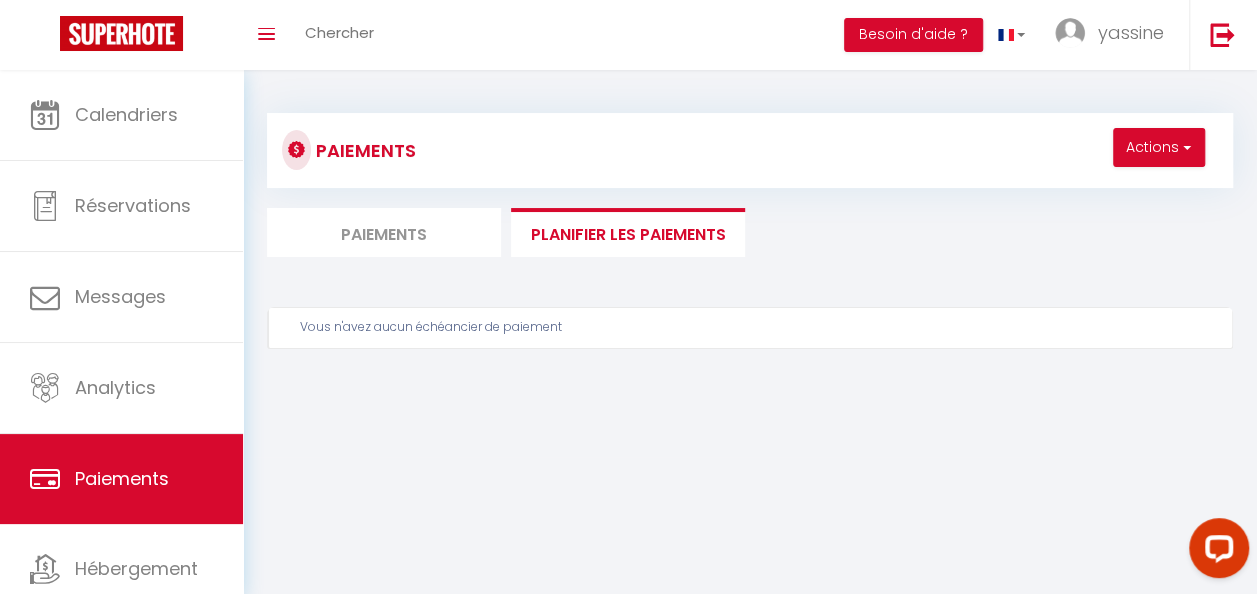 scroll, scrollTop: 70, scrollLeft: 0, axis: vertical 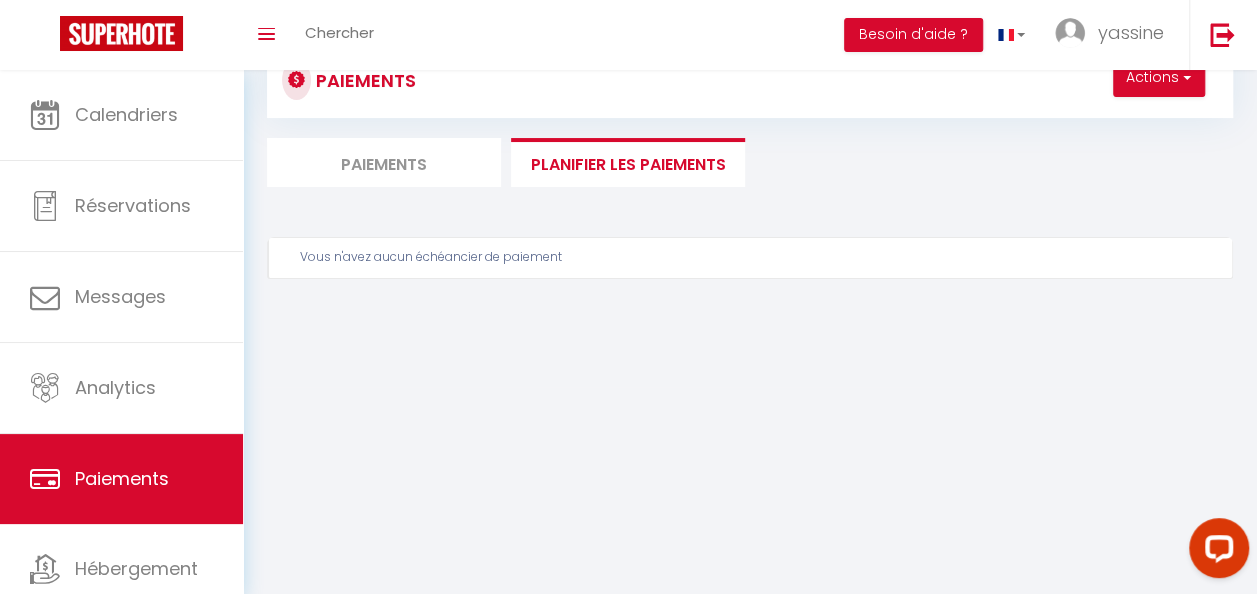click on "Paiements" at bounding box center [384, 162] 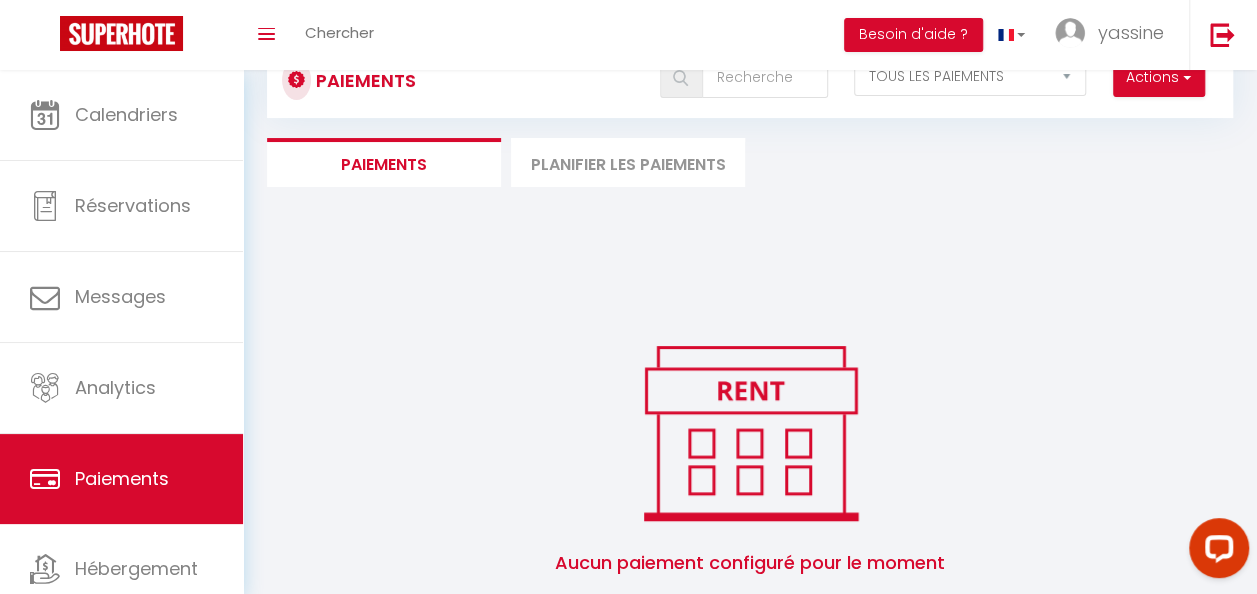 scroll, scrollTop: 0, scrollLeft: 0, axis: both 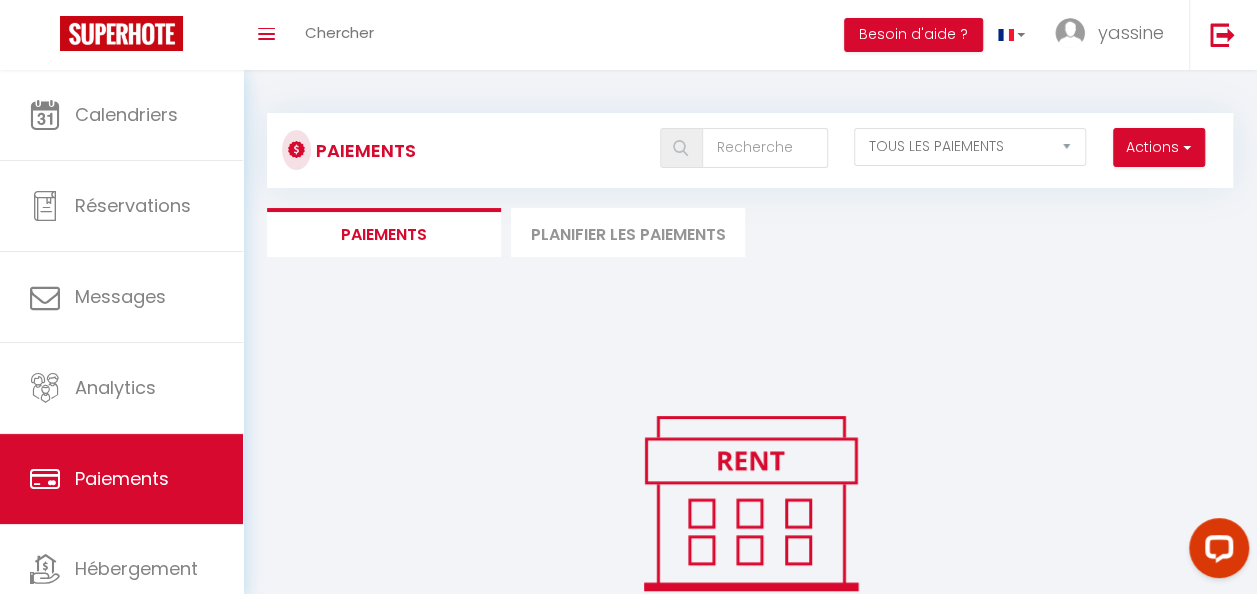 click on "Paiements
Actions
Créer nouveau lien paiement     Créer nouveau lien caution      EN ATTENTE   PAYÉ   TOUS LES PAIEMENTS       Paiements   Planifier les paiements     Aucun paiement configuré pour le moment   Configurer     Envoyer un lien de paiement   ×         Montant   *     Type   *   Nuits   Frais de ménage   Taxe de séjour   Autre     Email client   *
Connecter un compte Stripe
*     Titre (affiché sur le relevé bancaire)   *     Description   *       Annuler
Créer   Créer et envoyer    x
EN ATTENTE
(# )           Montant    &#x20AC;   Caution   Oui   Email     History    N/A   PAYÉ LE     N/A   Voir le paiement
Copier le lien
Envoyer la transaction     Liste des transactions     Annuler le paiement     Envoyer le paiement   ×   Type     EMAIL     SMS" at bounding box center (750, 400) 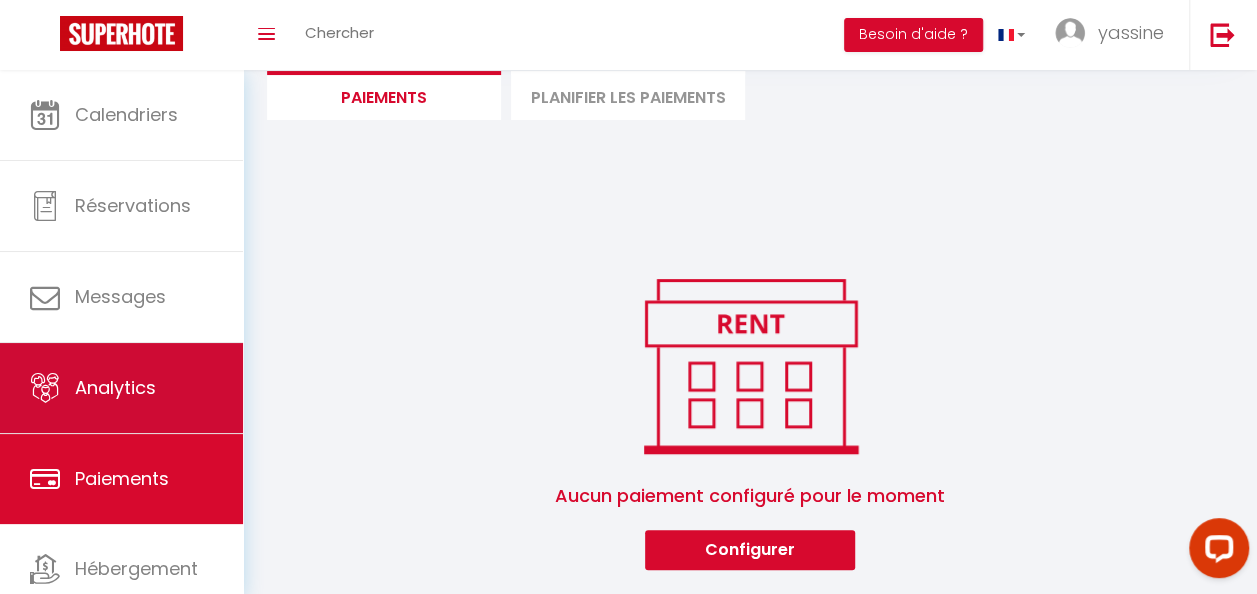 scroll, scrollTop: 106, scrollLeft: 0, axis: vertical 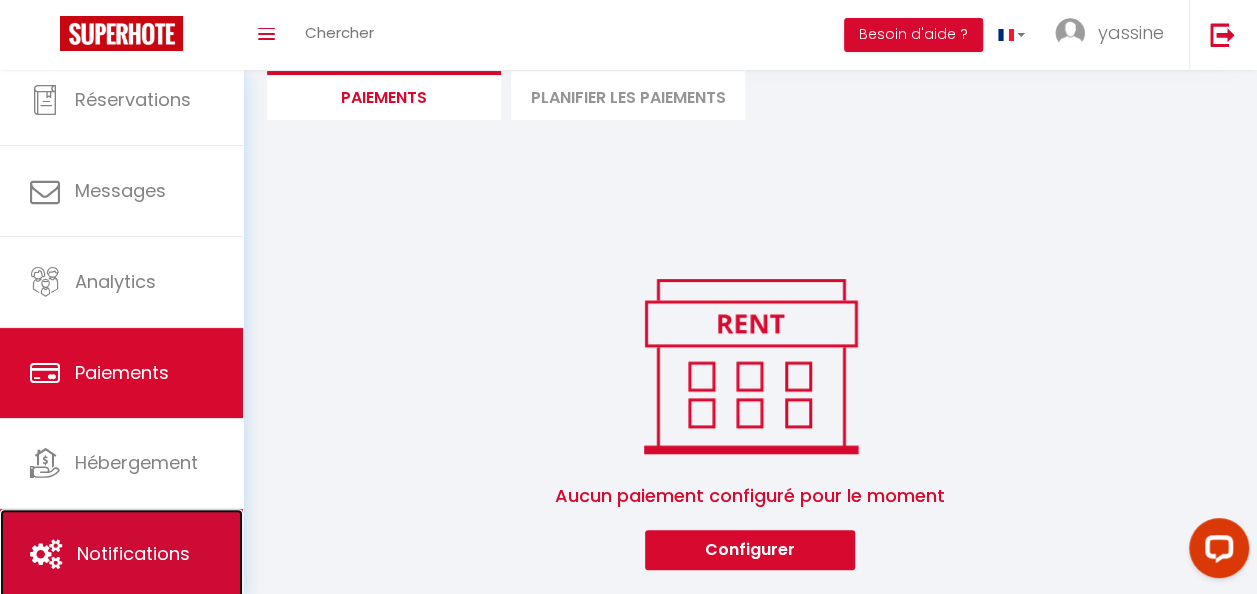 click on "Notifications" at bounding box center (133, 553) 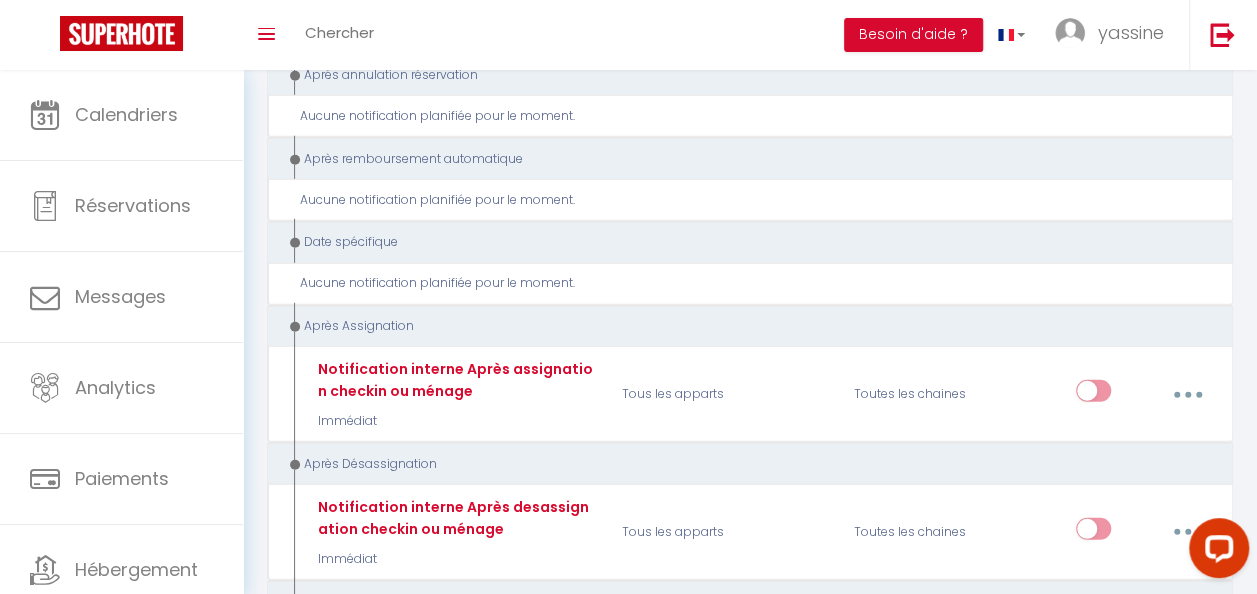 scroll, scrollTop: 2884, scrollLeft: 0, axis: vertical 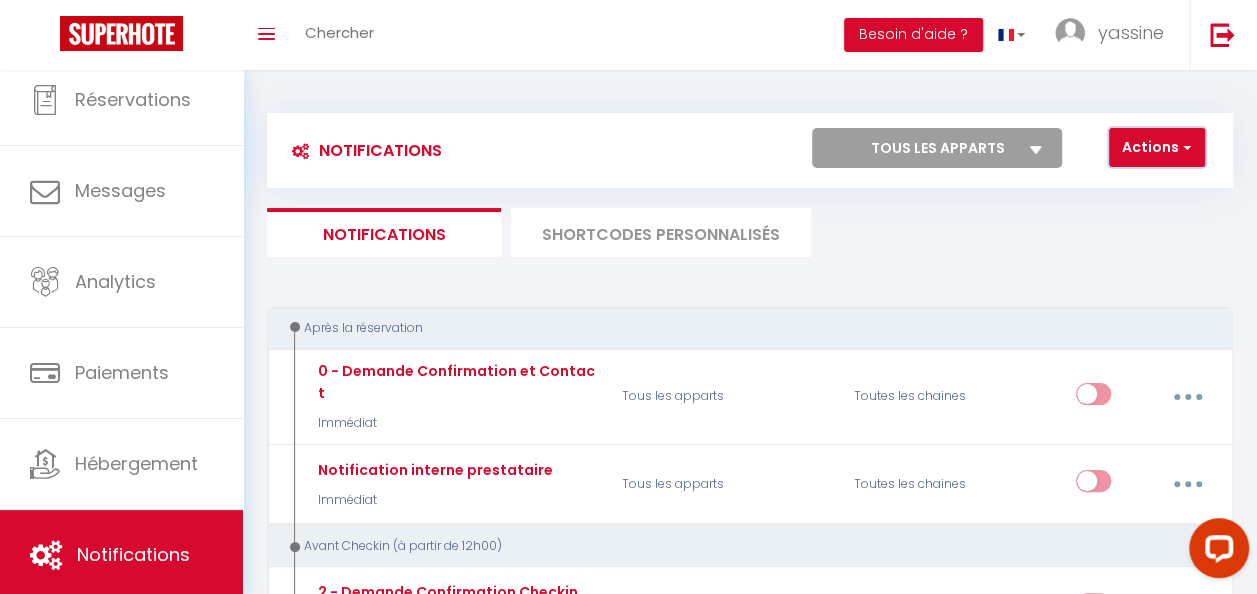 click on "Actions" at bounding box center (1157, 148) 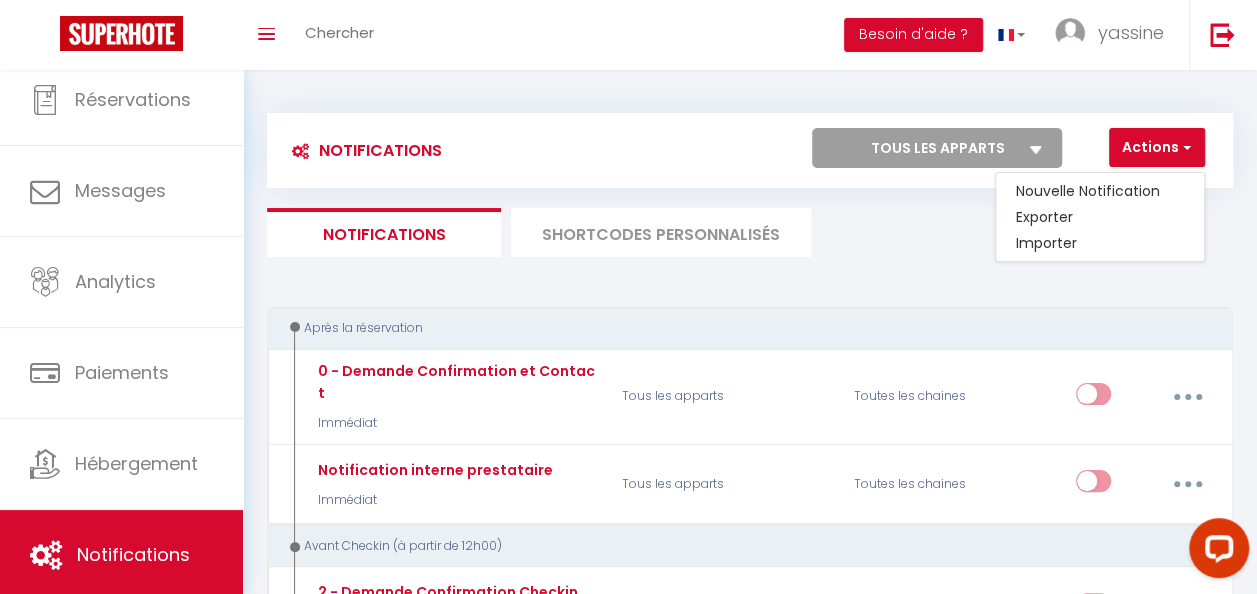 click on "Notifications
Actions
Nouvelle Notification    Exporter    Importer    Tous les apparts
Actions
Nouveau shortcode personnalisé" at bounding box center [750, 150] 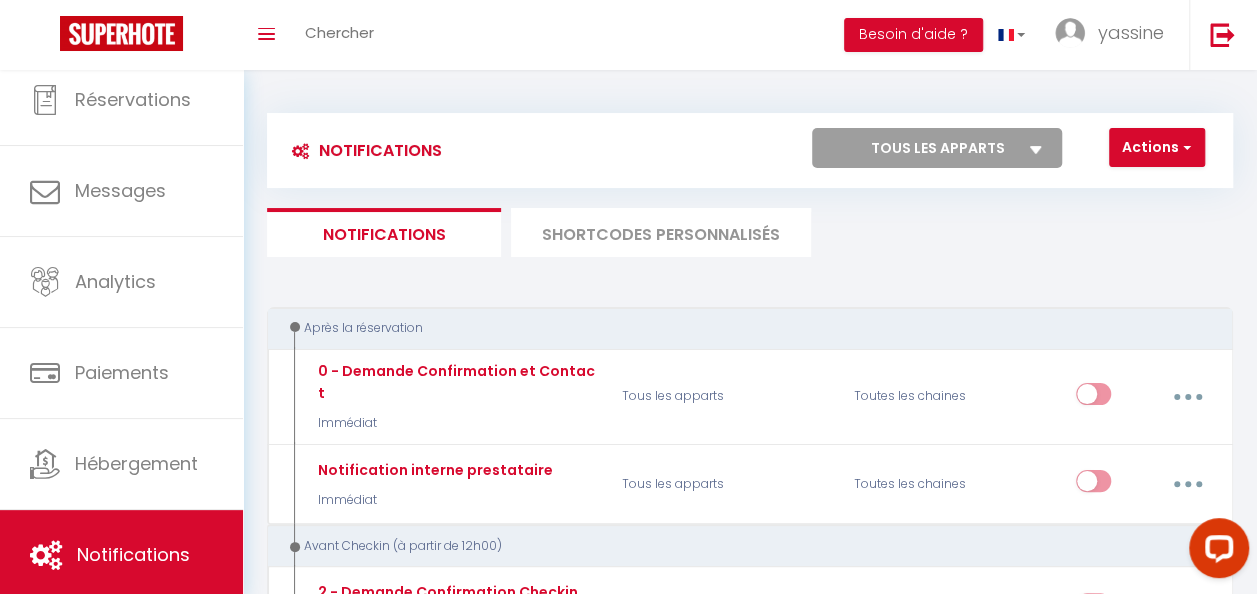 click on "Tous les apparts" at bounding box center [937, 148] 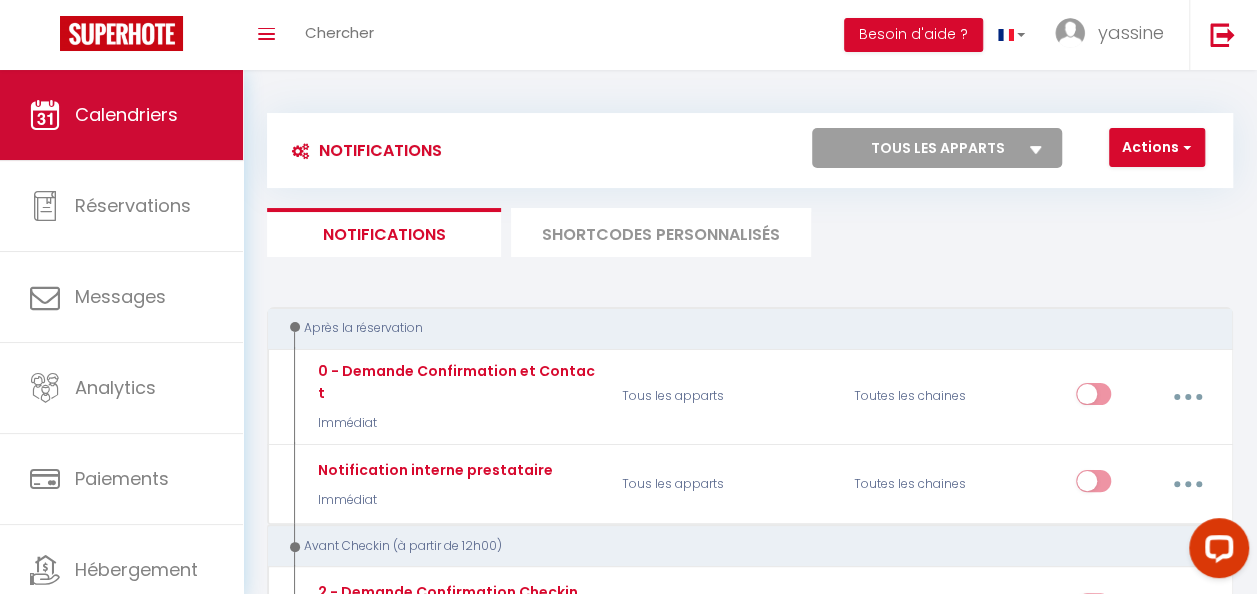 scroll, scrollTop: 106, scrollLeft: 0, axis: vertical 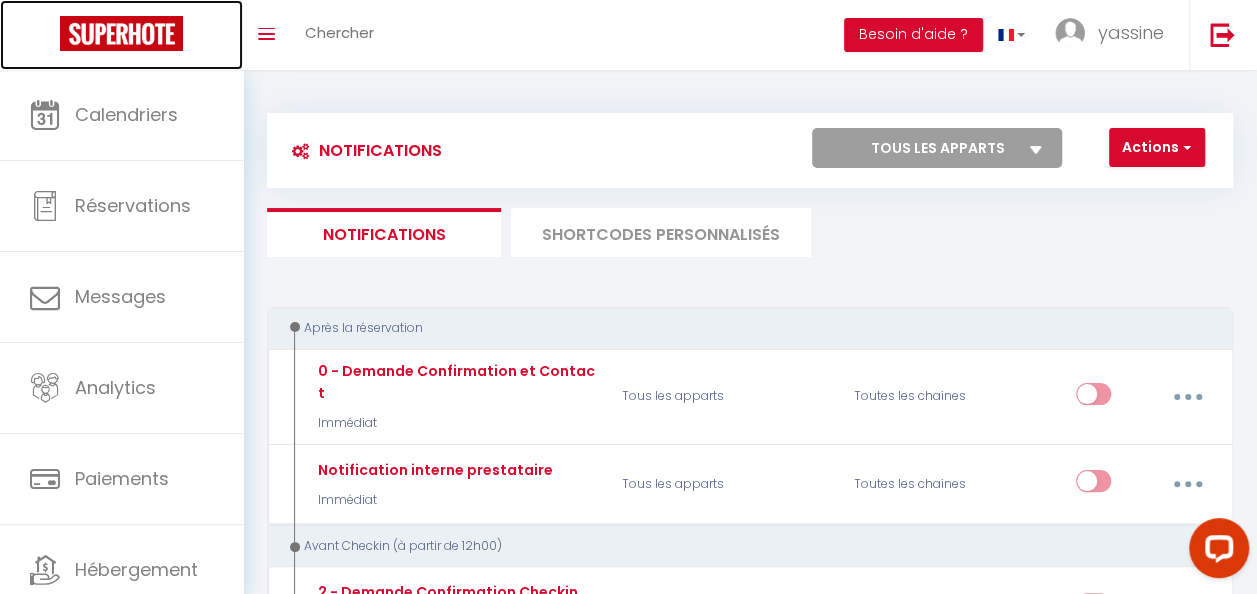 click at bounding box center [121, 33] 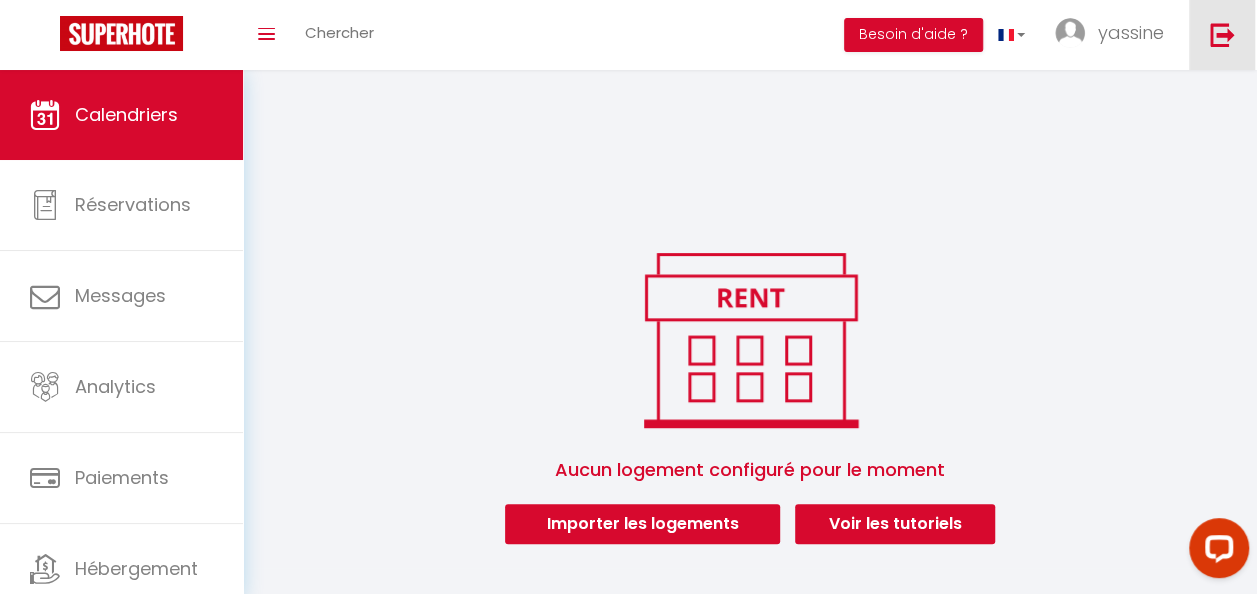 click at bounding box center [1222, 35] 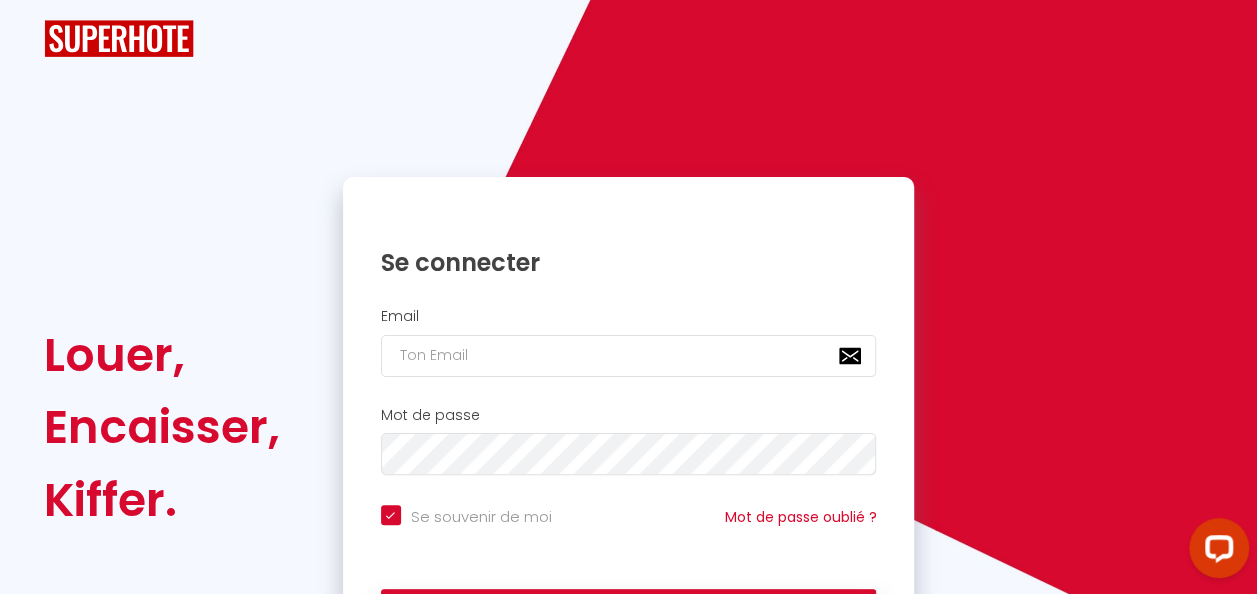 checkbox on "true" 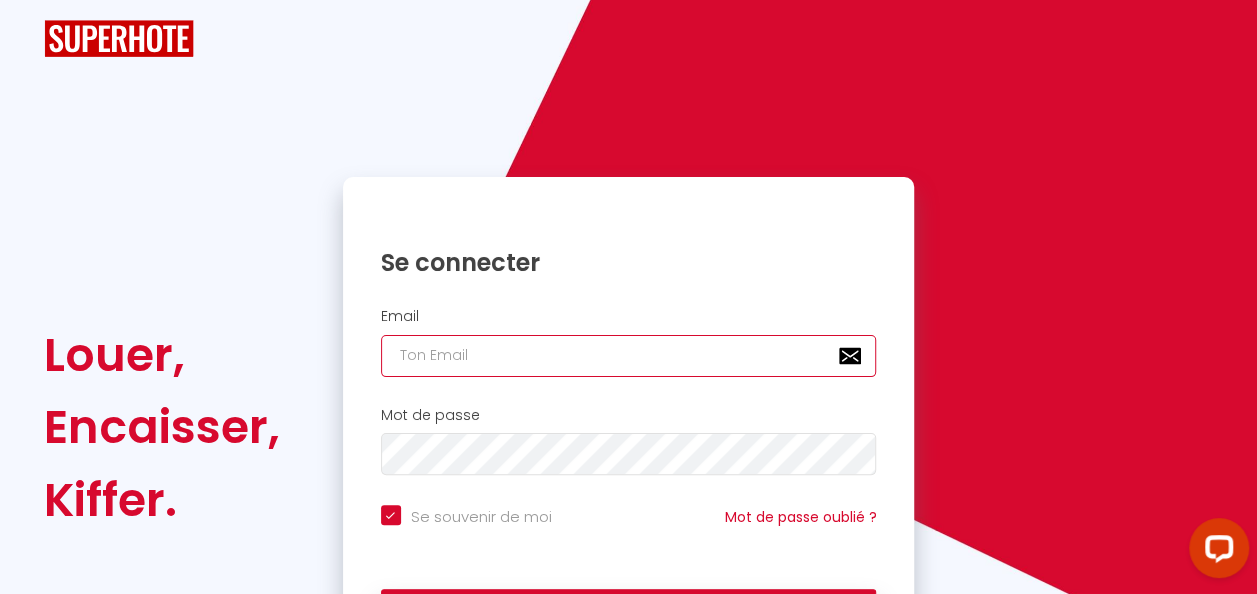 type on "[EMAIL_ADDRESS][DOMAIN_NAME]" 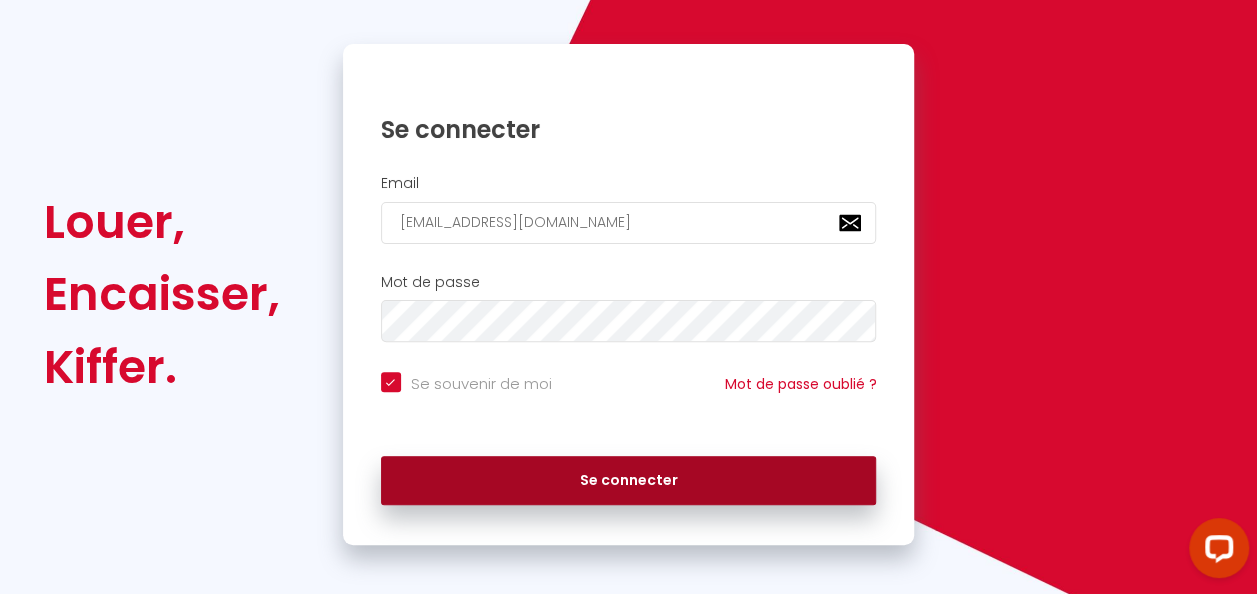 scroll, scrollTop: 132, scrollLeft: 0, axis: vertical 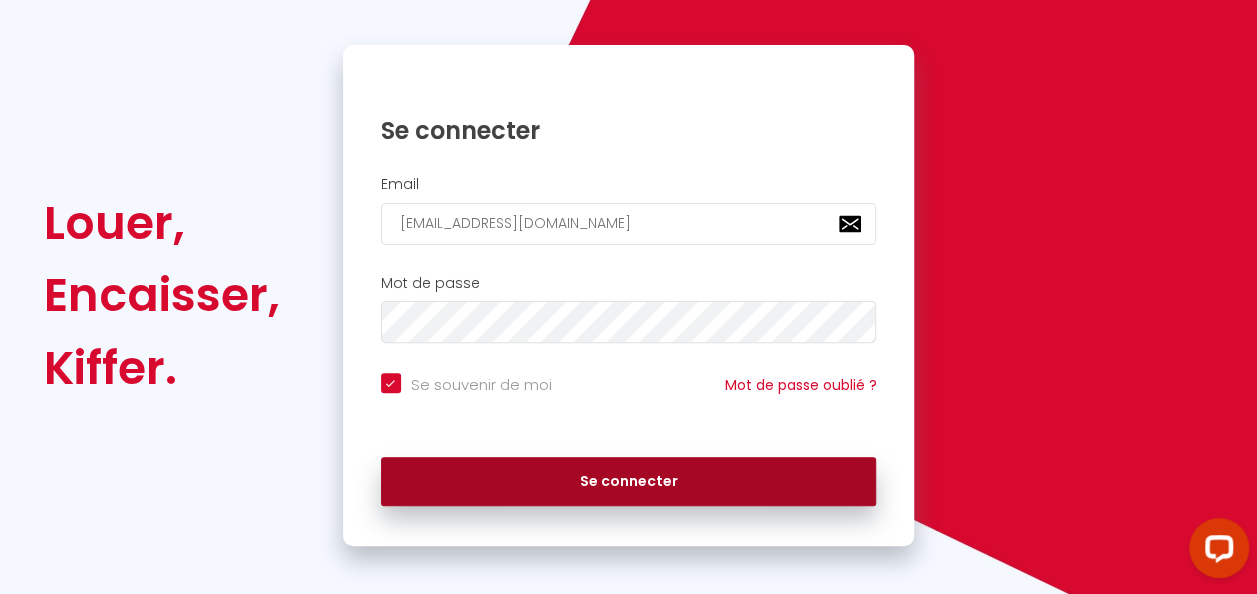 click on "Se connecter" at bounding box center (629, 482) 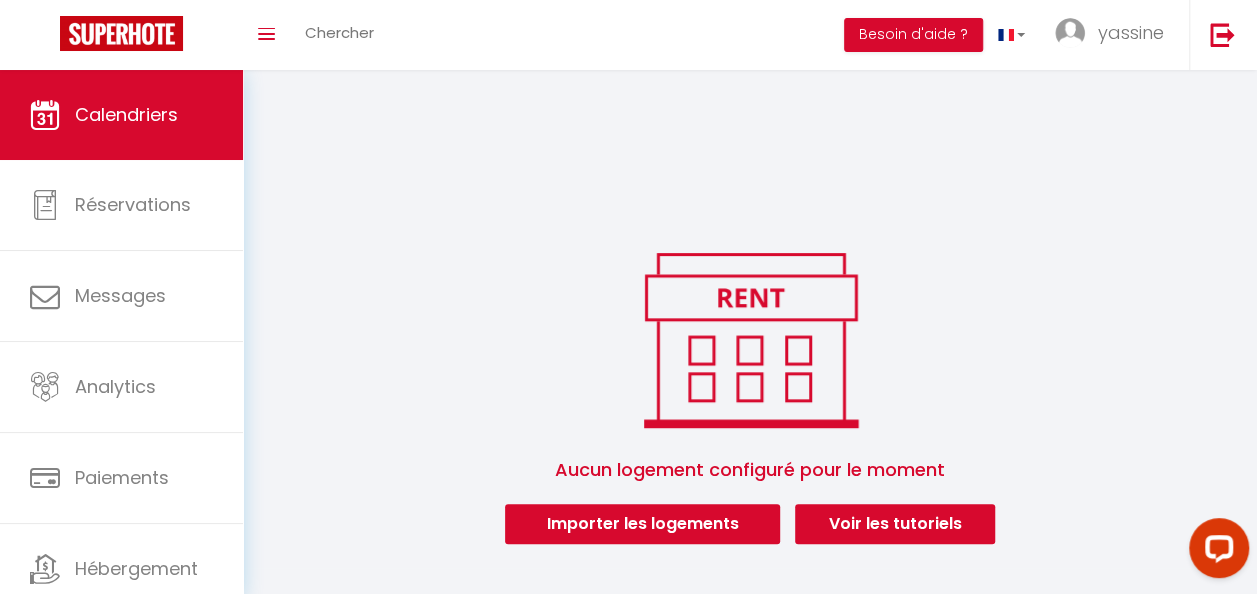 scroll, scrollTop: 70, scrollLeft: 0, axis: vertical 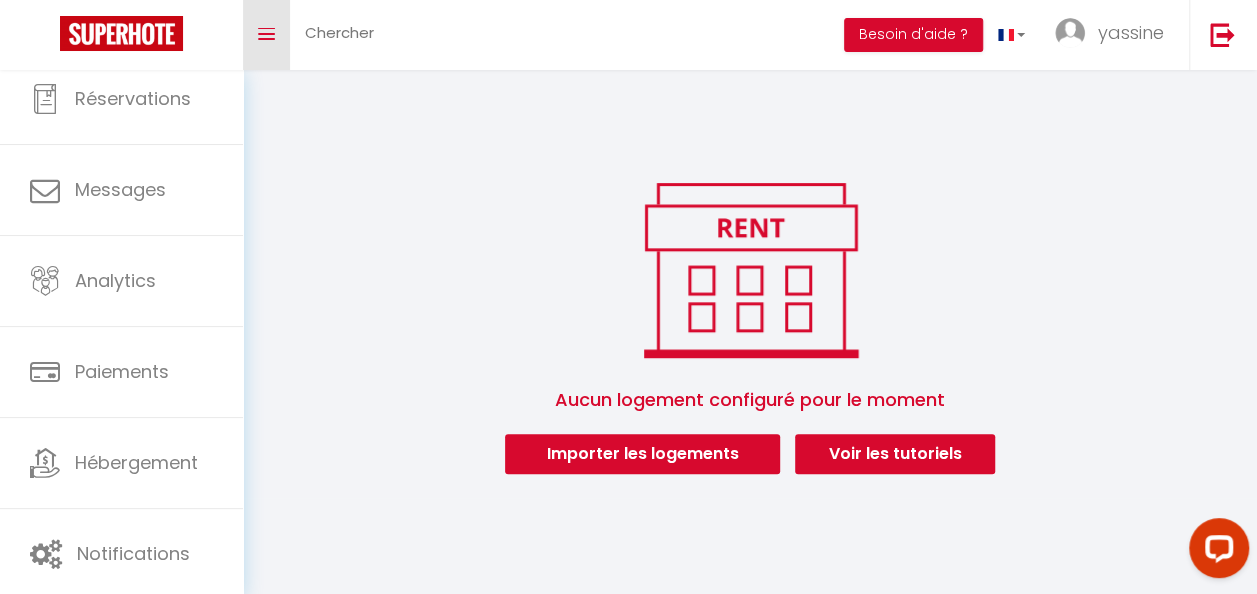click on "Toggle menubar" at bounding box center (266, 35) 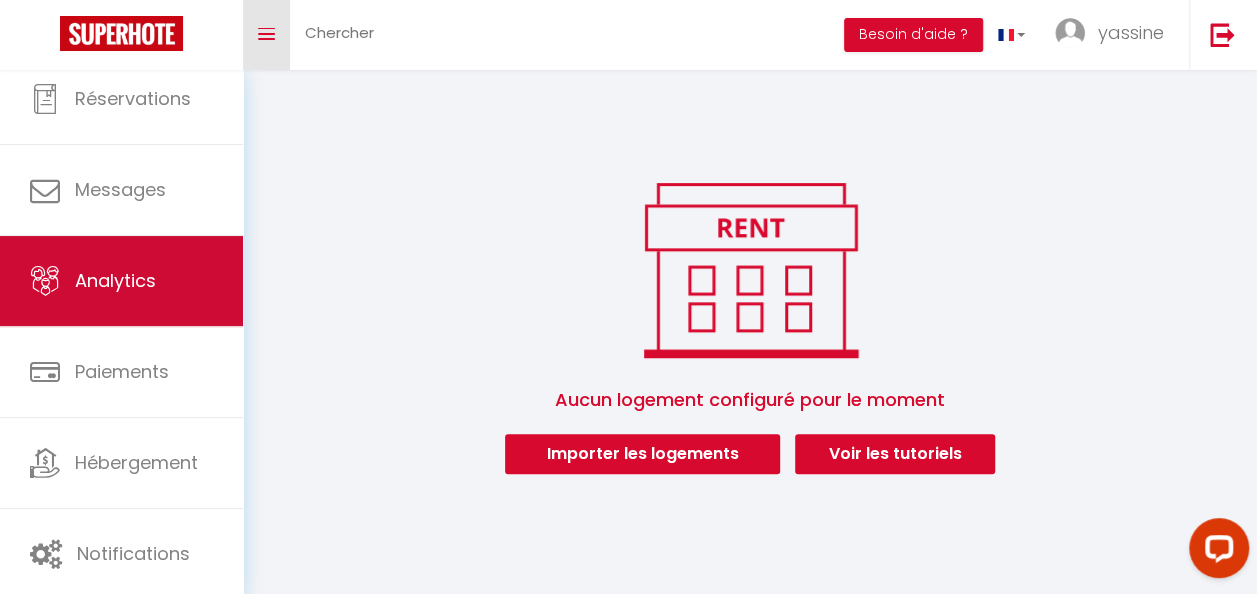 scroll, scrollTop: 0, scrollLeft: 0, axis: both 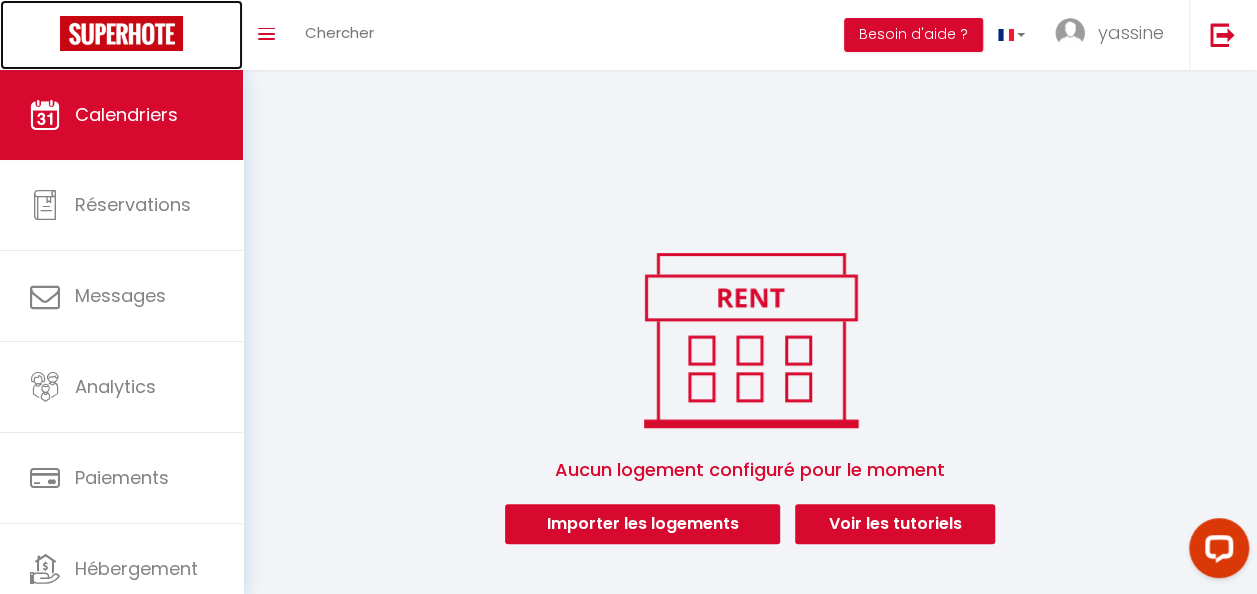 click at bounding box center (121, 33) 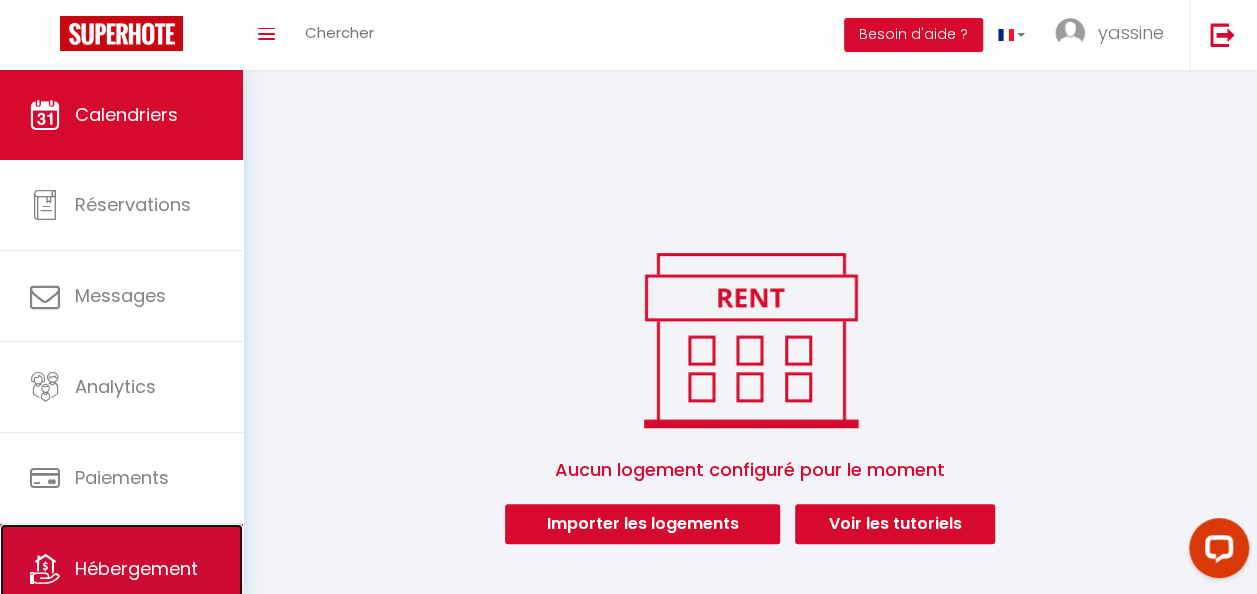 click on "Hébergement" at bounding box center (121, 569) 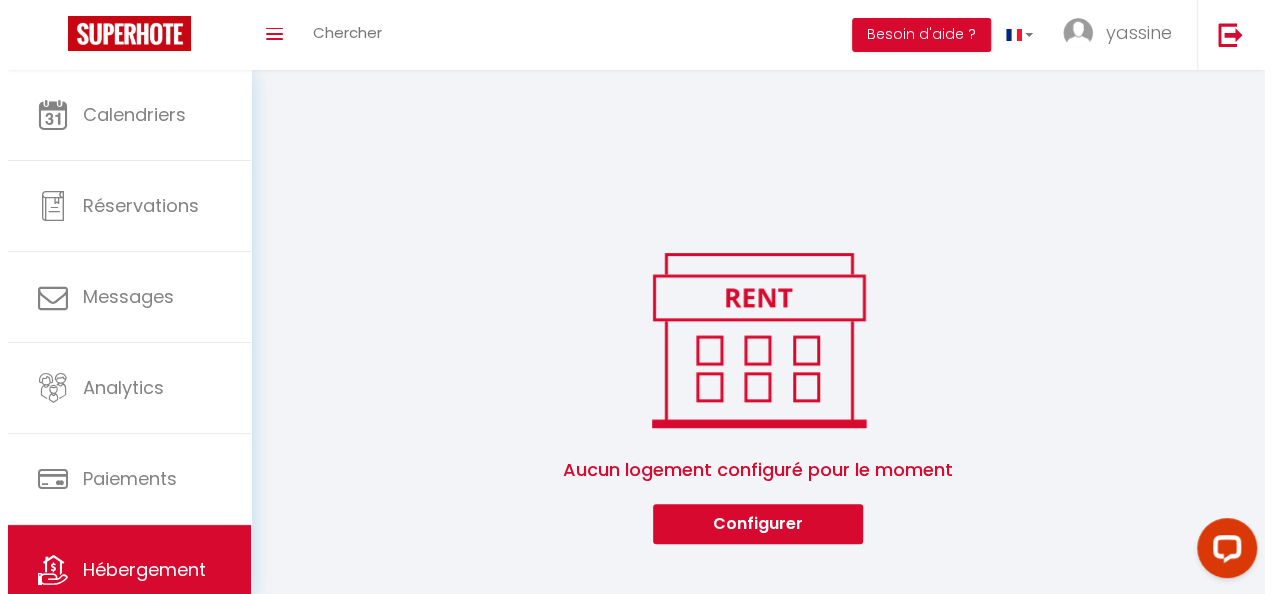 scroll, scrollTop: 70, scrollLeft: 0, axis: vertical 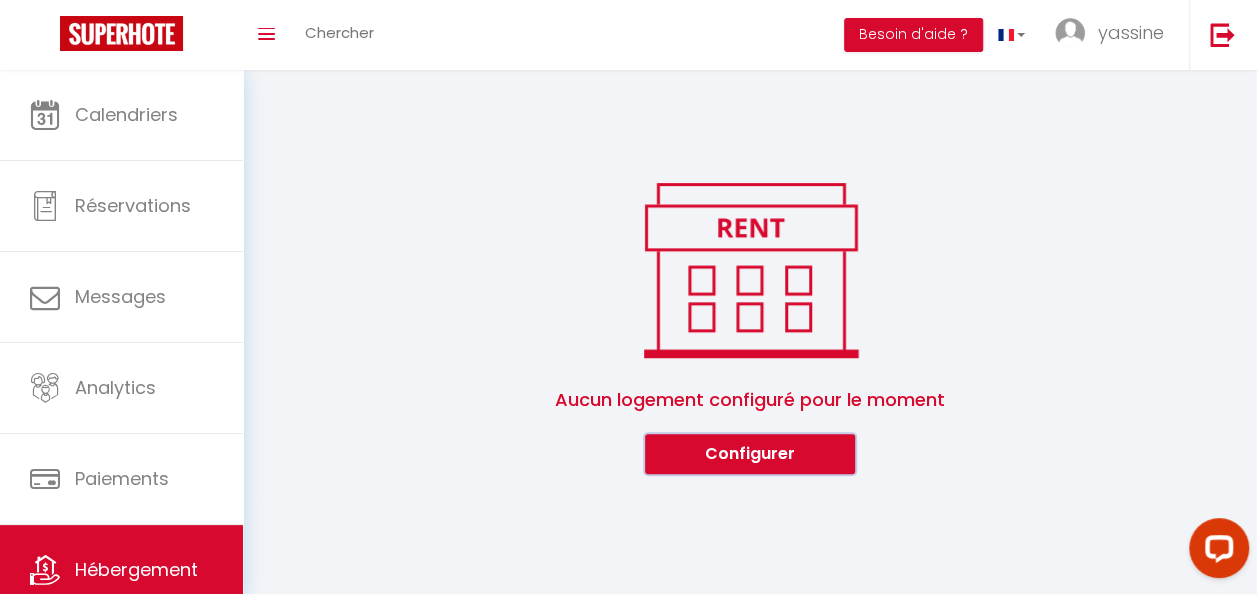 click on "Configurer" at bounding box center [750, 454] 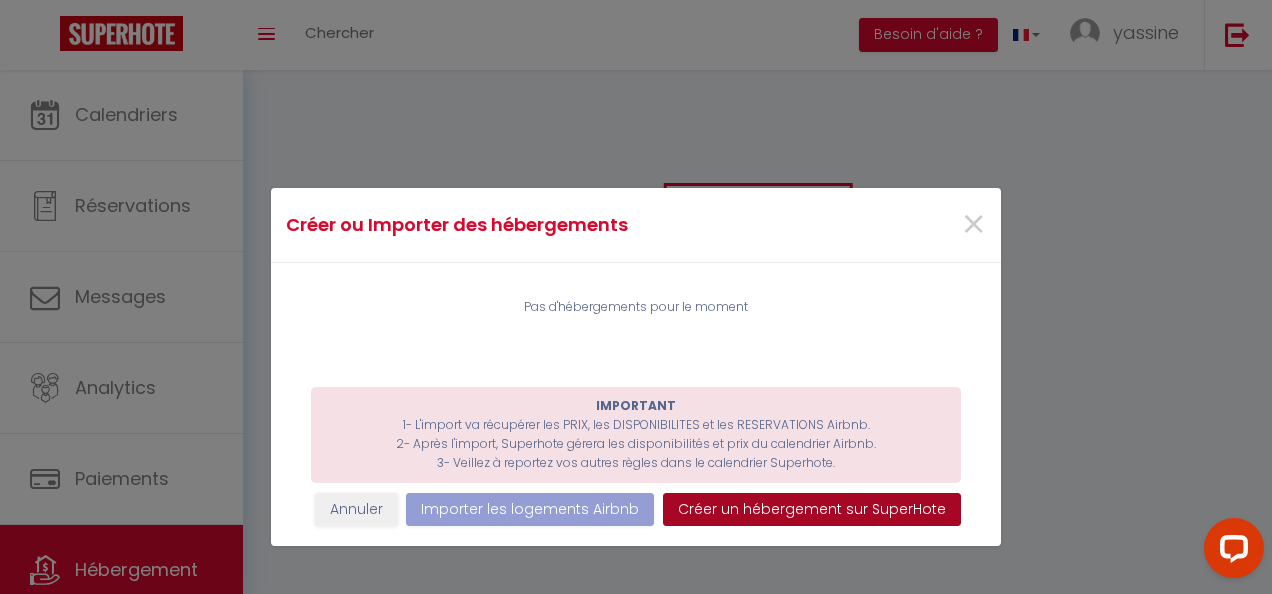 click on "Créer un hébergement sur SuperHote" at bounding box center (812, 510) 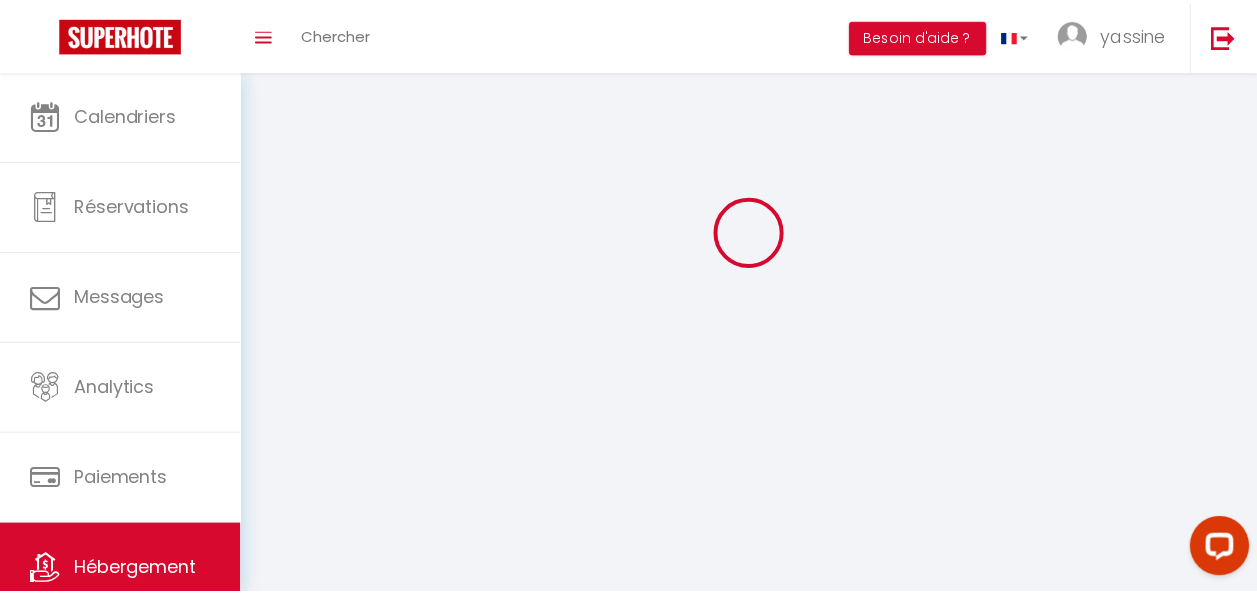 scroll, scrollTop: 0, scrollLeft: 0, axis: both 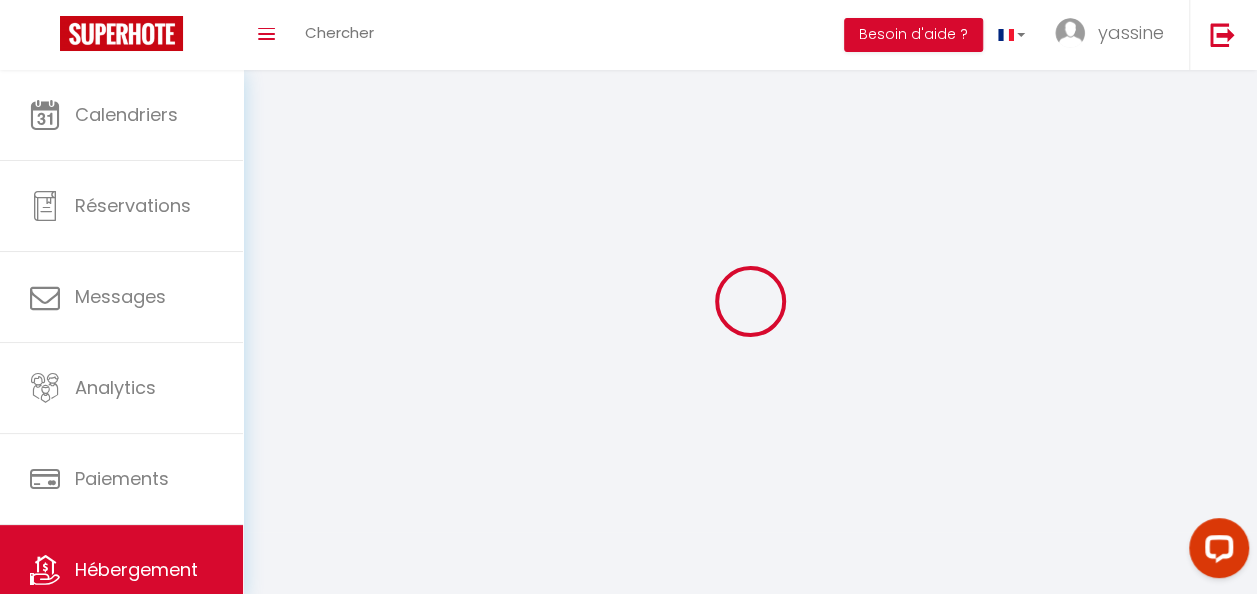 select 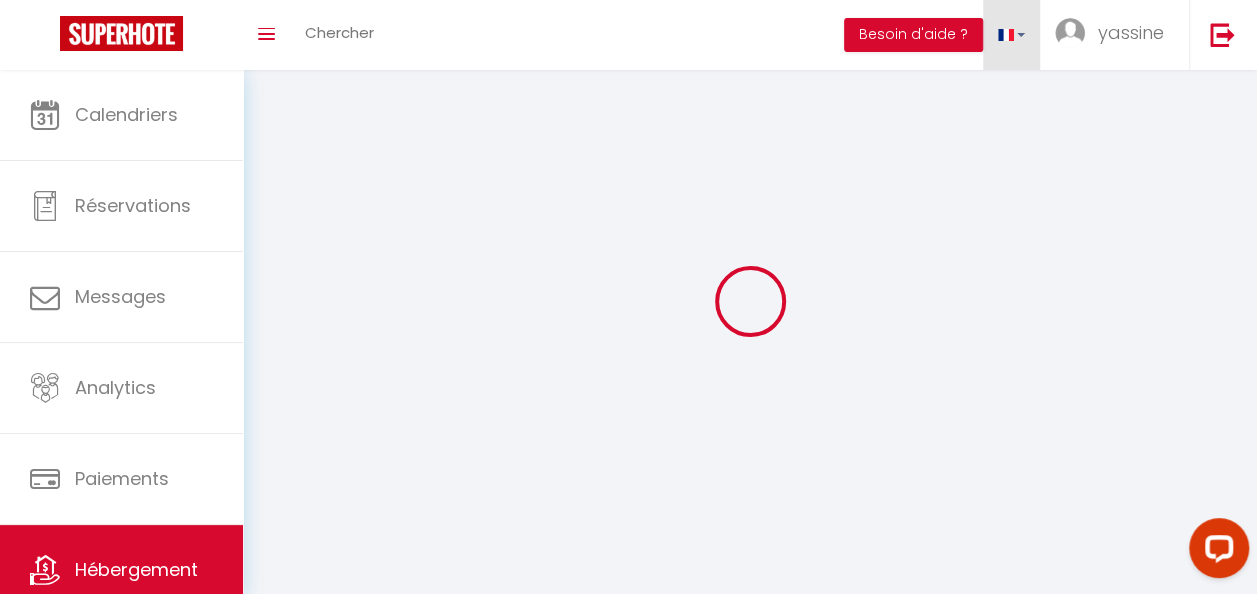select 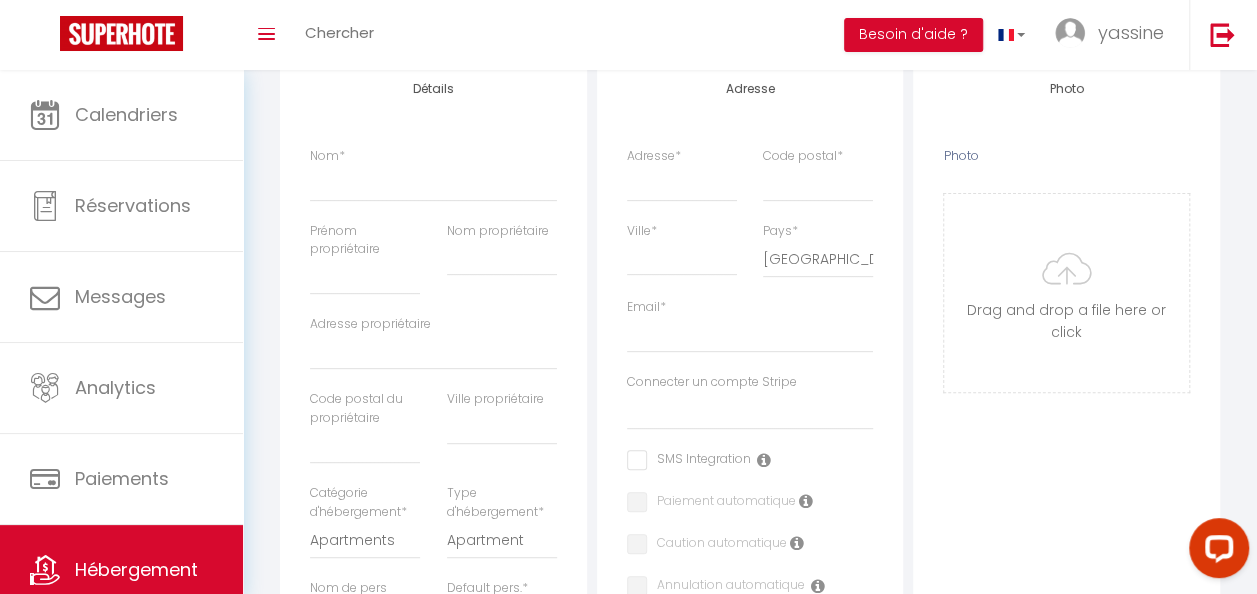 scroll, scrollTop: 0, scrollLeft: 0, axis: both 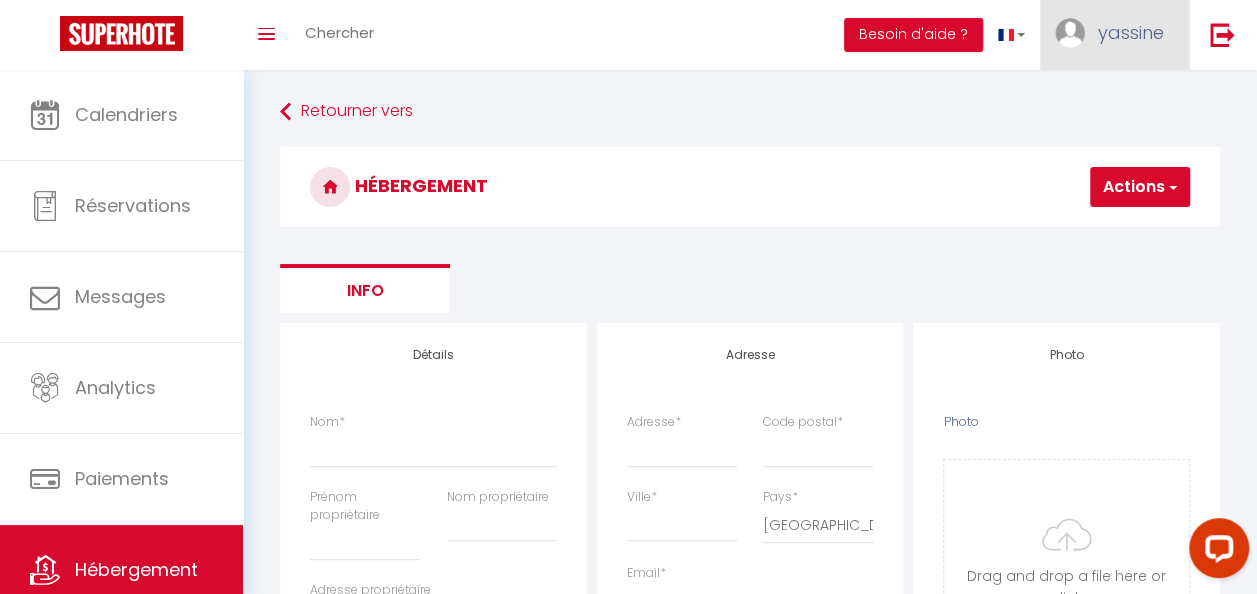 click on "yassine" at bounding box center (1114, 35) 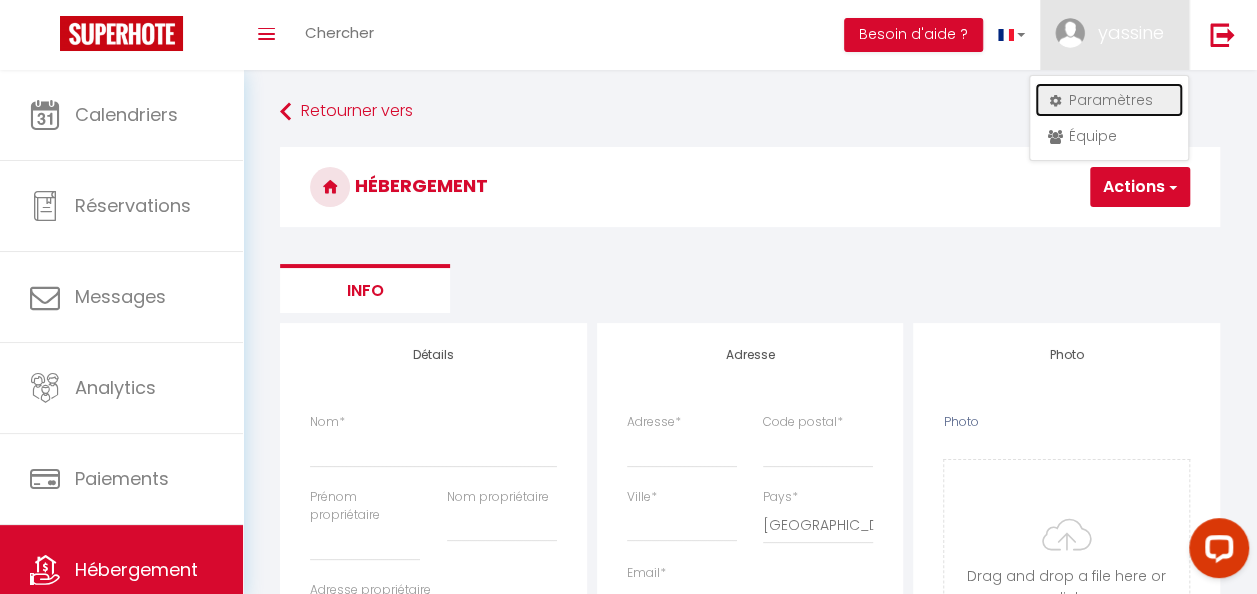 click on "Paramètres" at bounding box center [1109, 100] 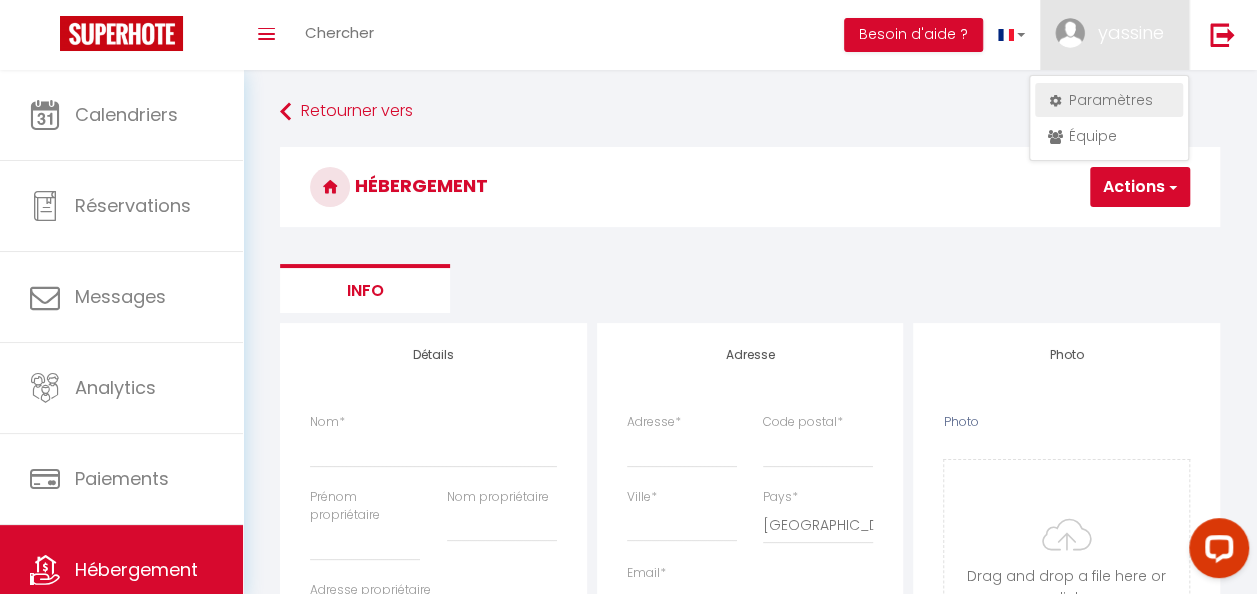 select on "fr" 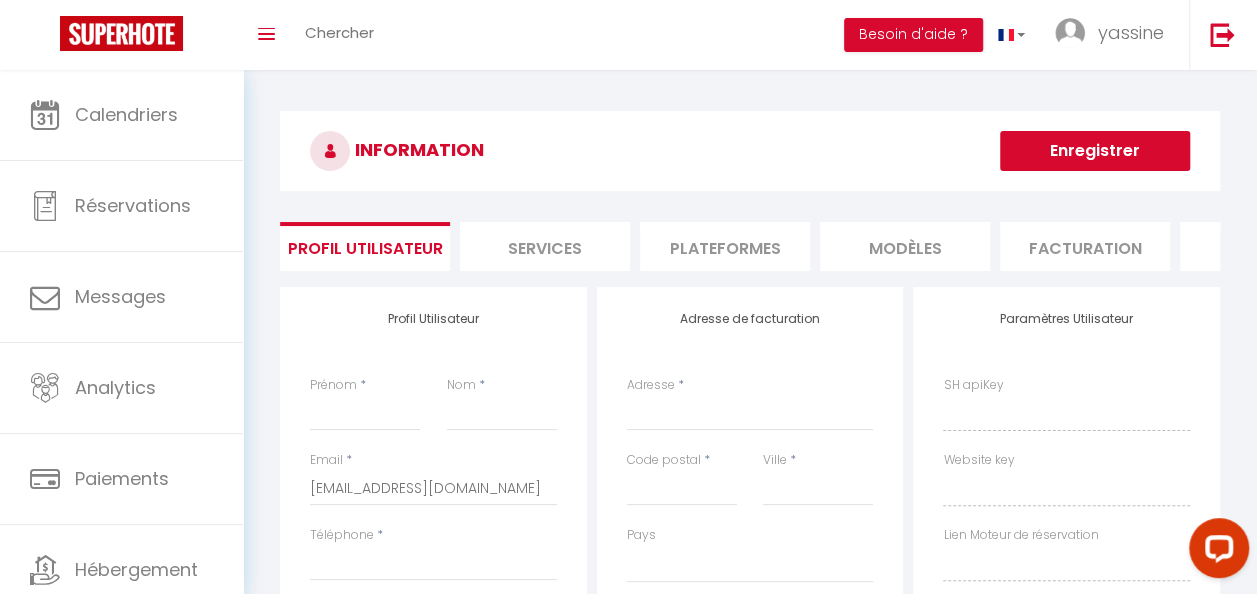 type on "yassine" 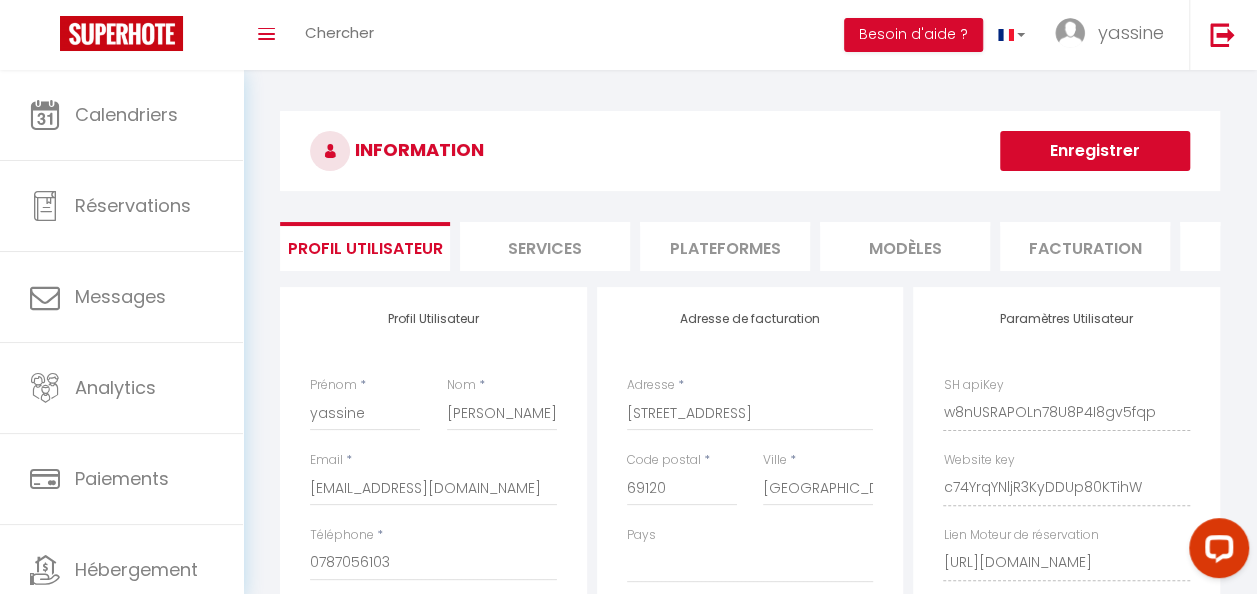 select on "1" 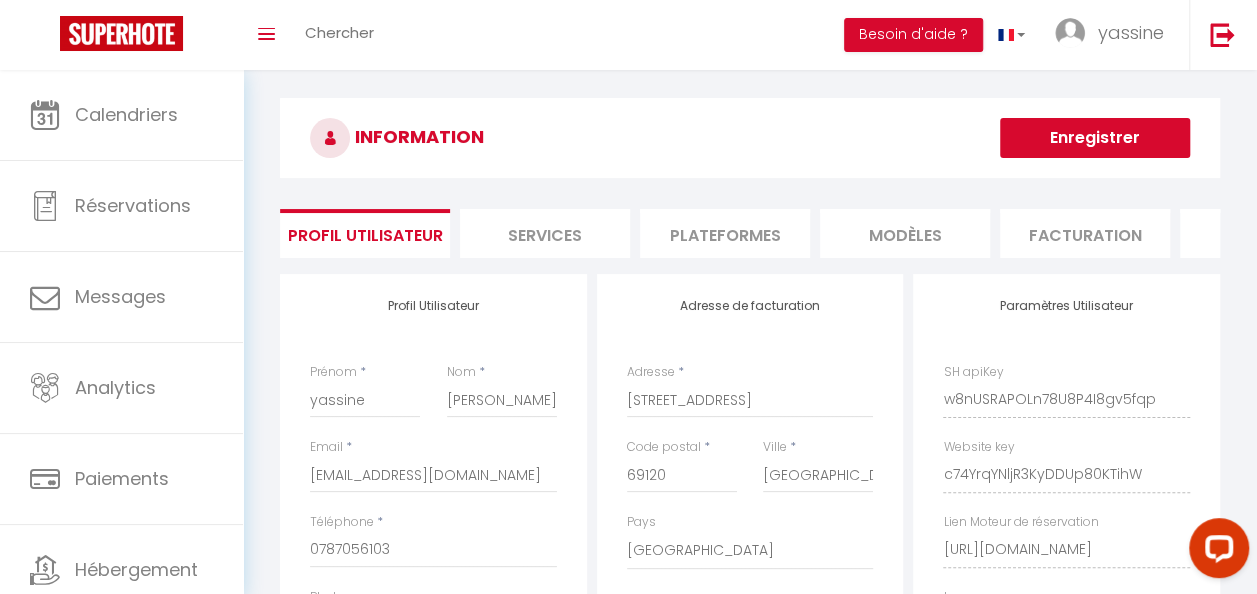 scroll, scrollTop: 0, scrollLeft: 0, axis: both 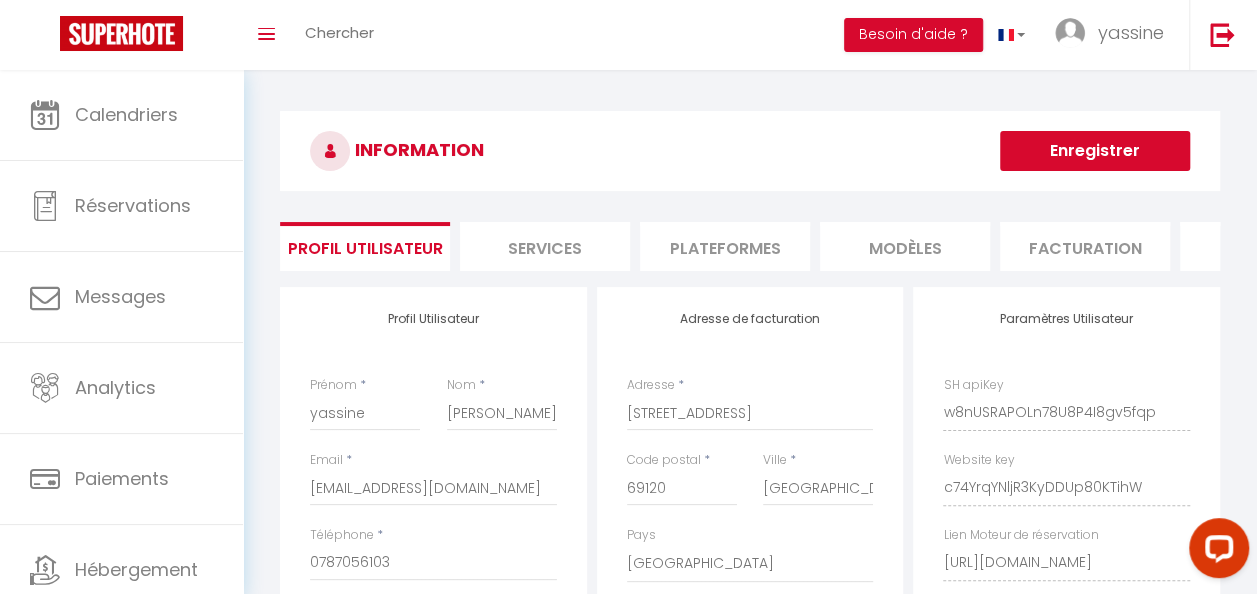 click on "Facturation" at bounding box center [1085, 246] 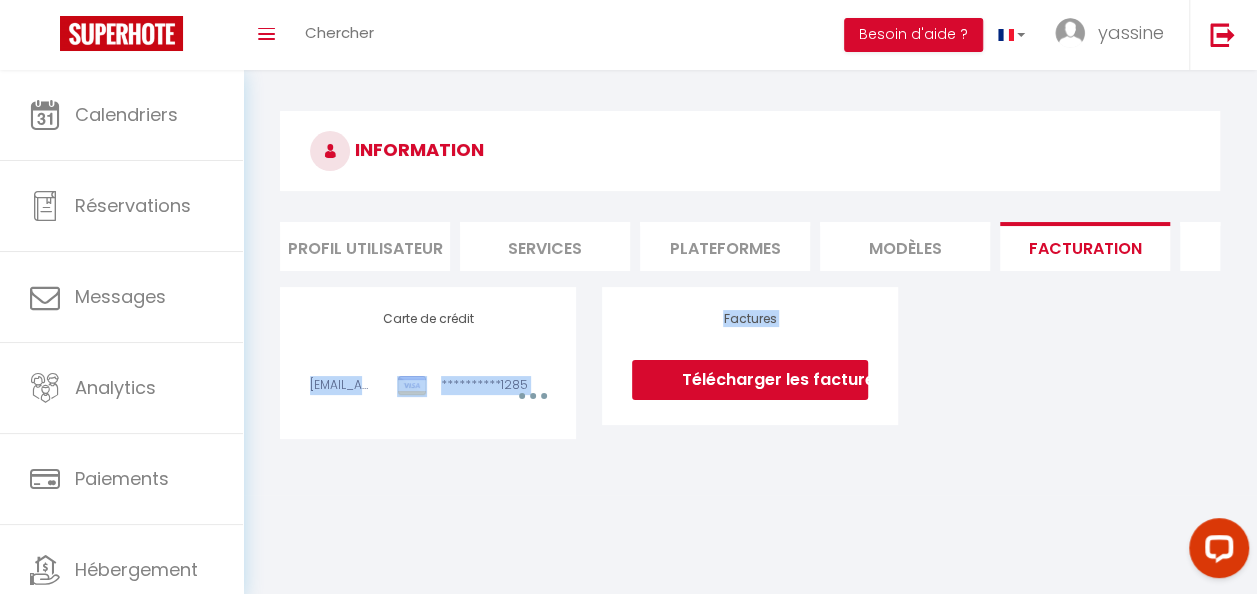 drag, startPoint x: 516, startPoint y: 338, endPoint x: 684, endPoint y: 404, distance: 180.49931 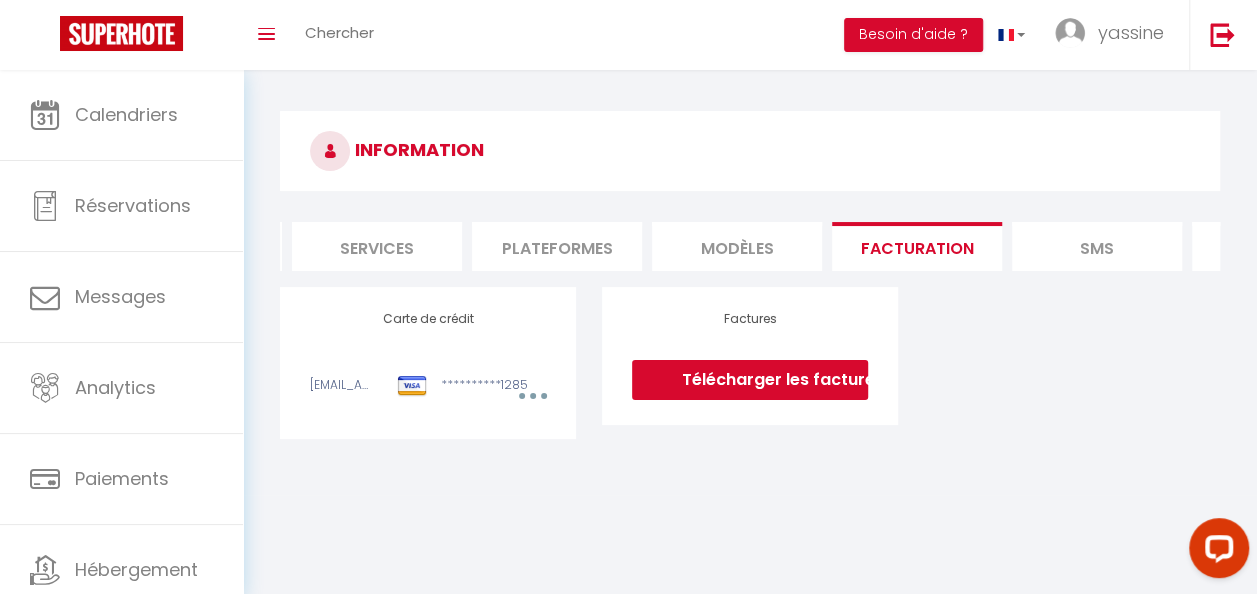 scroll, scrollTop: 0, scrollLeft: 200, axis: horizontal 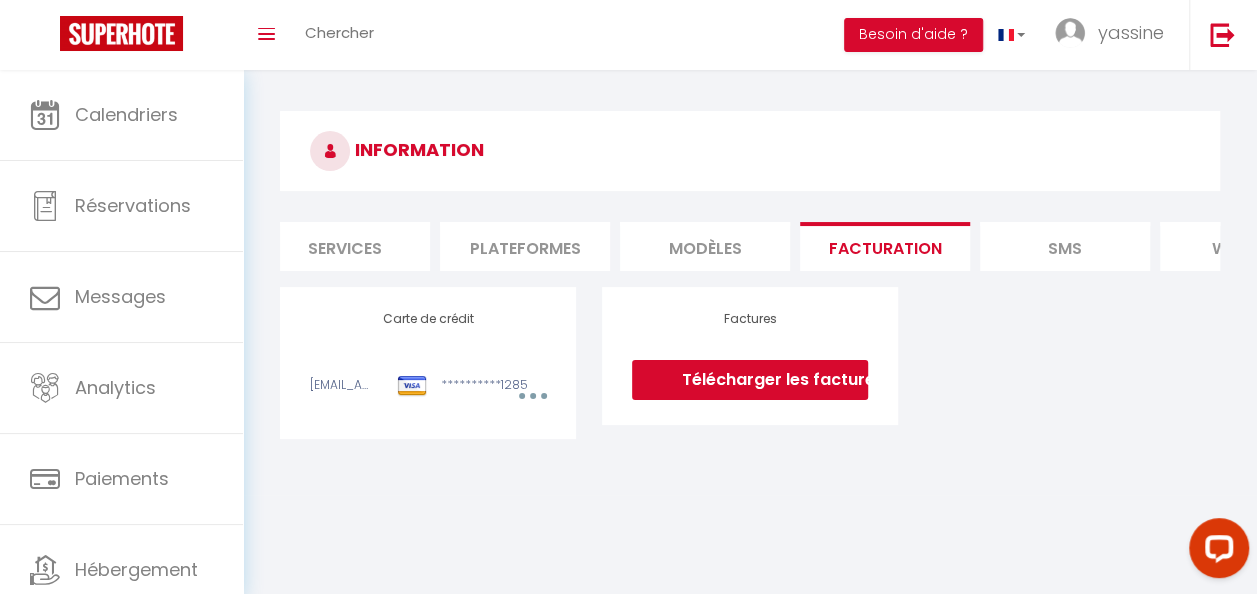click at bounding box center (412, 386) 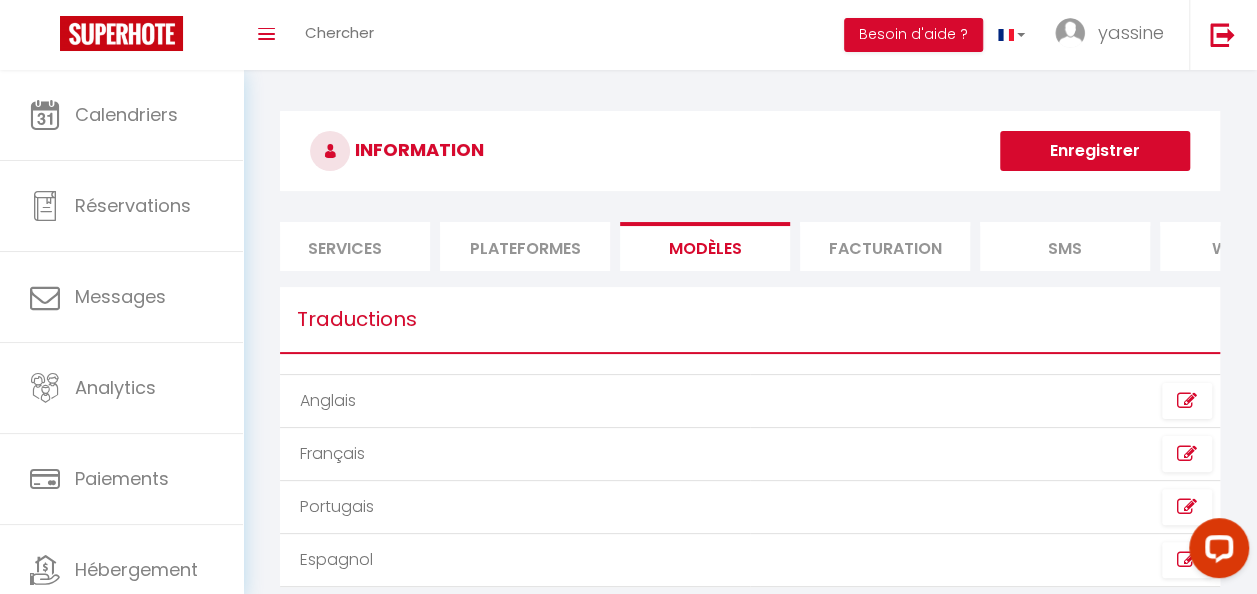 click on "Plateformes" at bounding box center [525, 246] 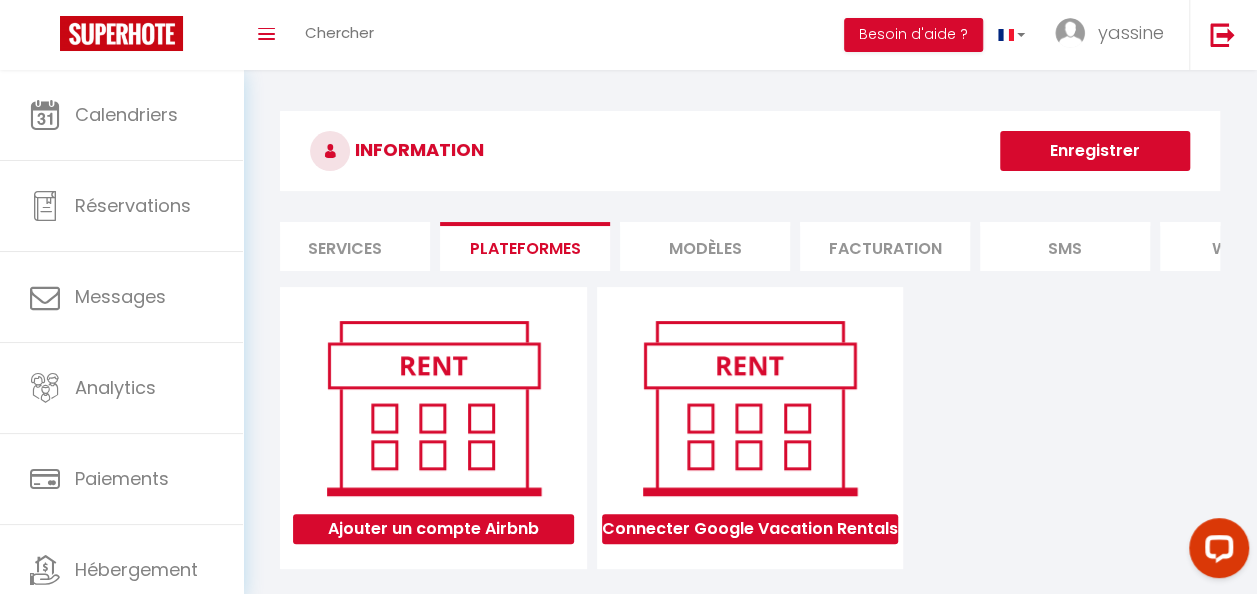 scroll, scrollTop: 70, scrollLeft: 0, axis: vertical 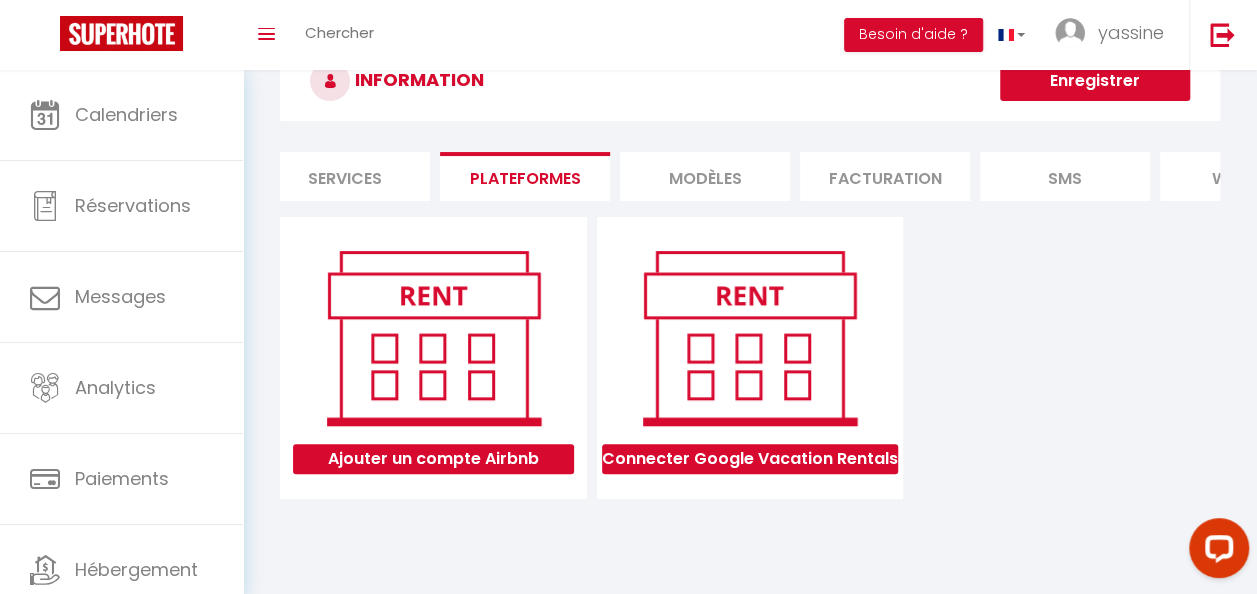 click on "Services" at bounding box center (345, 176) 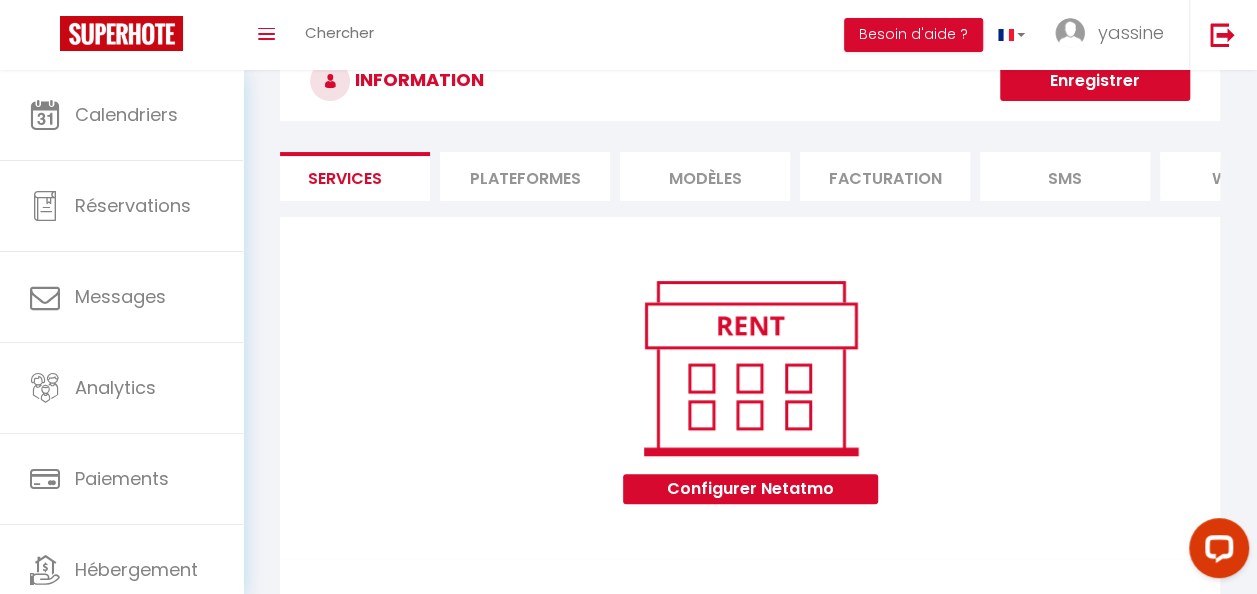 click on "INFORMATION
Enregistrer
Profil Utilisateur
Services
Plateformes
MODÈLES
Facturation
SMS
website
Journal
Profil Utilisateur
Prénom   *   [PERSON_NAME]   *   [PERSON_NAME]   *   [EMAIL_ADDRESS][DOMAIN_NAME]   Téléphone   *   [PHONE_NUMBER]   Photo   ×
Changer le mot de passe
Adresse de facturation
Adresse   *   [STREET_ADDRESS]
Portugal
Devise" at bounding box center [750, 1334] 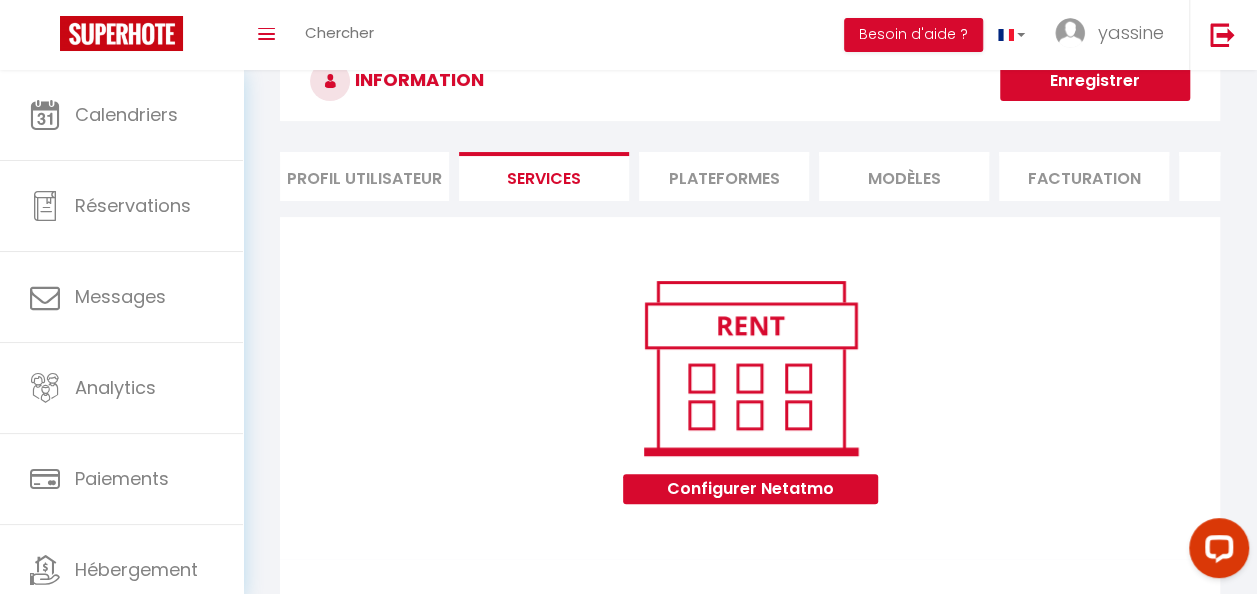 scroll, scrollTop: 0, scrollLeft: 0, axis: both 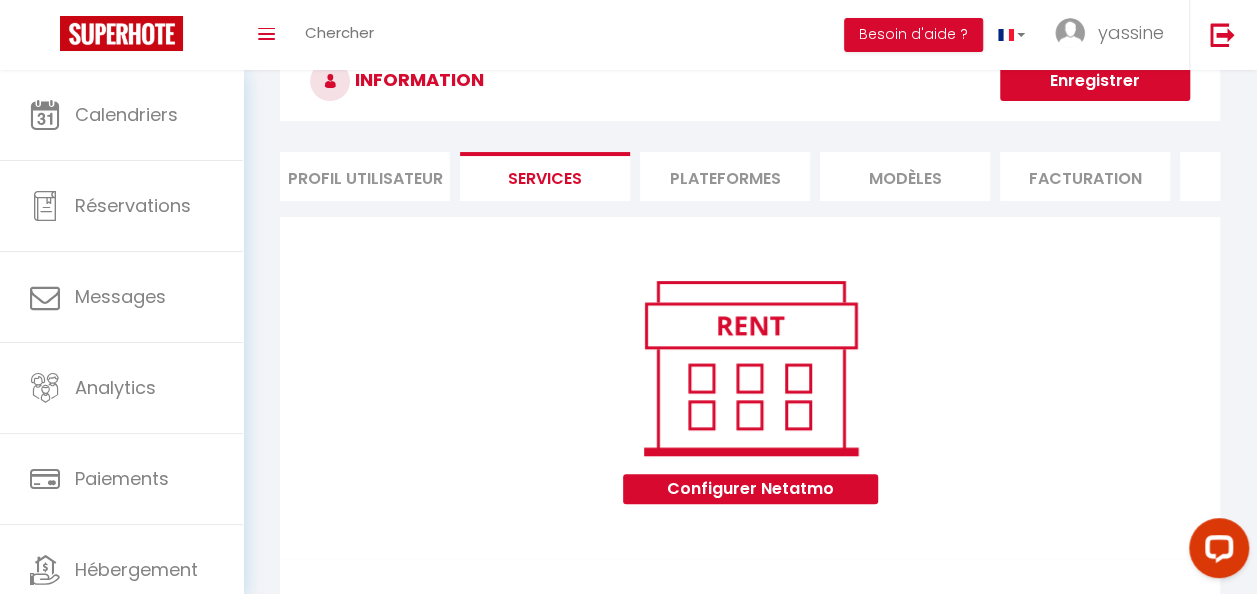 click on "Profil Utilisateur" at bounding box center [365, 176] 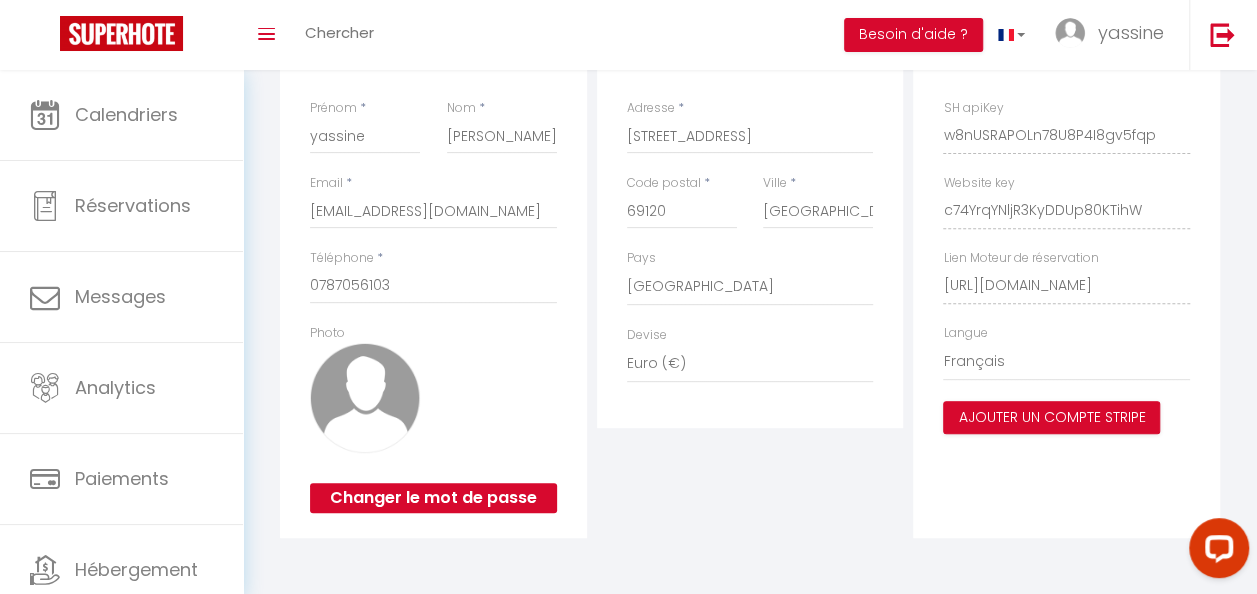 scroll, scrollTop: 0, scrollLeft: 0, axis: both 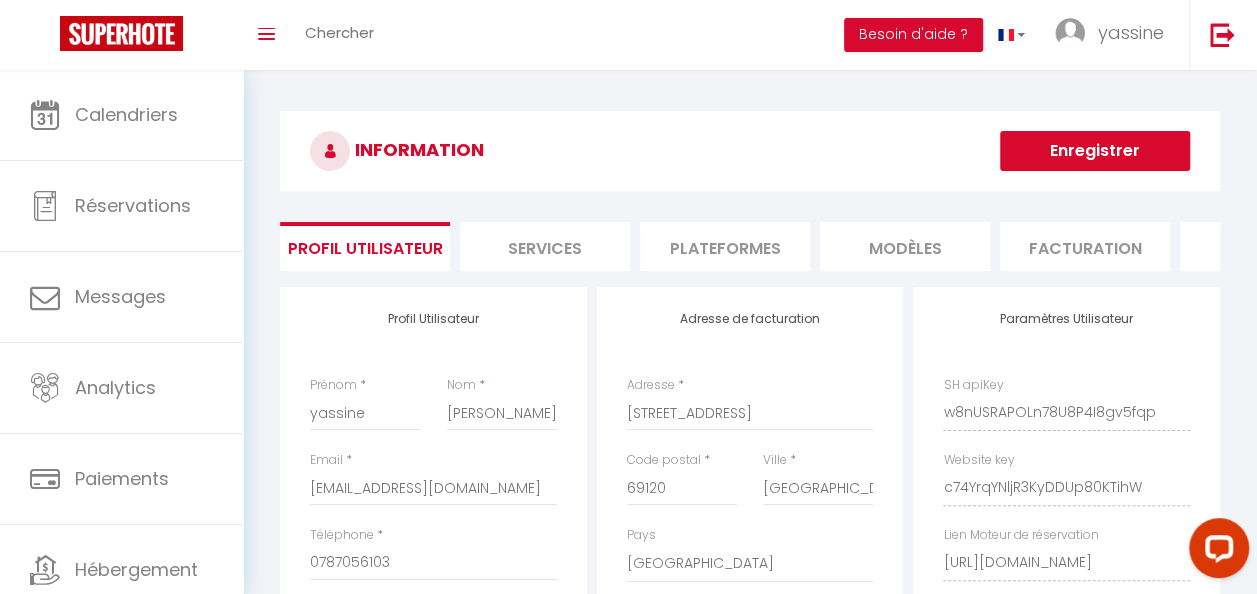 click on "Facturation" at bounding box center [1085, 246] 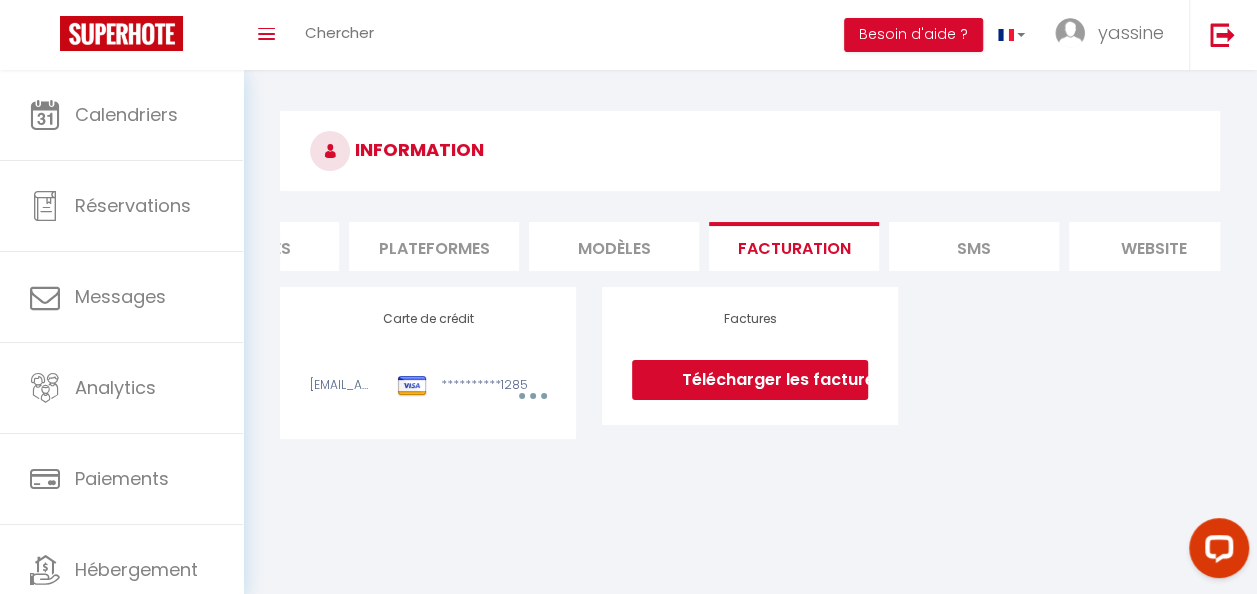 scroll, scrollTop: 0, scrollLeft: 500, axis: horizontal 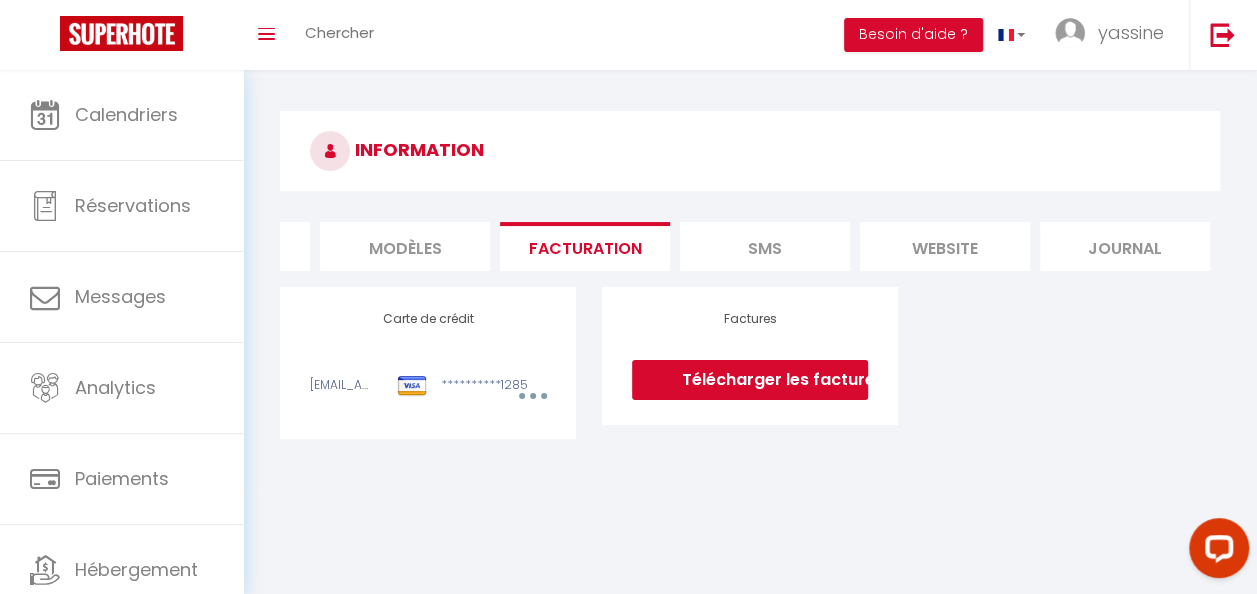 click on "website" at bounding box center [945, 246] 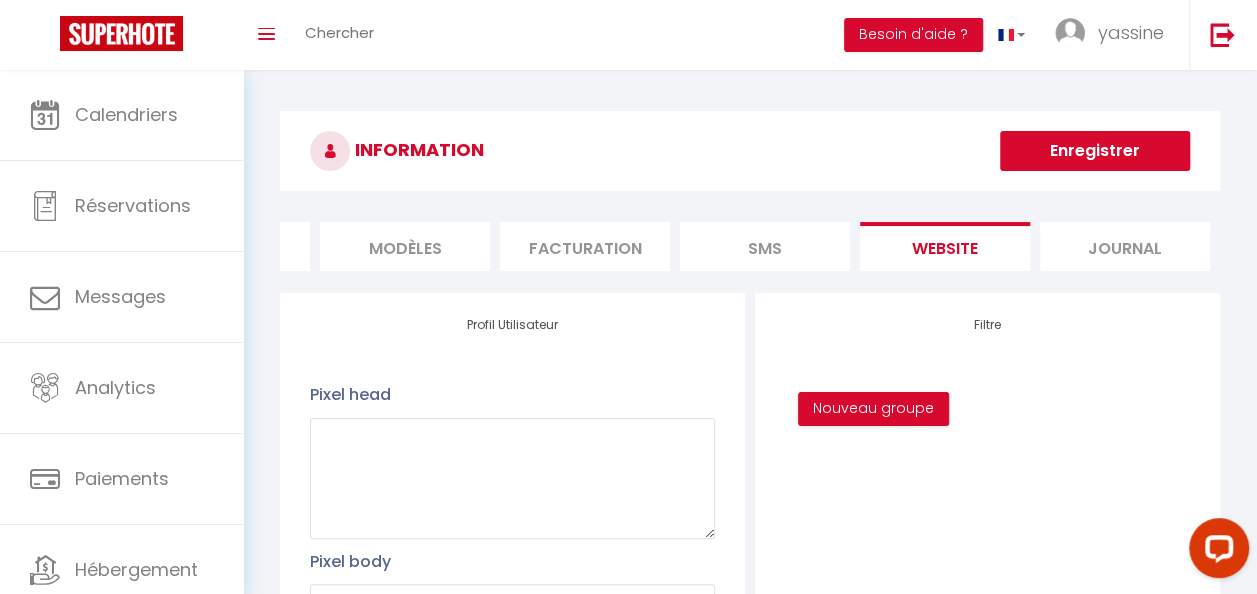 click on "Journal" at bounding box center (1125, 246) 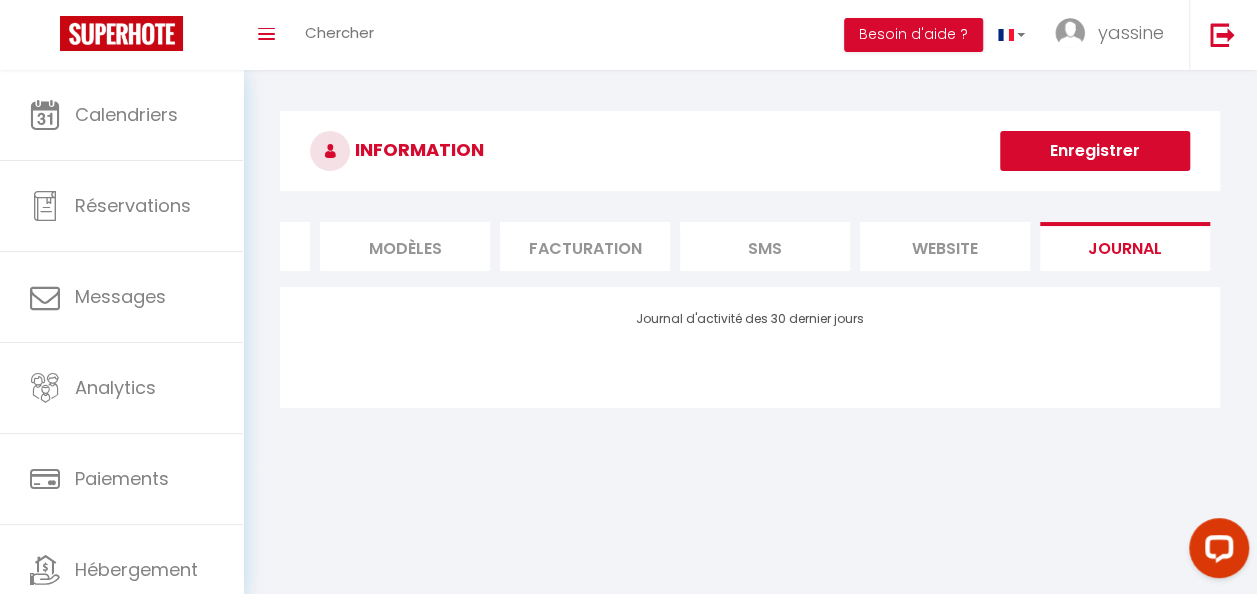 scroll, scrollTop: 0, scrollLeft: 0, axis: both 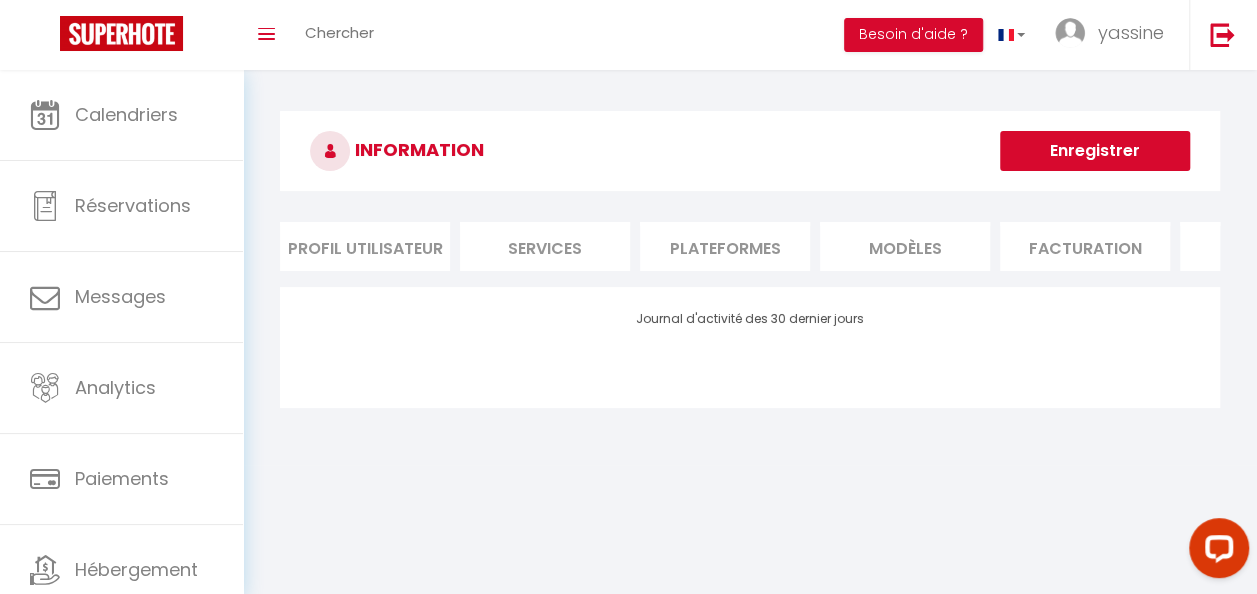 click on "Facturation" at bounding box center (1085, 246) 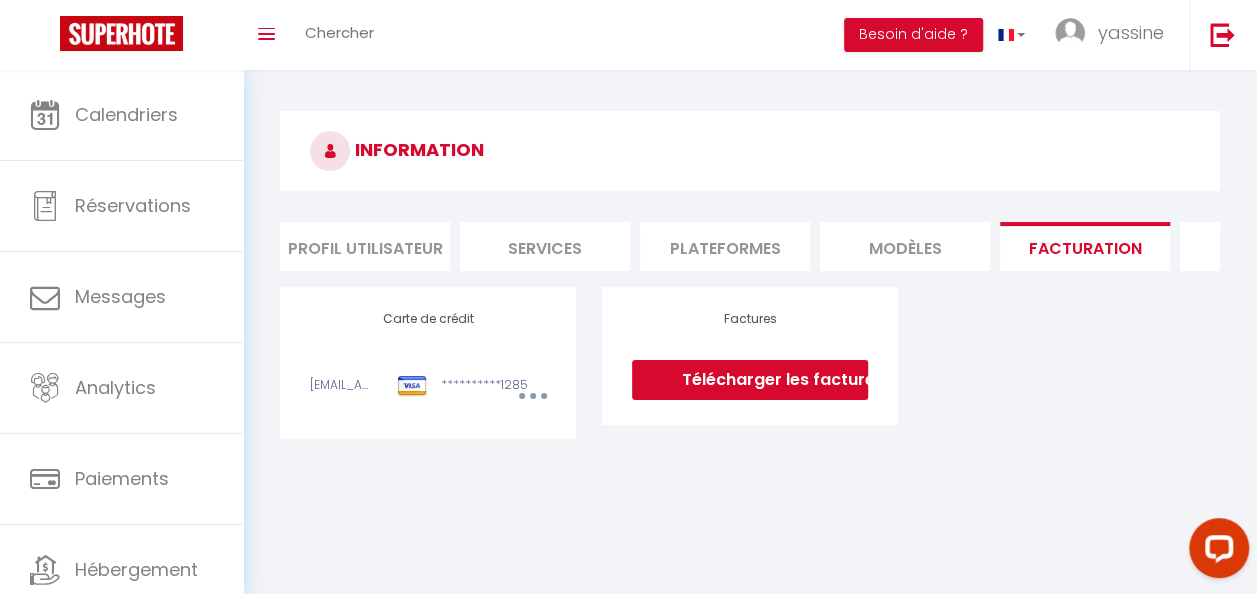 scroll, scrollTop: 70, scrollLeft: 0, axis: vertical 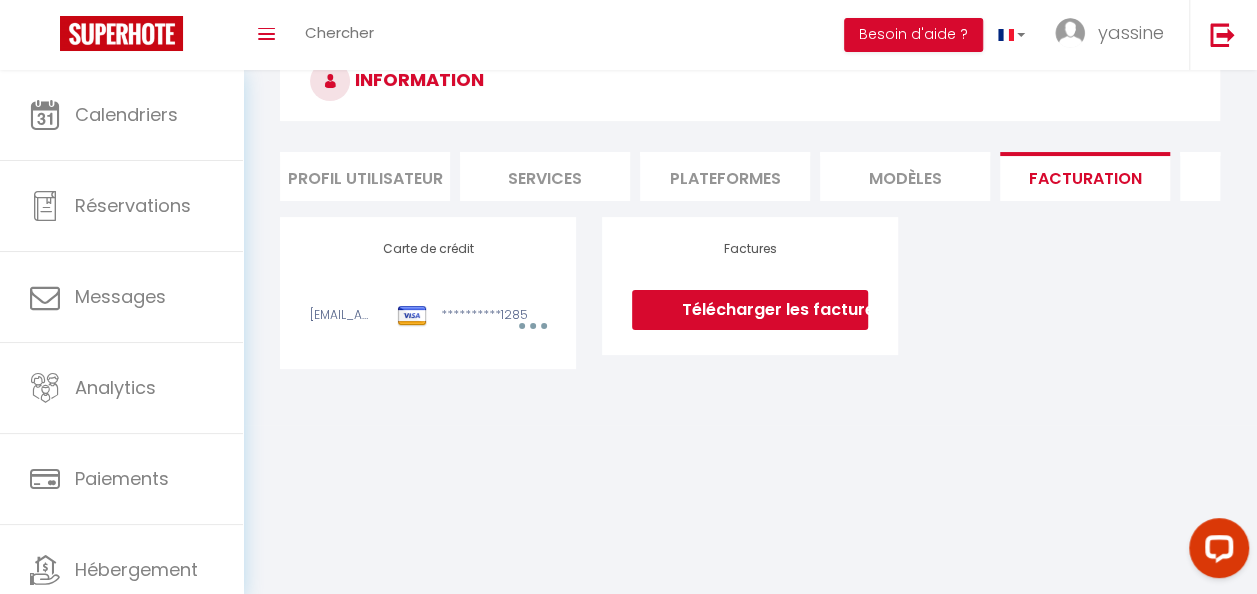 click on "Télécharger les factures" at bounding box center (750, 310) 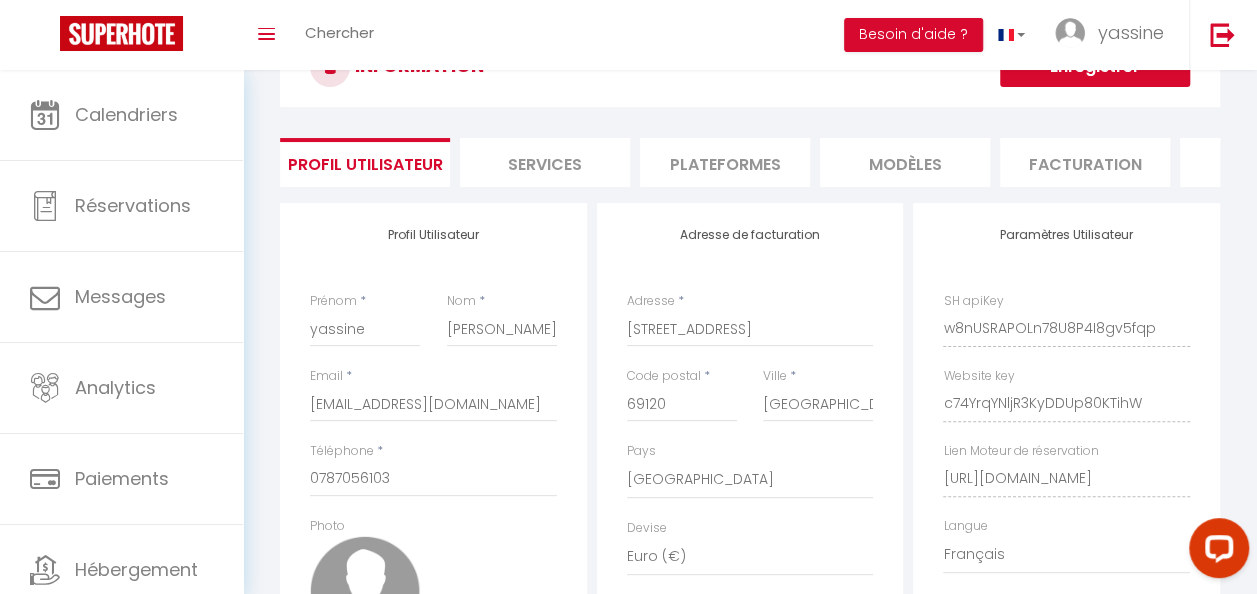 scroll, scrollTop: 83, scrollLeft: 0, axis: vertical 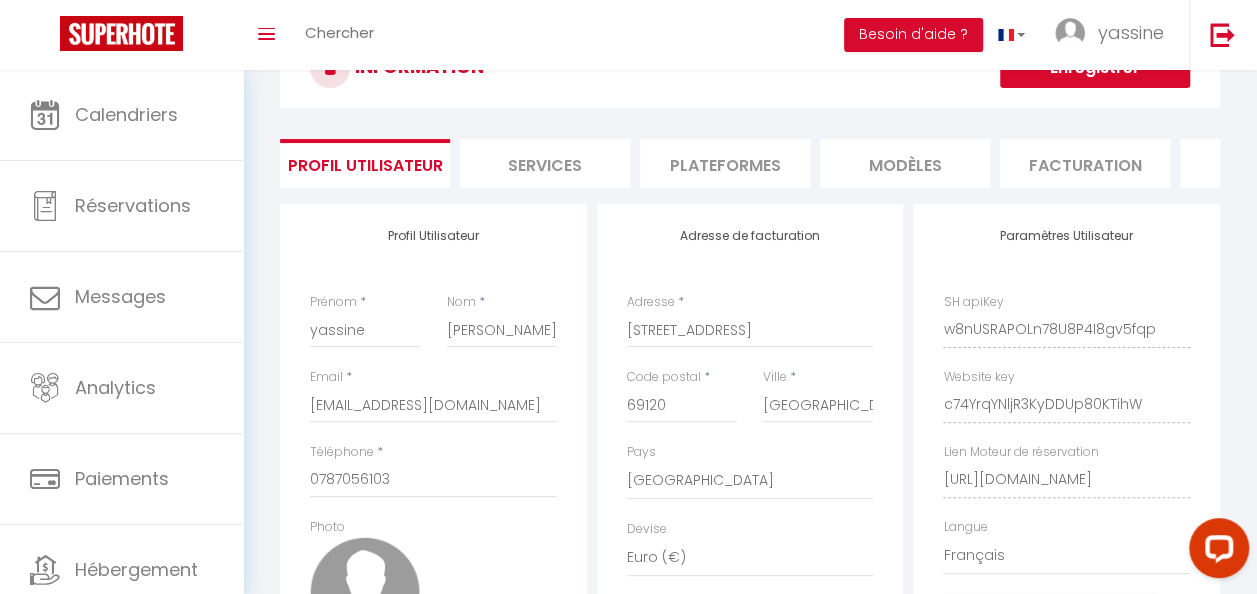 click on "Facturation" at bounding box center (1085, 163) 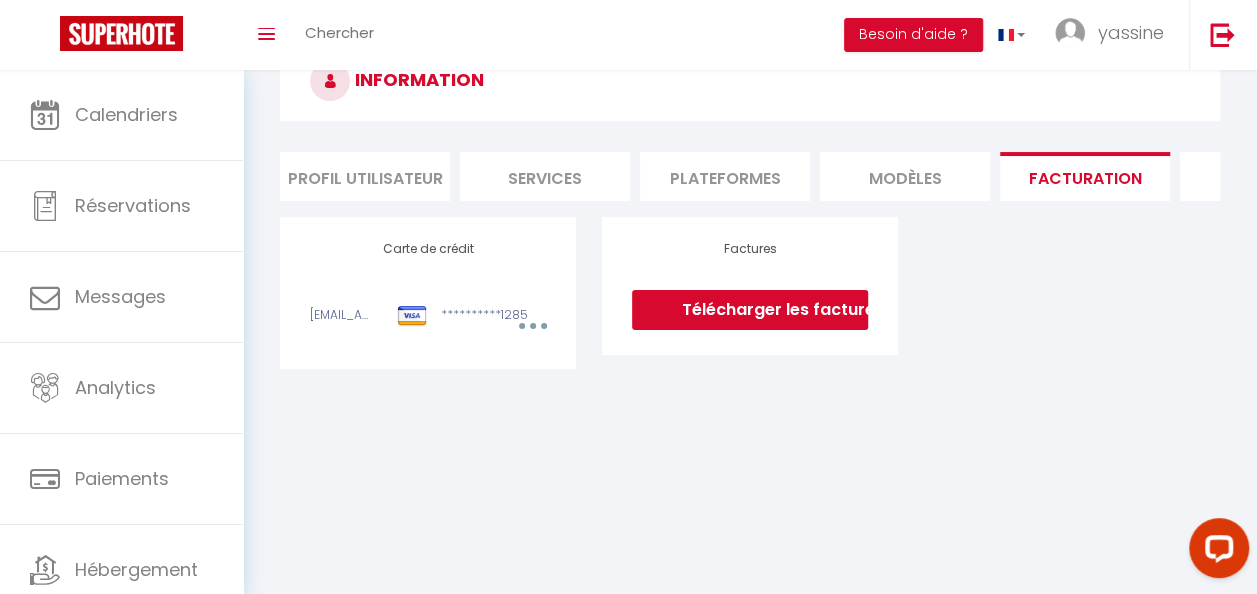 scroll, scrollTop: 70, scrollLeft: 0, axis: vertical 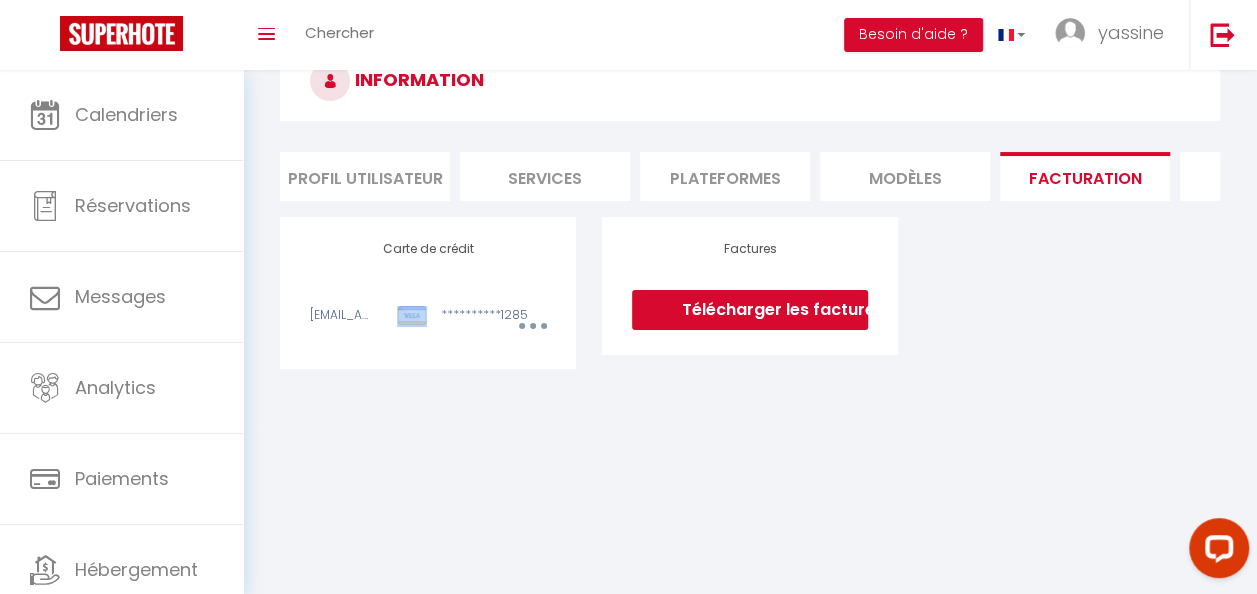 drag, startPoint x: 421, startPoint y: 283, endPoint x: 343, endPoint y: 332, distance: 92.11406 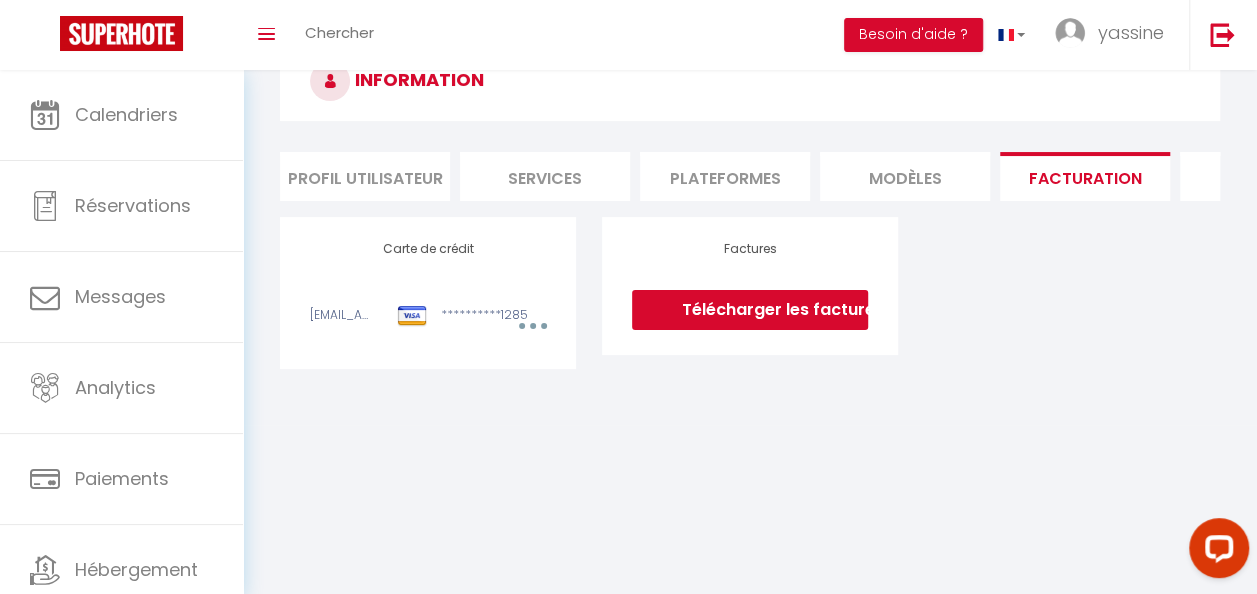 click on "**********" at bounding box center (428, 293) 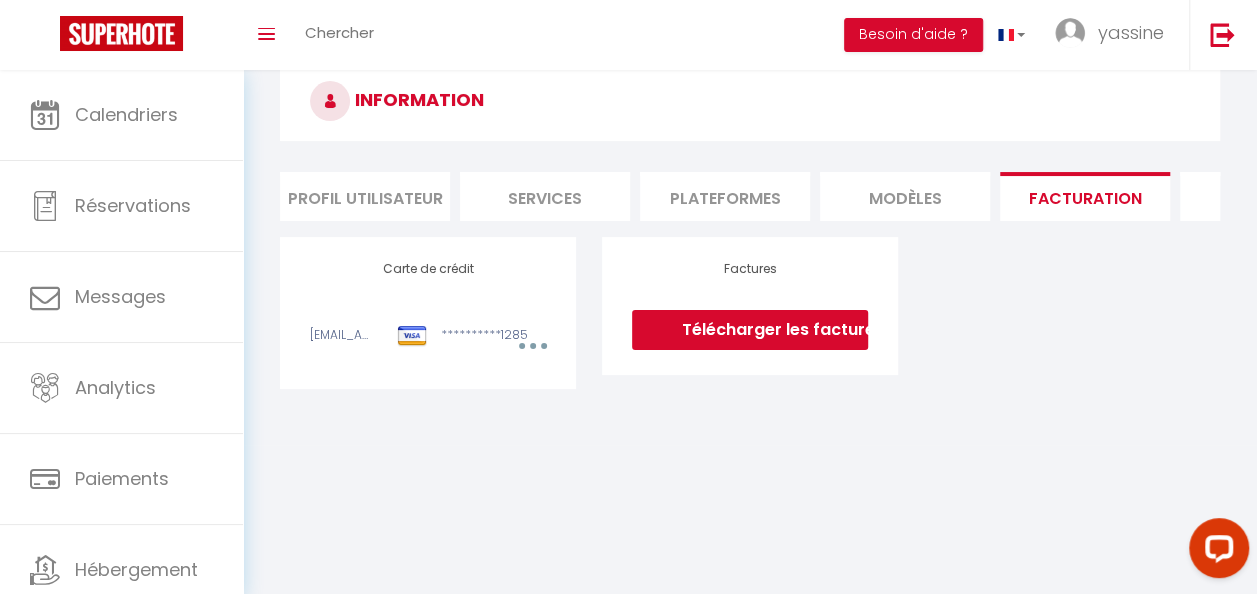 scroll, scrollTop: 0, scrollLeft: 0, axis: both 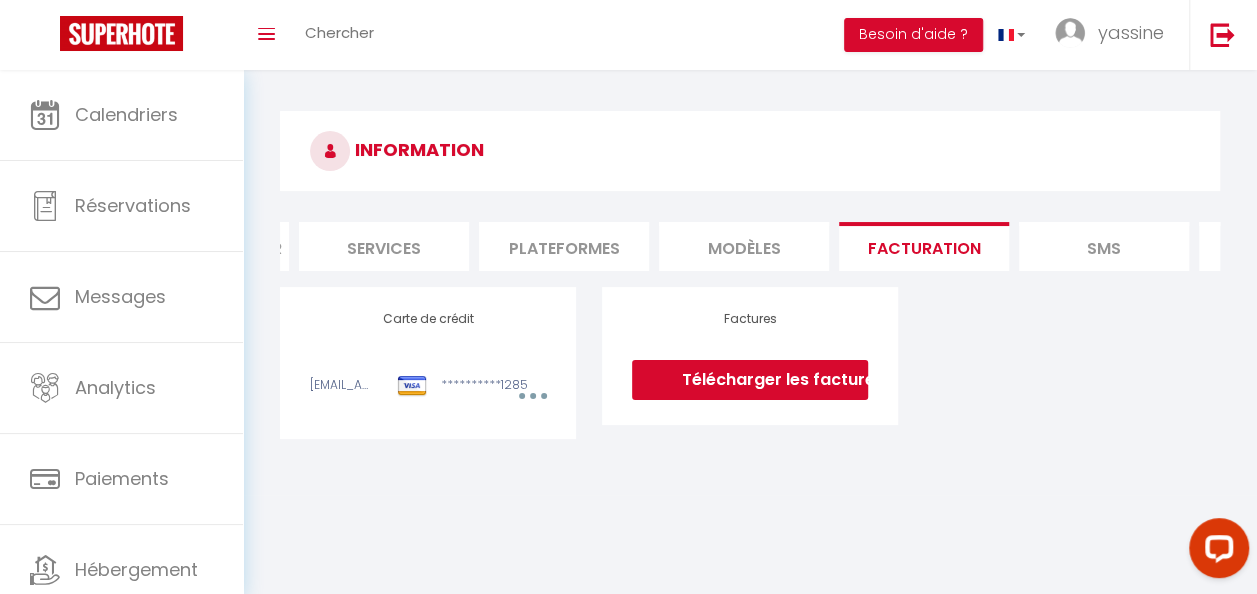 click at bounding box center [533, 395] 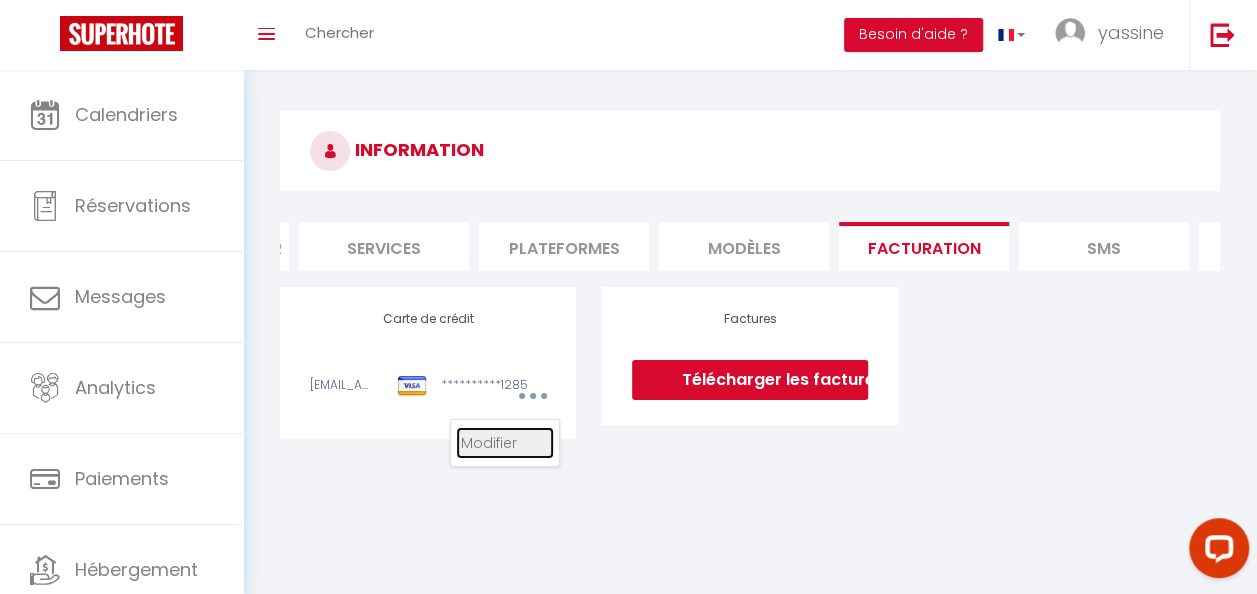 click on "Modifier" at bounding box center [505, 443] 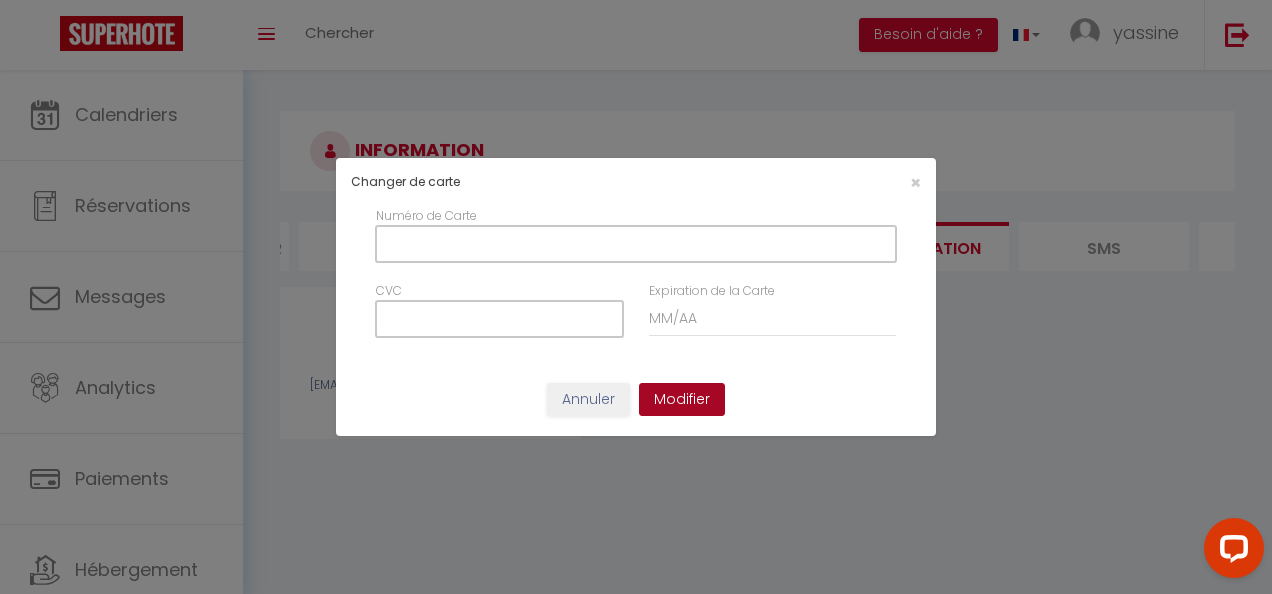 click on "Modifier" at bounding box center [682, 400] 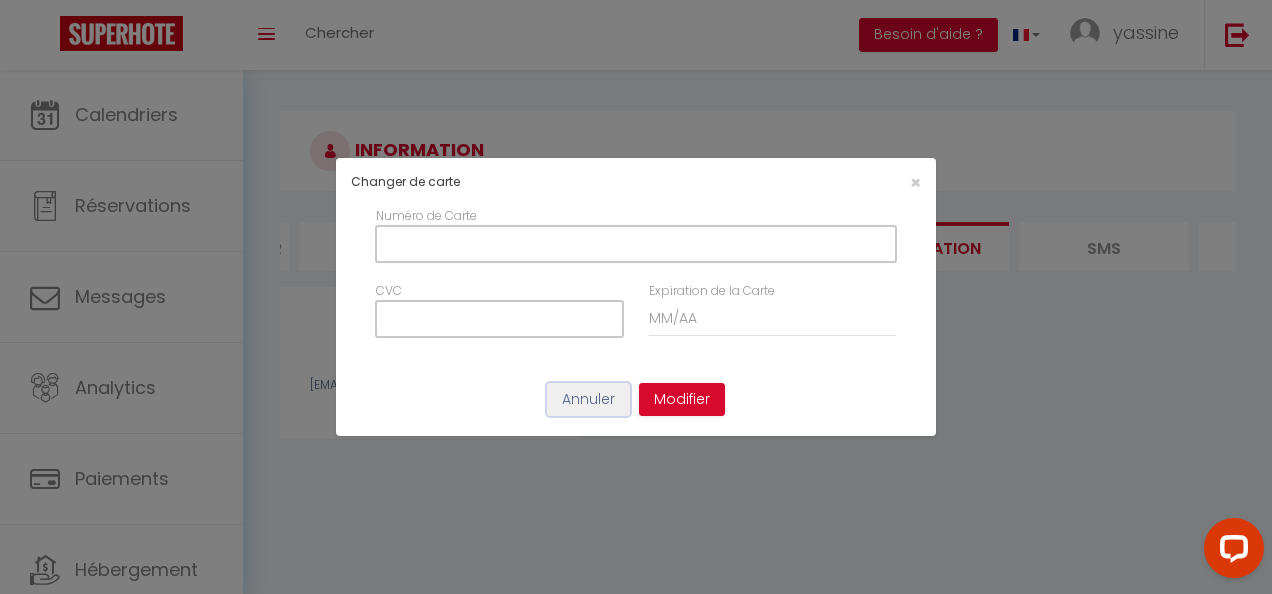click on "Annuler" at bounding box center [588, 400] 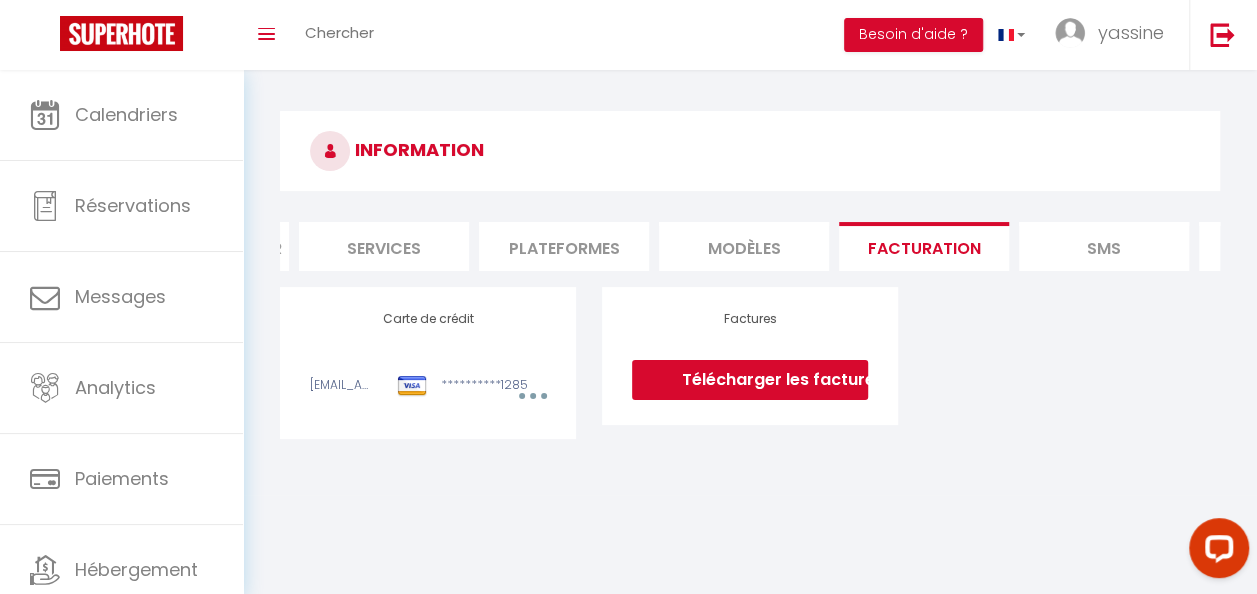 click at bounding box center [533, 395] 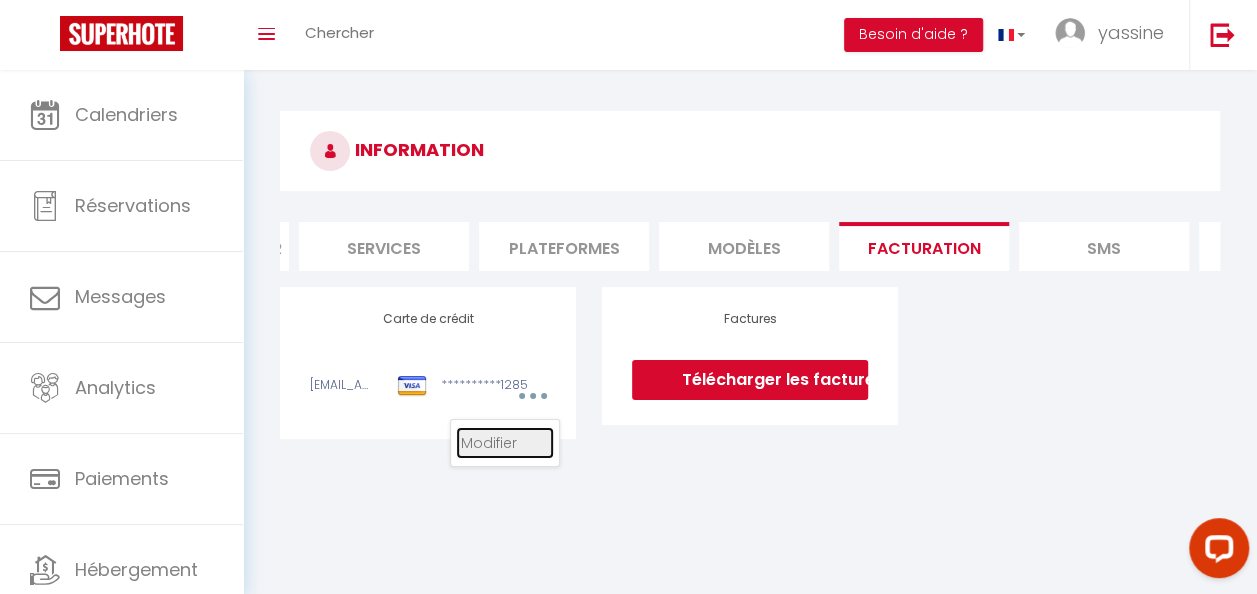 click on "Modifier" at bounding box center (505, 443) 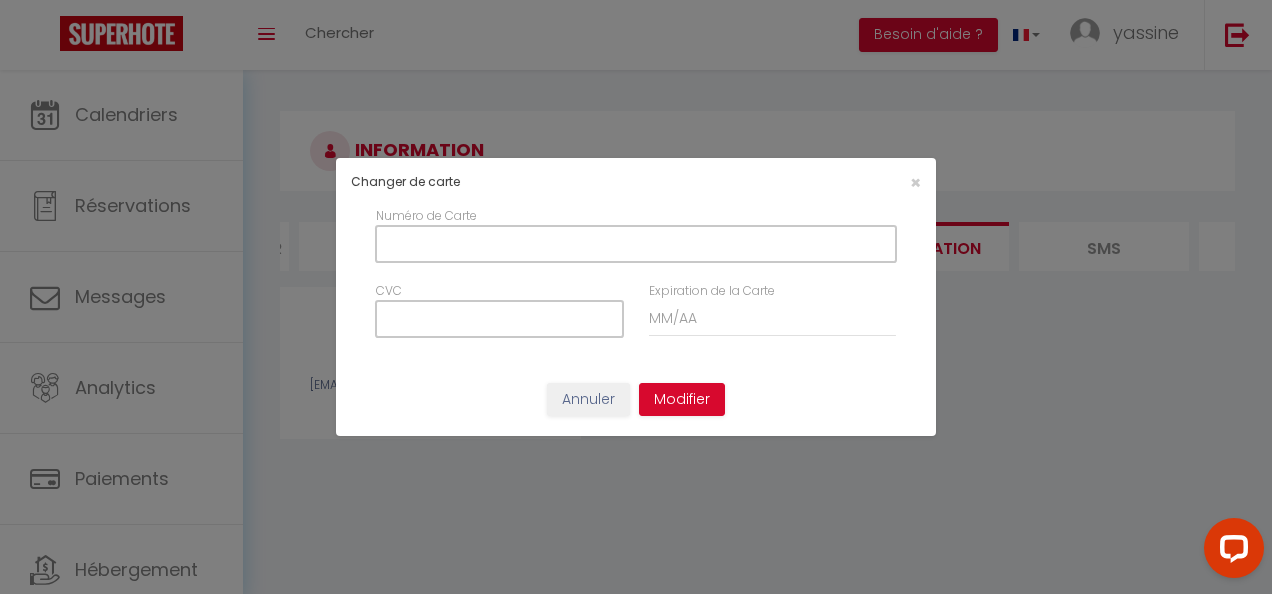 click on "Numéro de Carte" at bounding box center (636, 244) 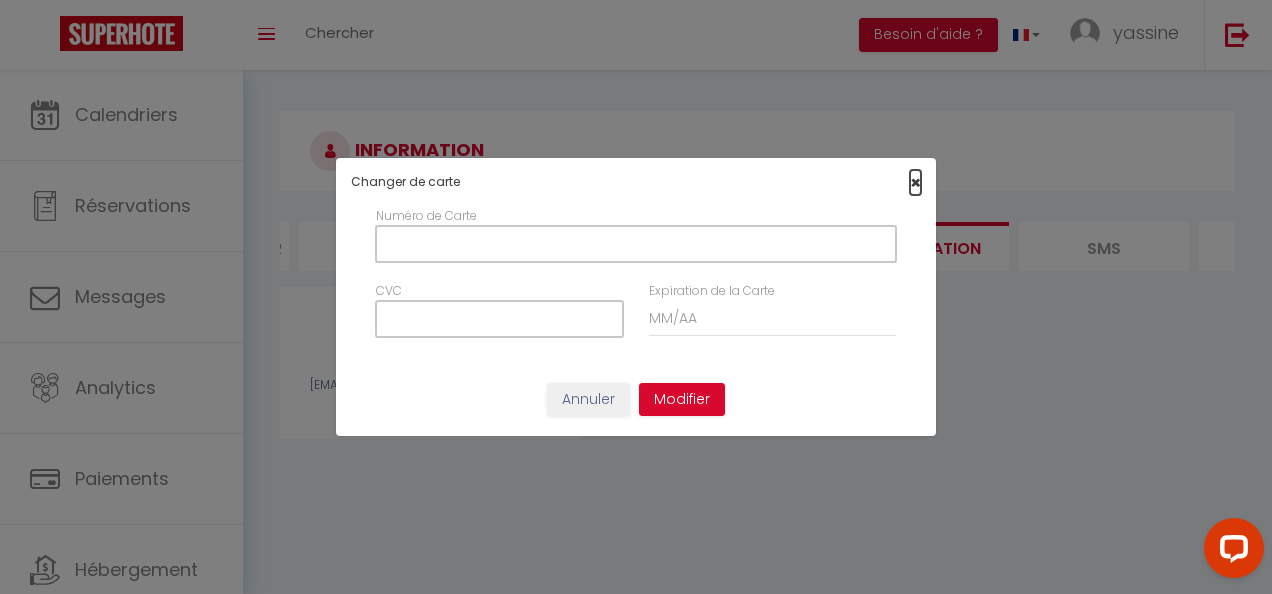 click on "×" at bounding box center (915, 182) 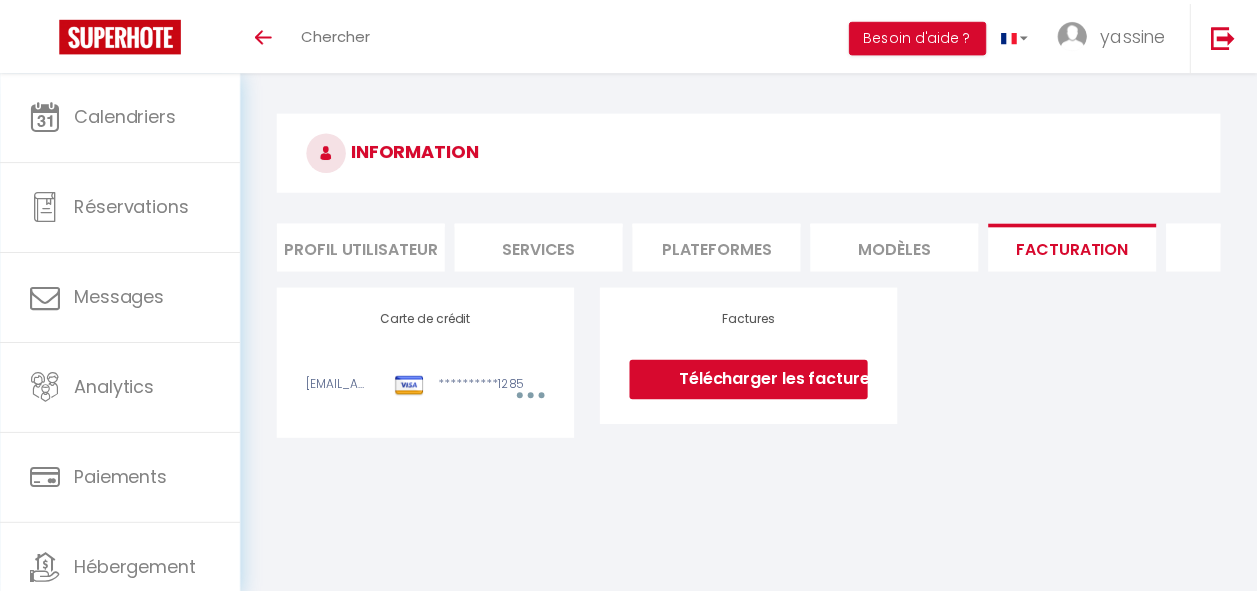 scroll, scrollTop: 0, scrollLeft: 0, axis: both 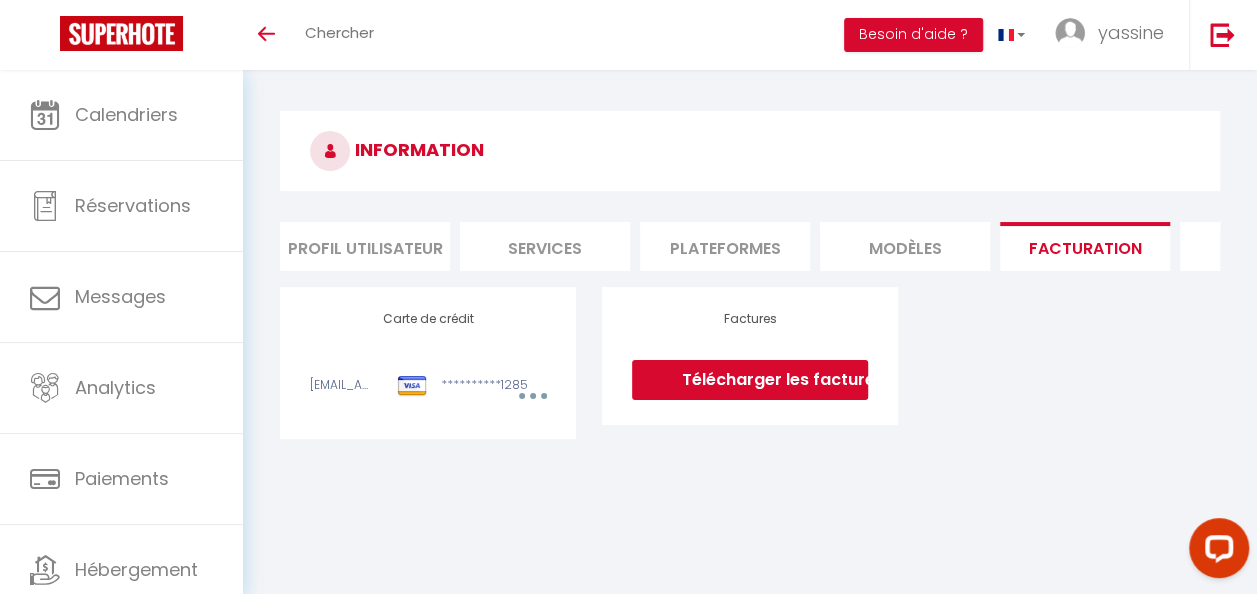 click at bounding box center (533, 395) 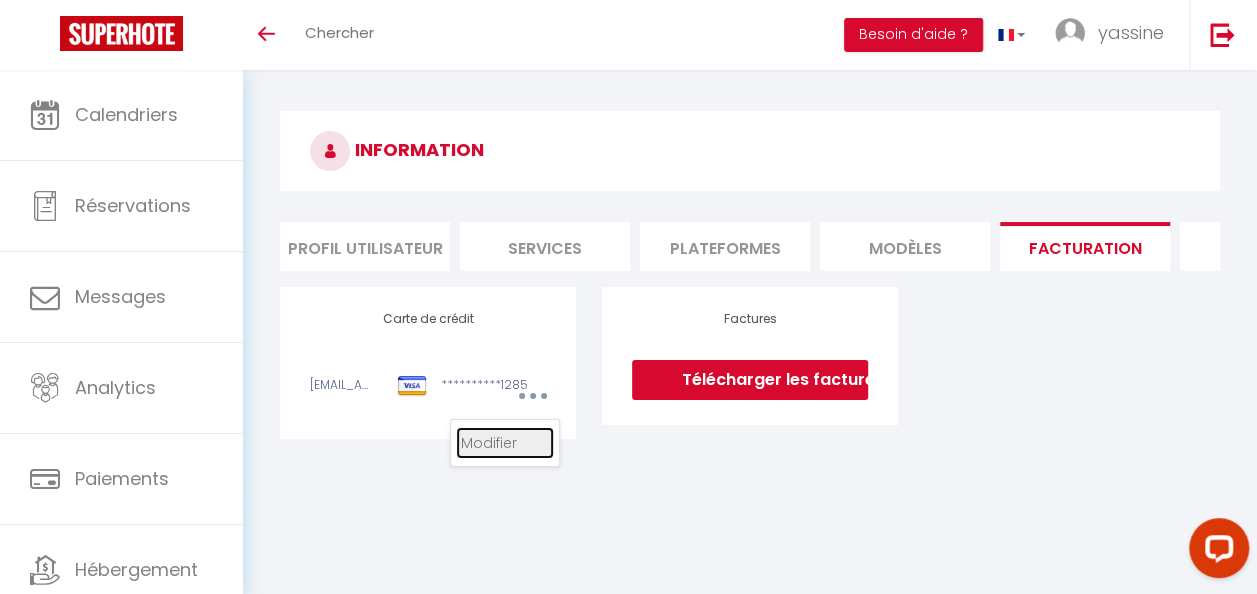 click on "Modifier" at bounding box center (505, 443) 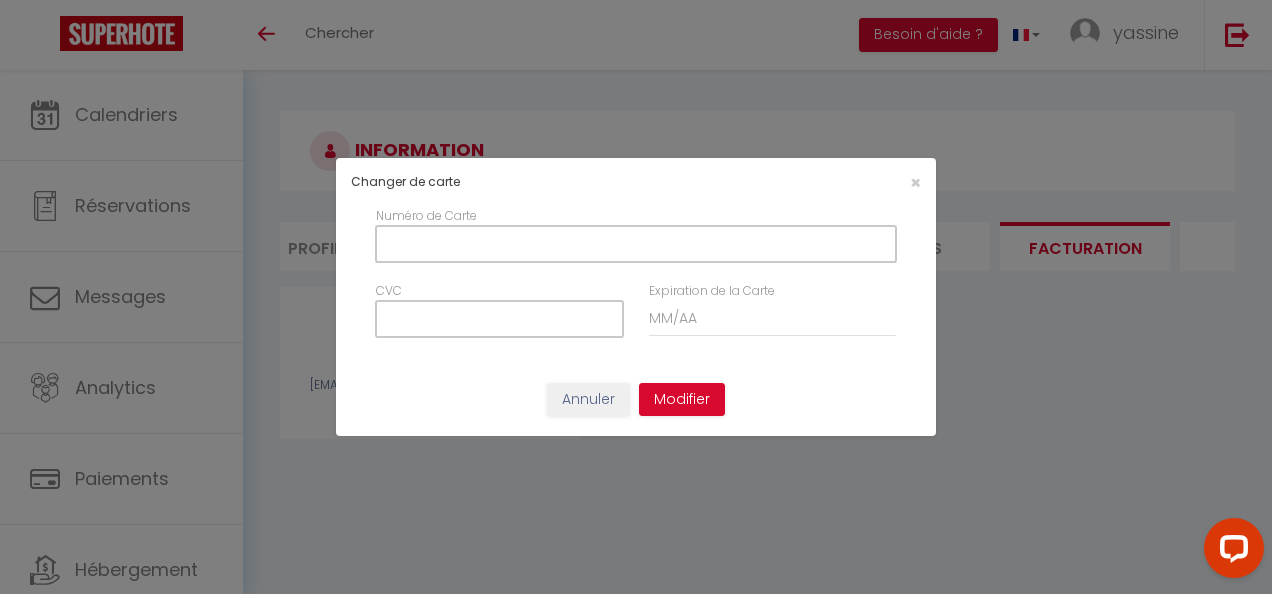 click on "Numéro de Carte" at bounding box center (636, 244) 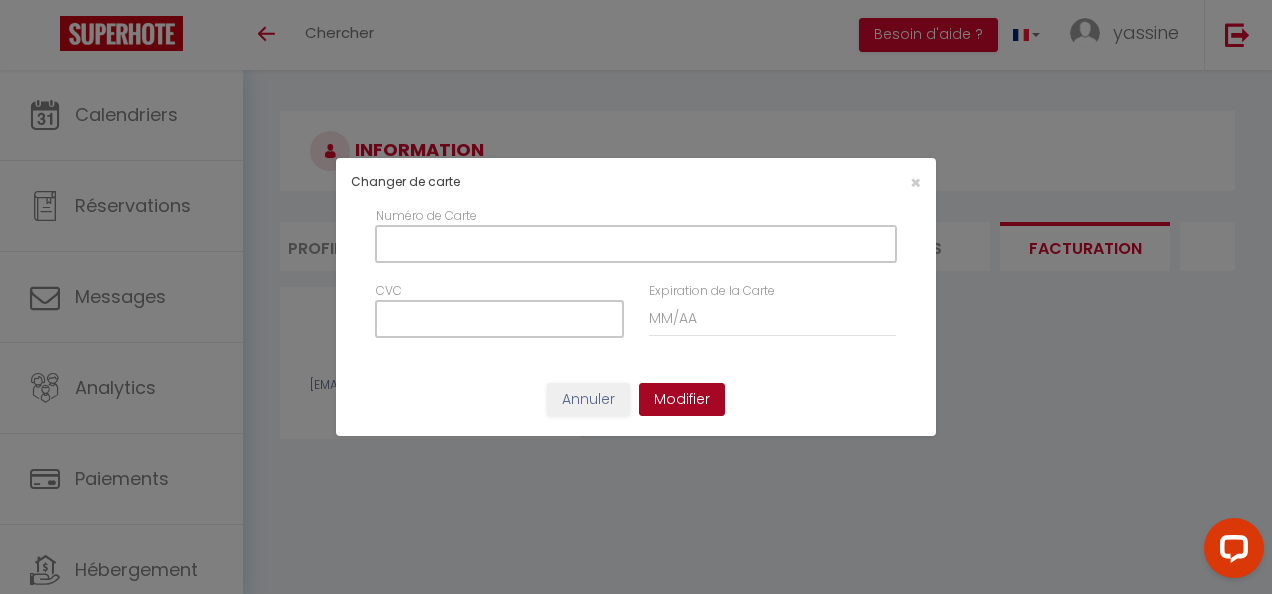 click on "Modifier" at bounding box center (682, 400) 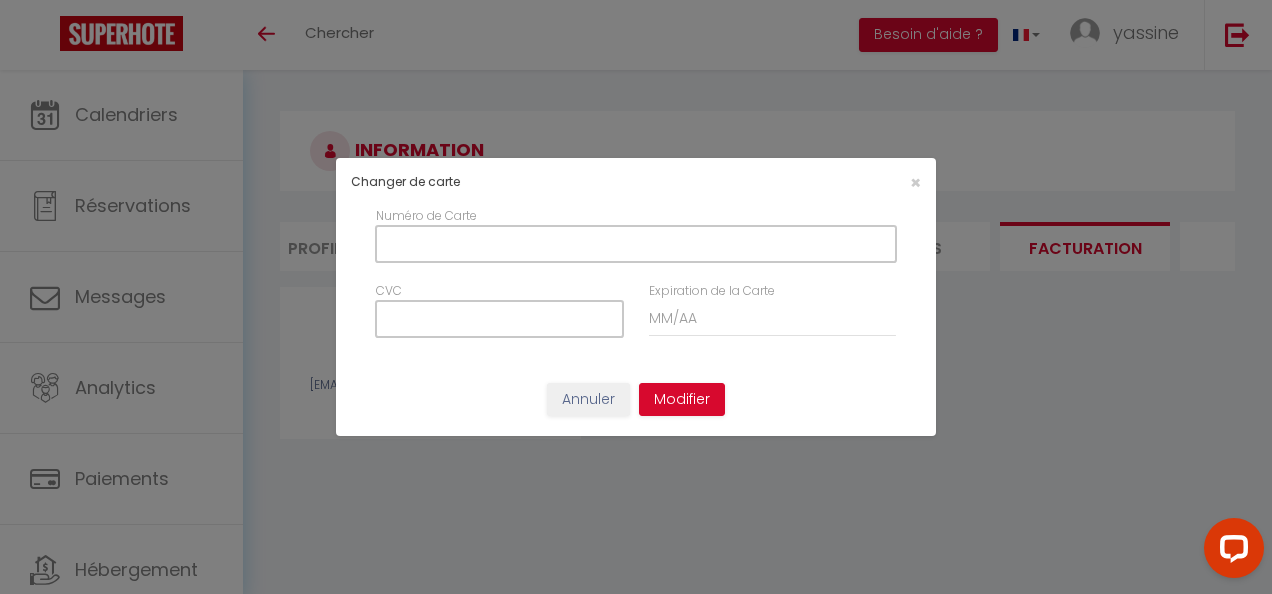click on "Numéro de Carte" at bounding box center (636, 244) 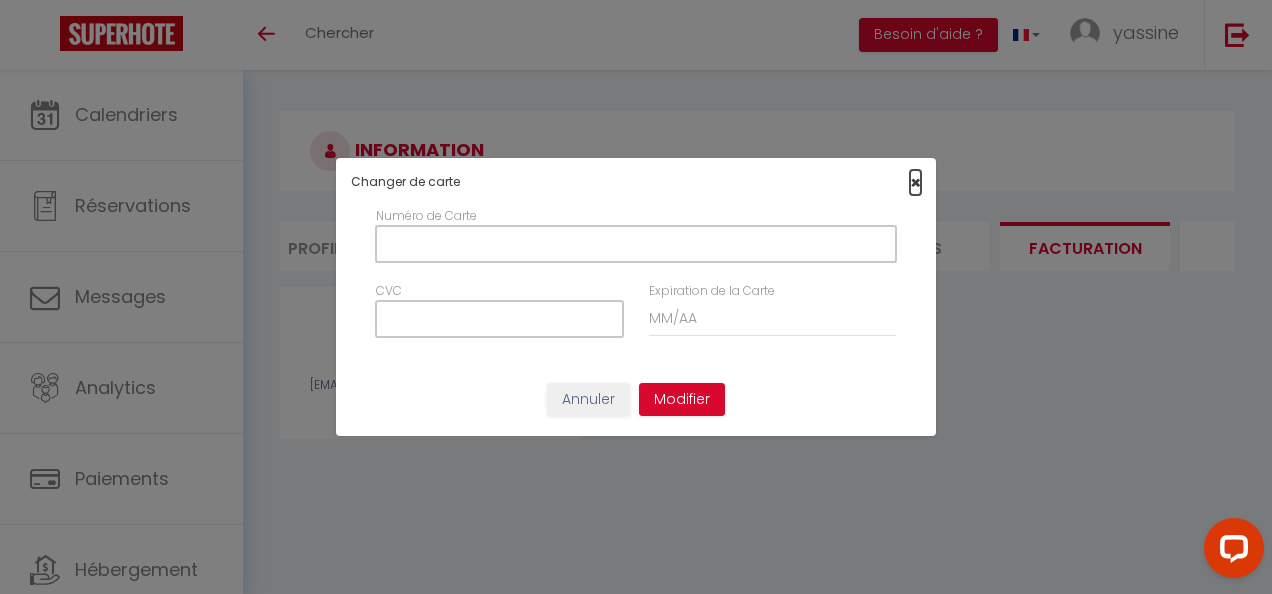 click on "×" at bounding box center [915, 182] 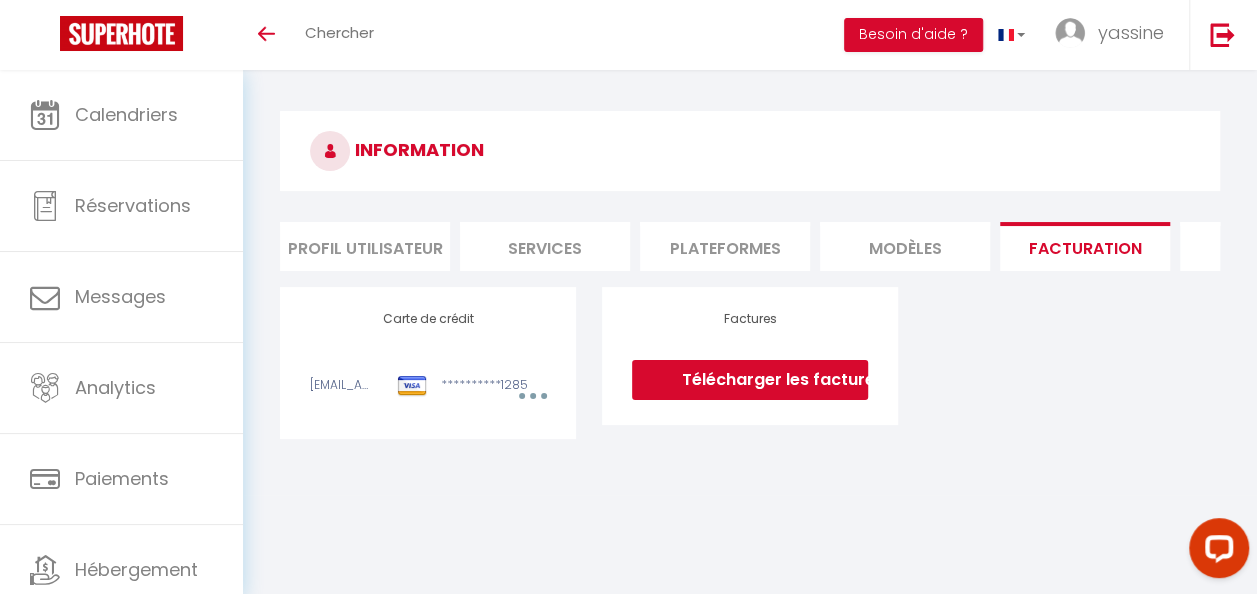 click on "Profil Utilisateur" at bounding box center (365, 246) 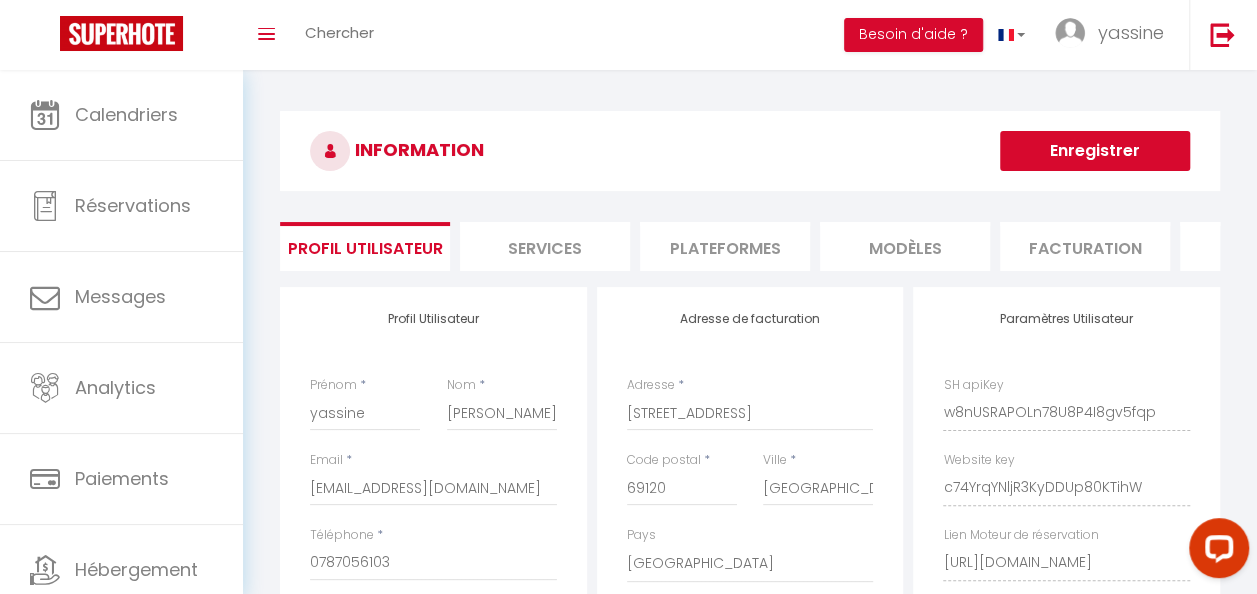 click on "INFORMATION" at bounding box center (750, 151) 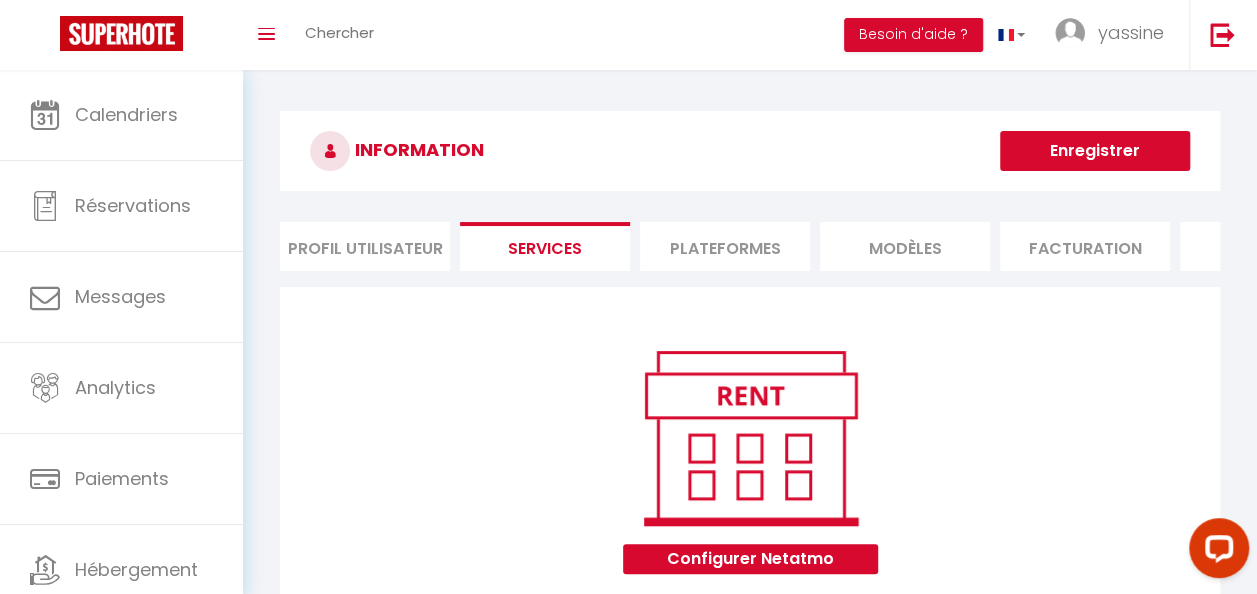 click on "Plateformes" at bounding box center (725, 246) 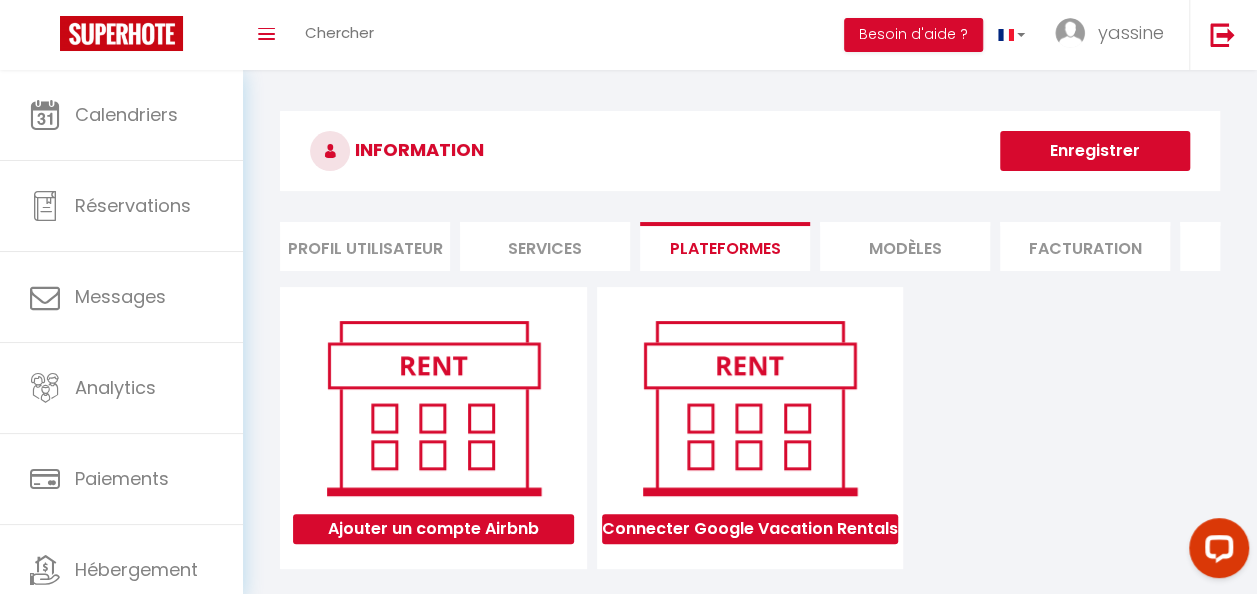 click on "MODÈLES" at bounding box center [905, 246] 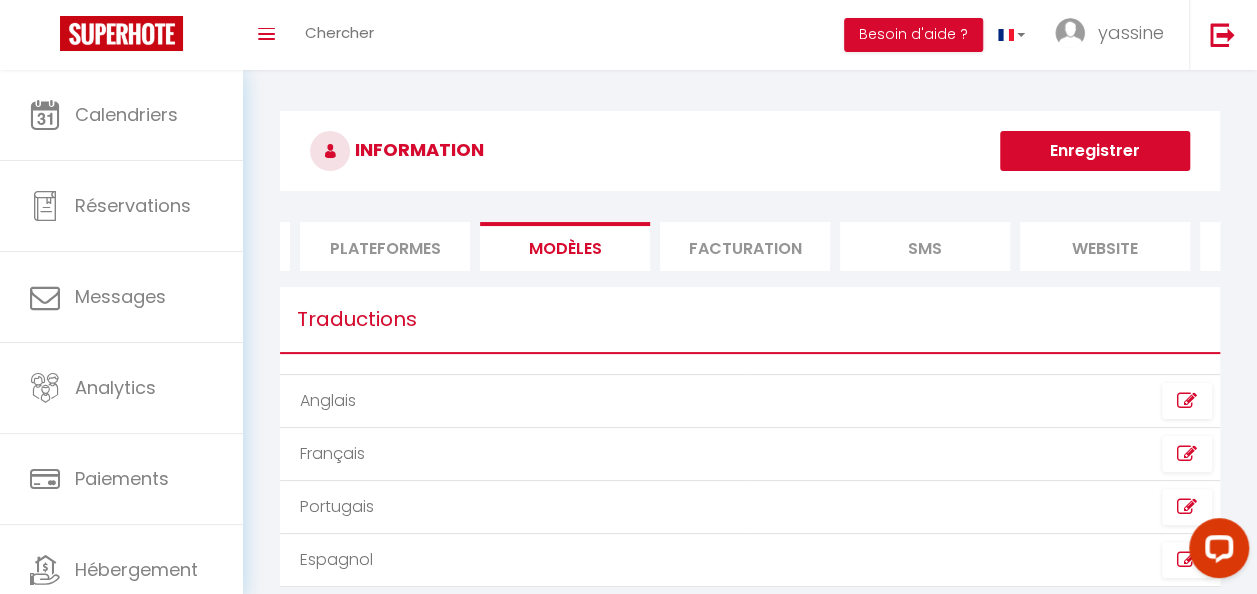 scroll, scrollTop: 0, scrollLeft: 332, axis: horizontal 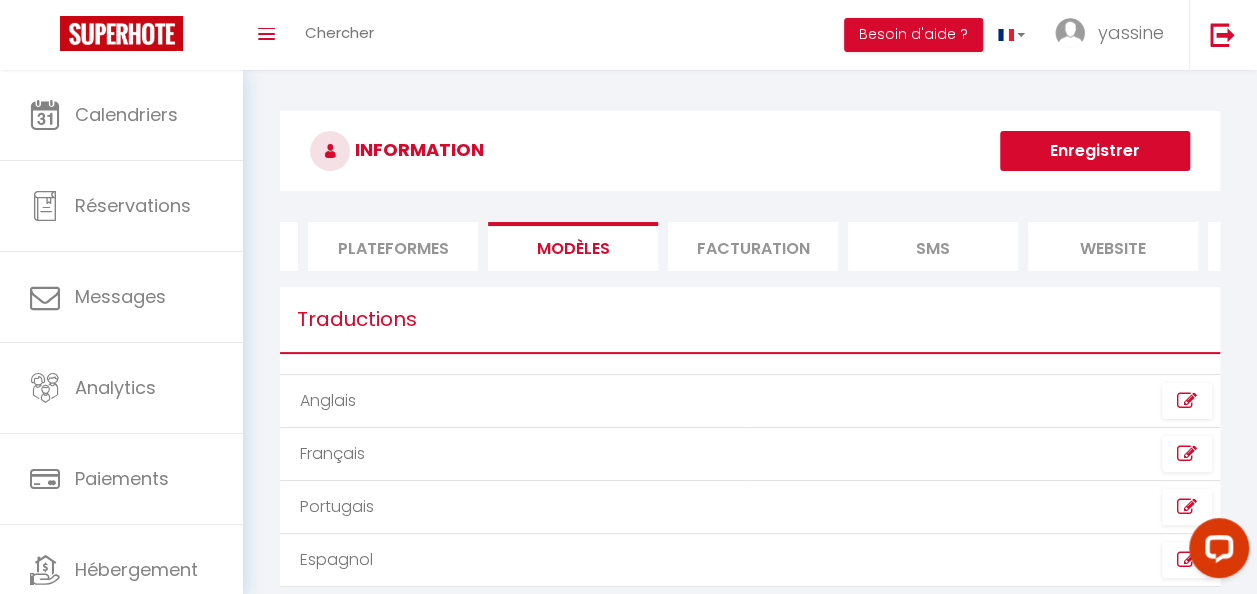 click on "Facturation" at bounding box center [753, 246] 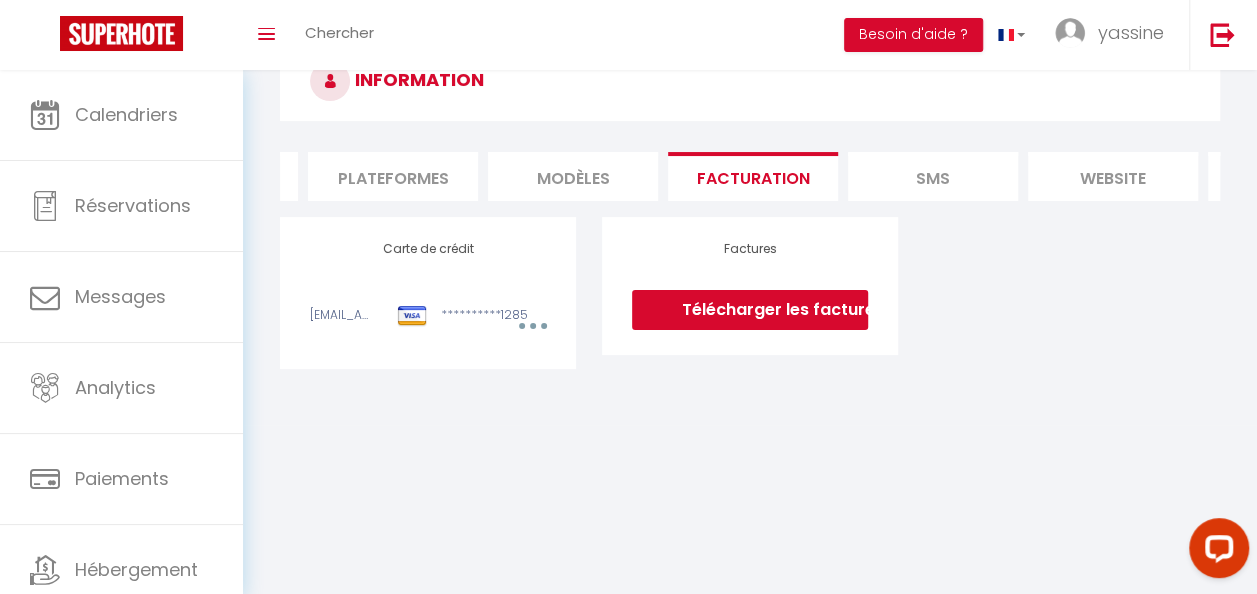 scroll, scrollTop: 0, scrollLeft: 0, axis: both 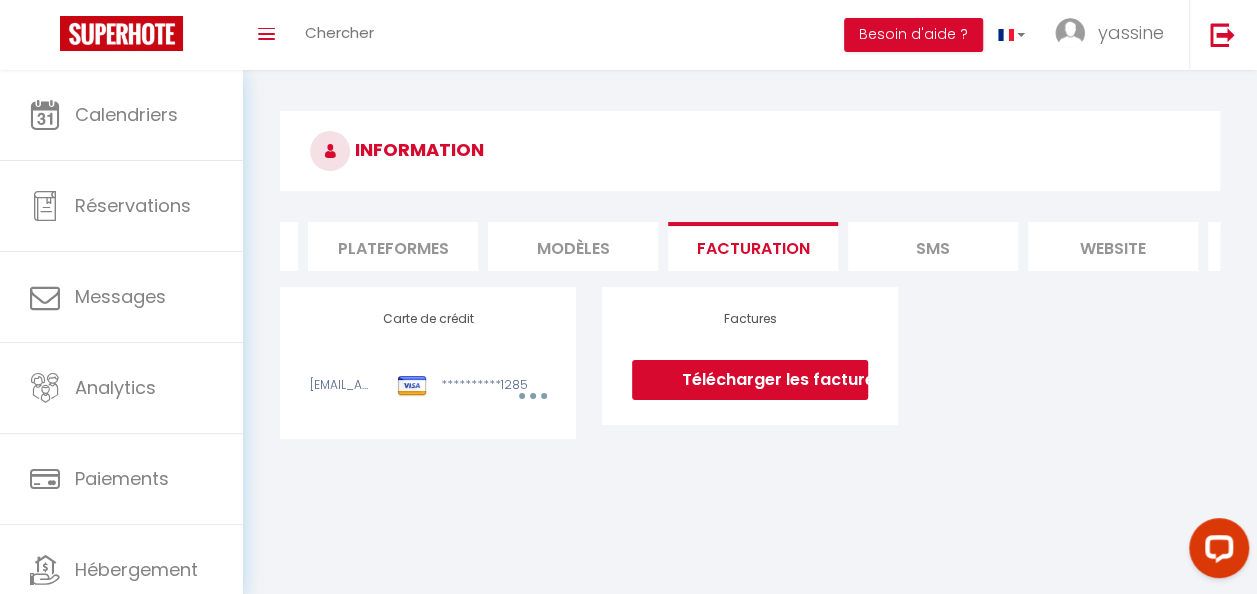 click on "Plateformes" at bounding box center [393, 246] 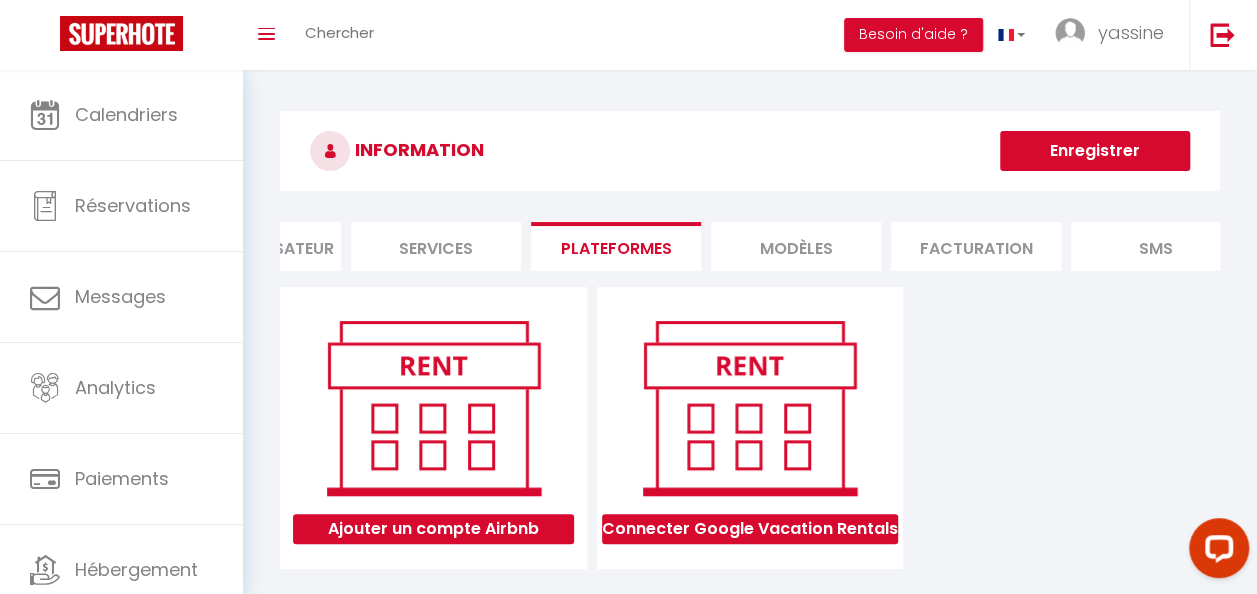 scroll, scrollTop: 0, scrollLeft: 0, axis: both 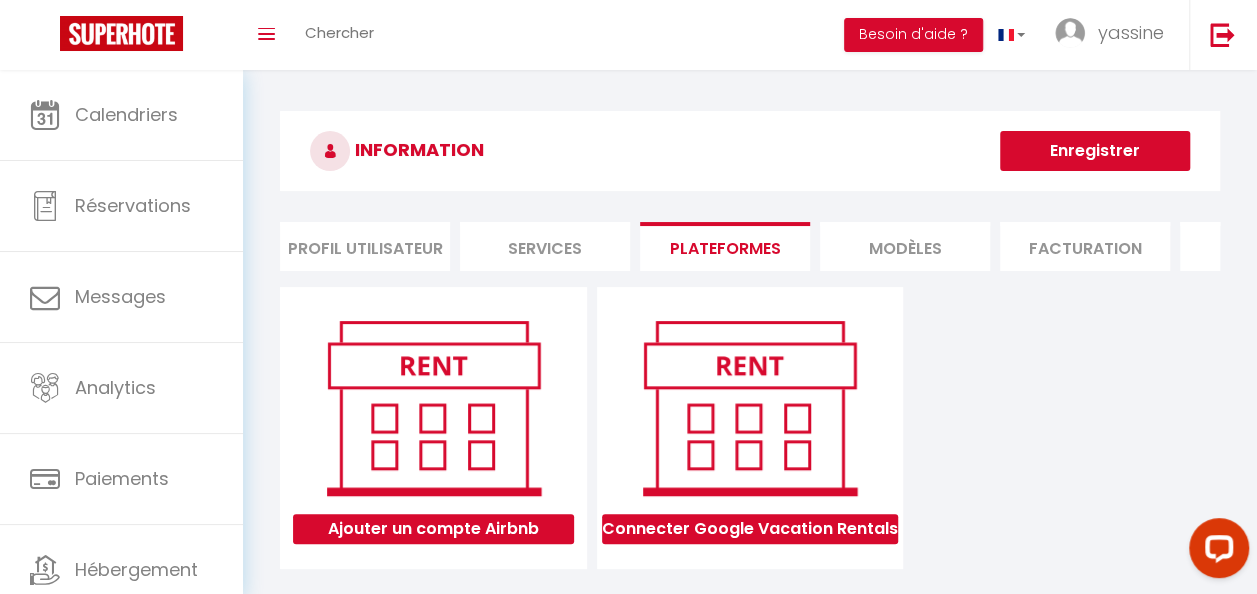 click on "Profil Utilisateur" at bounding box center [365, 246] 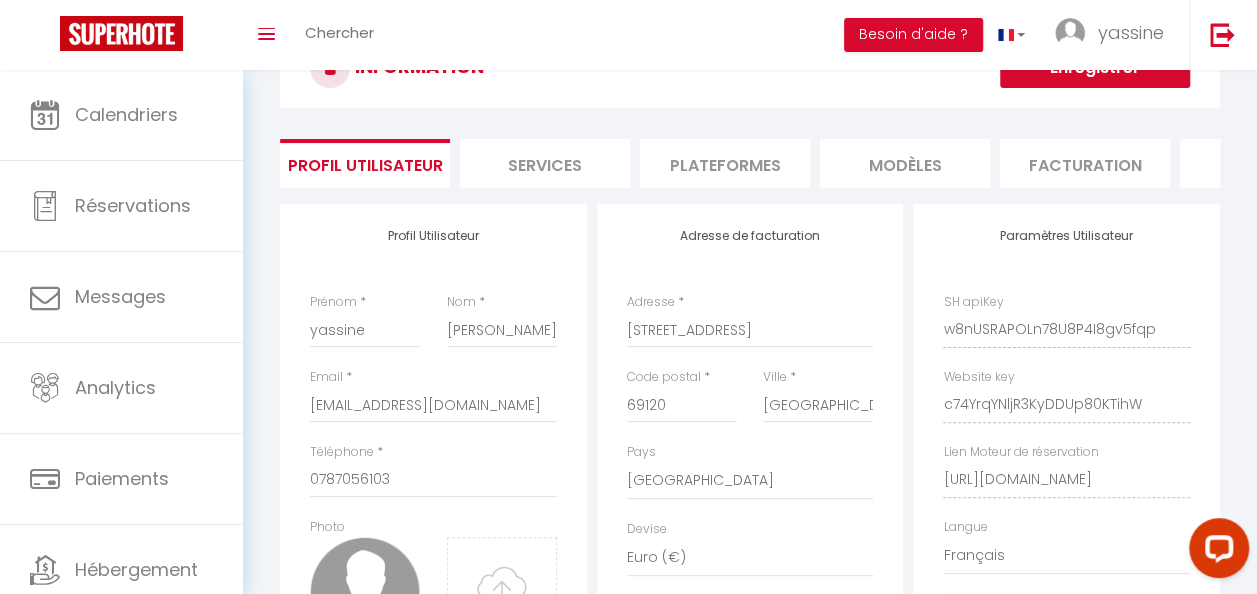 scroll, scrollTop: 0, scrollLeft: 0, axis: both 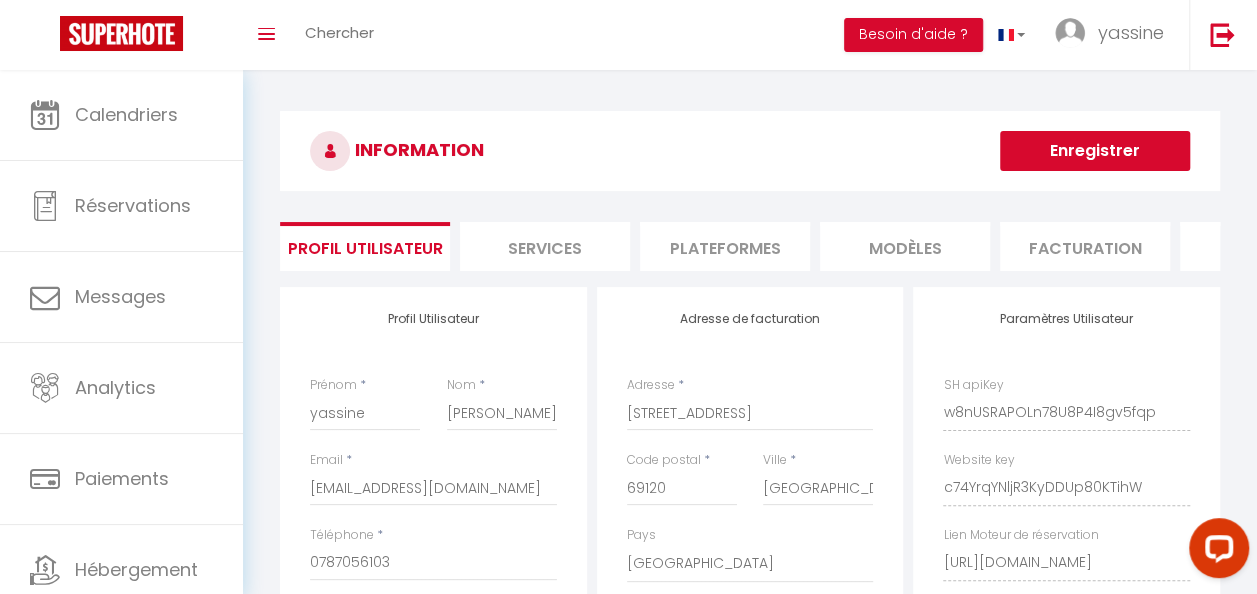 click on "Services" at bounding box center [545, 246] 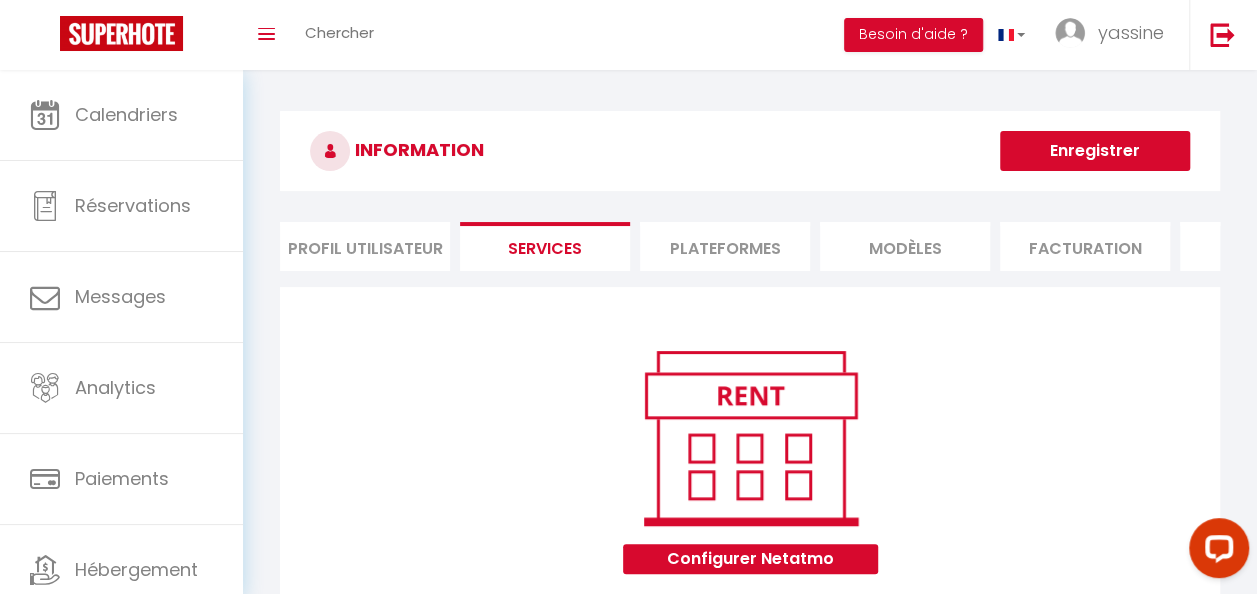 click on "Plateformes" at bounding box center [725, 246] 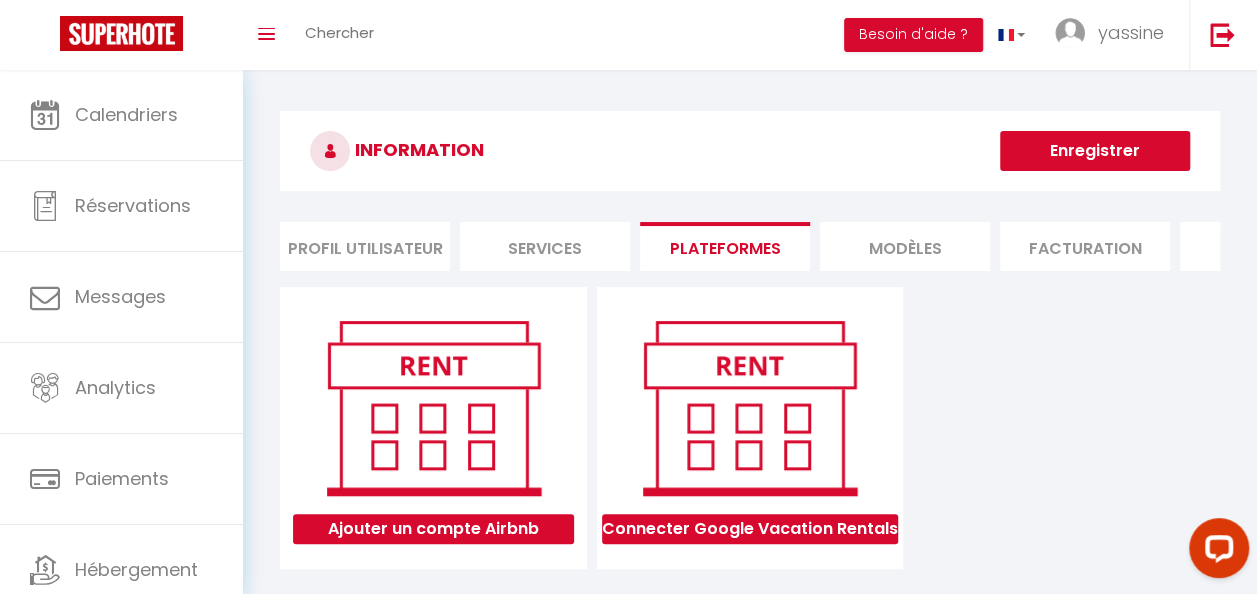 click on "MODÈLES" at bounding box center [905, 246] 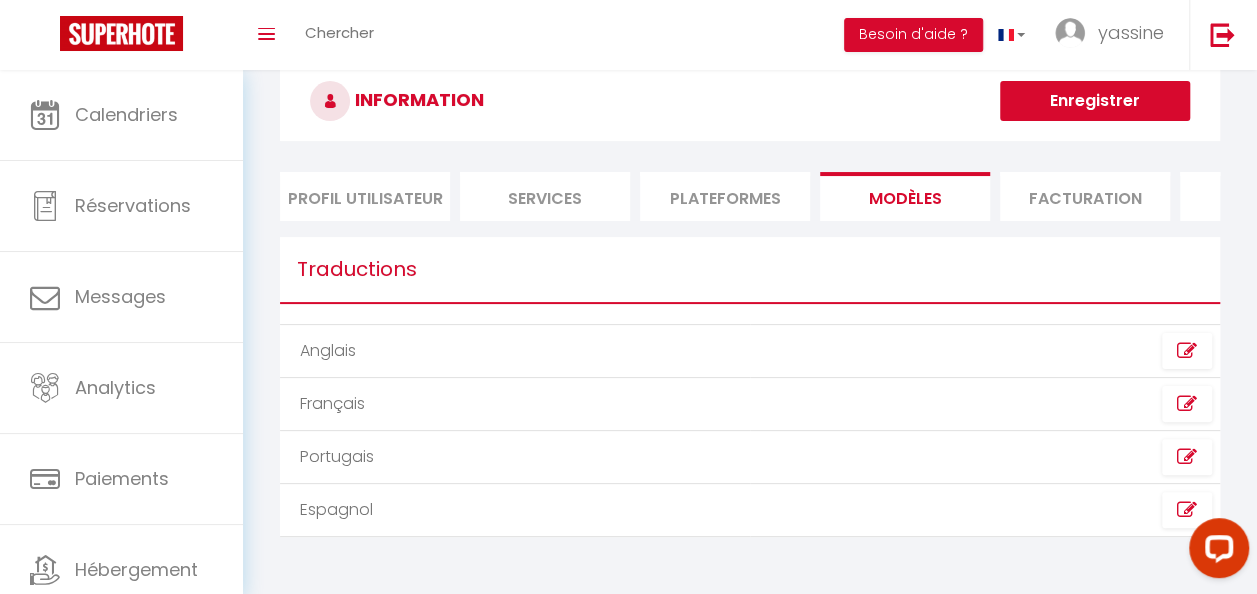 scroll, scrollTop: 74, scrollLeft: 0, axis: vertical 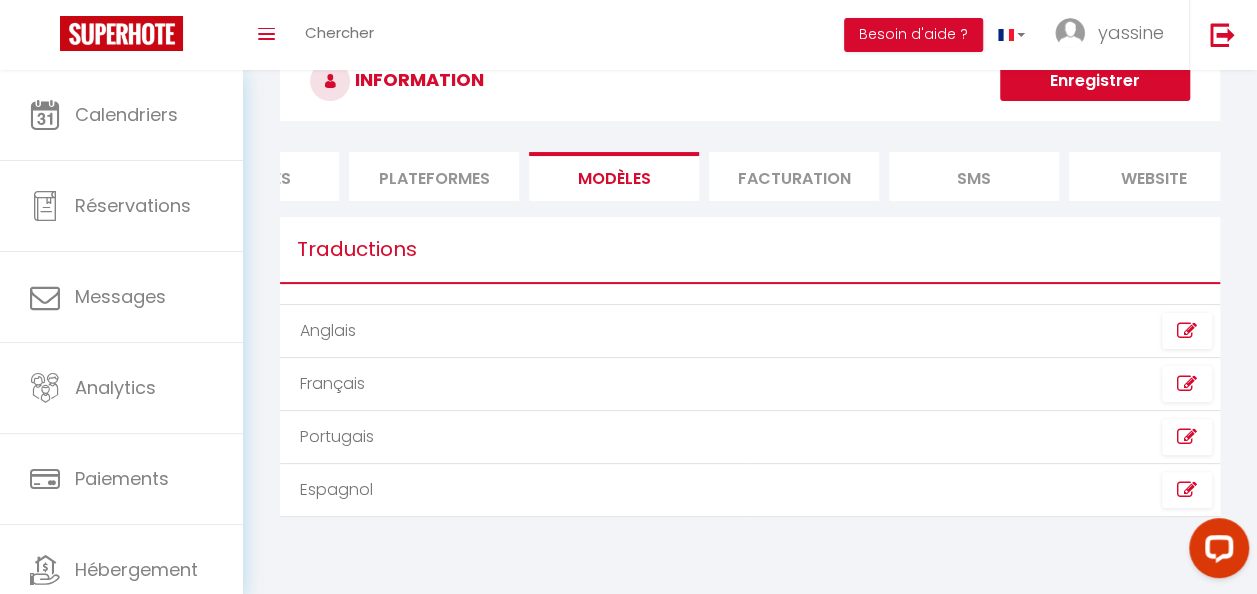 click on "INFORMATION
Enregistrer
Profil Utilisateur
Services
Plateformes
MODÈLES
Facturation
SMS
website
Journal
Profil Utilisateur
Prénom   *   yassine   Nom   *   IBNE ATIA   Email   *   ibneatiay@gmail.com   Téléphone   *   0787056103   Photo   ×         Drag and drop a file here or click Ooops, something wrong appended. Remove   Drag and drop or click to replace
Changer le mot de passe
Adresse de facturation
Adresse   *   16 rue lamartine   Code postal   *   69120   Ville   *   Lyon   Pays     Devise" at bounding box center [750, 289] 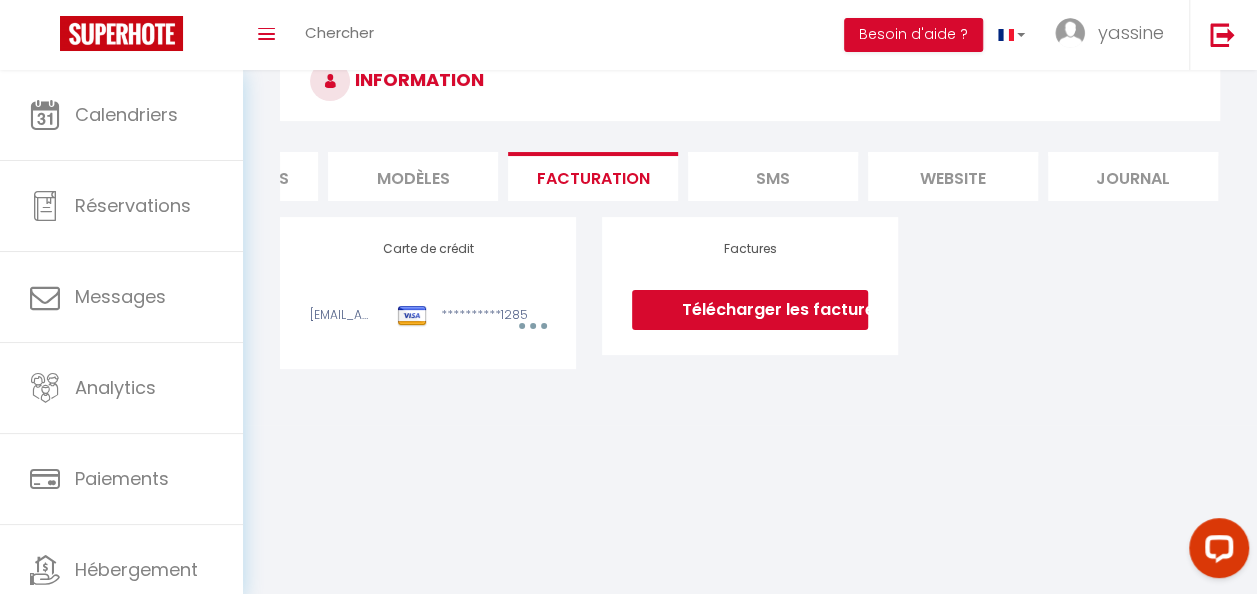 scroll, scrollTop: 0, scrollLeft: 500, axis: horizontal 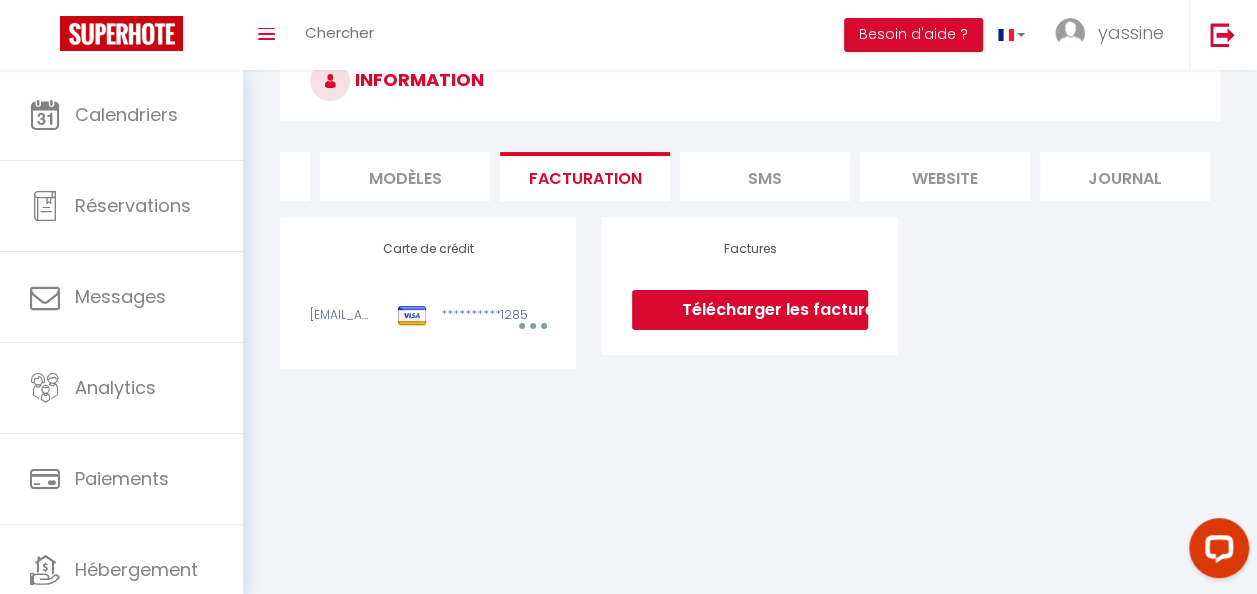 click on "Journal" at bounding box center [1125, 176] 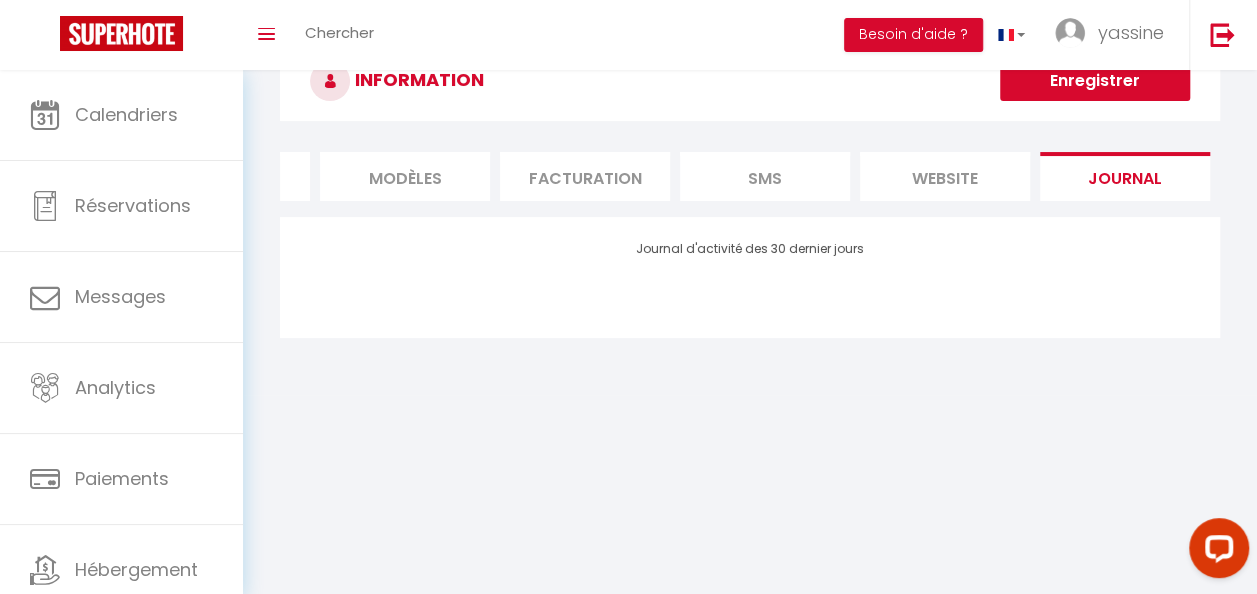 click on "website" at bounding box center (945, 176) 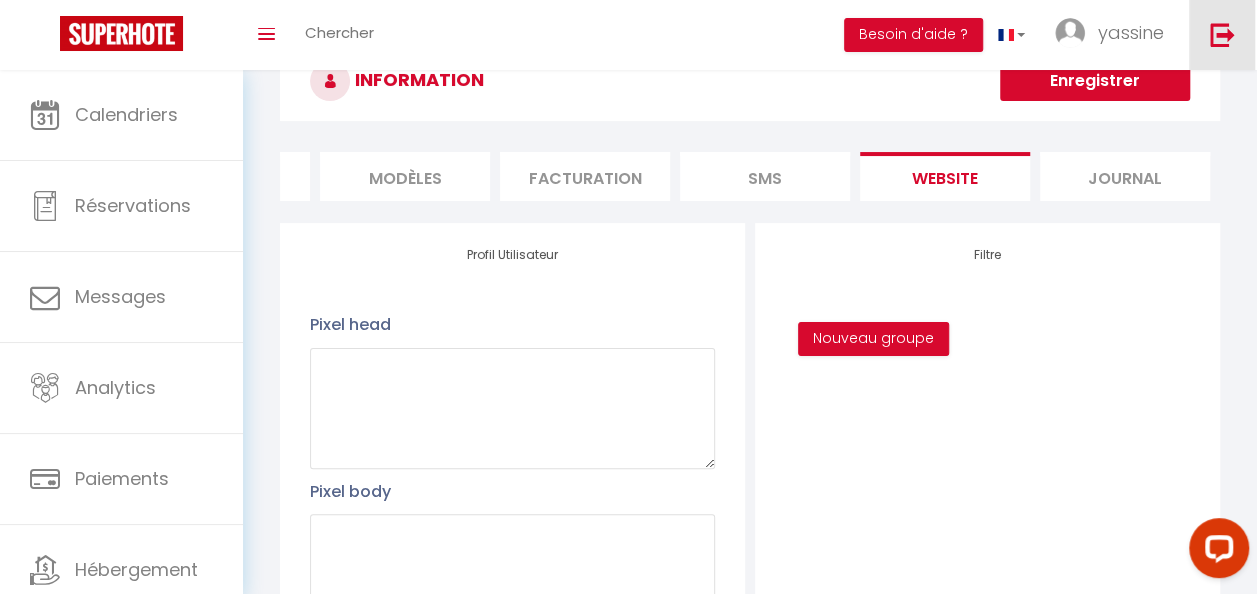 click at bounding box center (1222, 35) 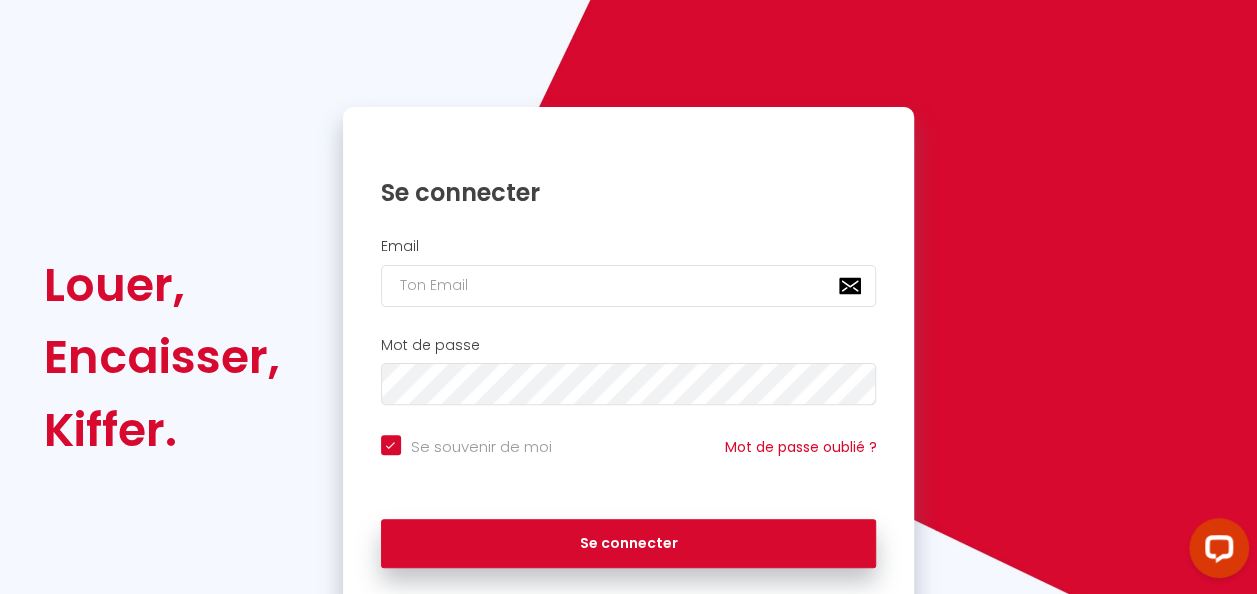 scroll, scrollTop: 142, scrollLeft: 0, axis: vertical 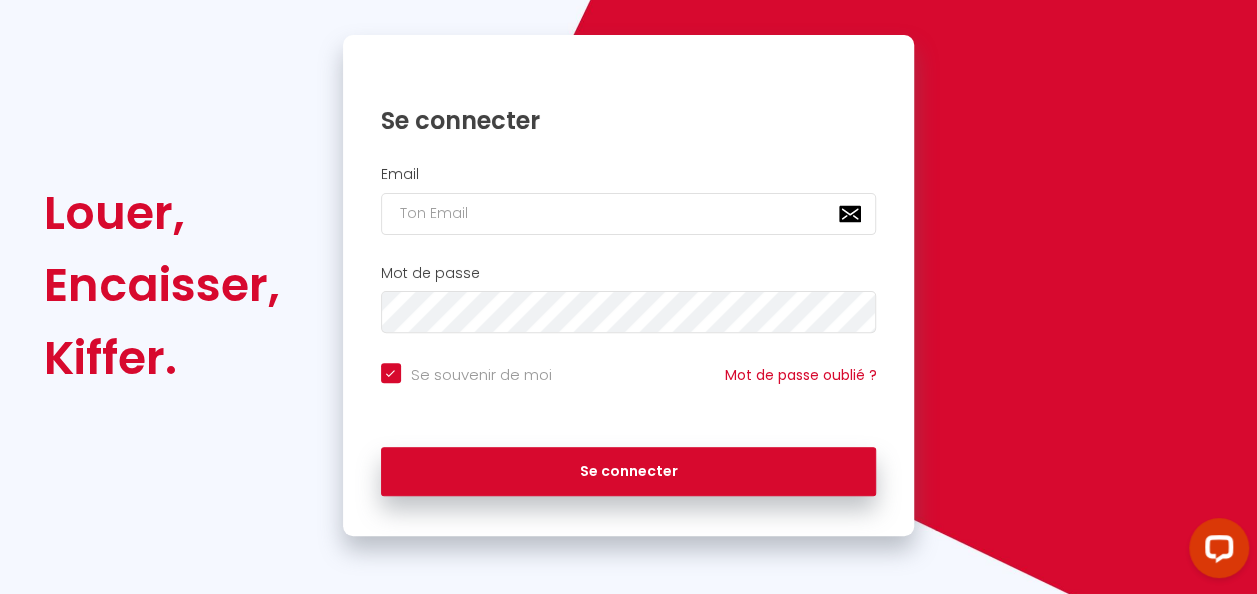 checkbox on "true" 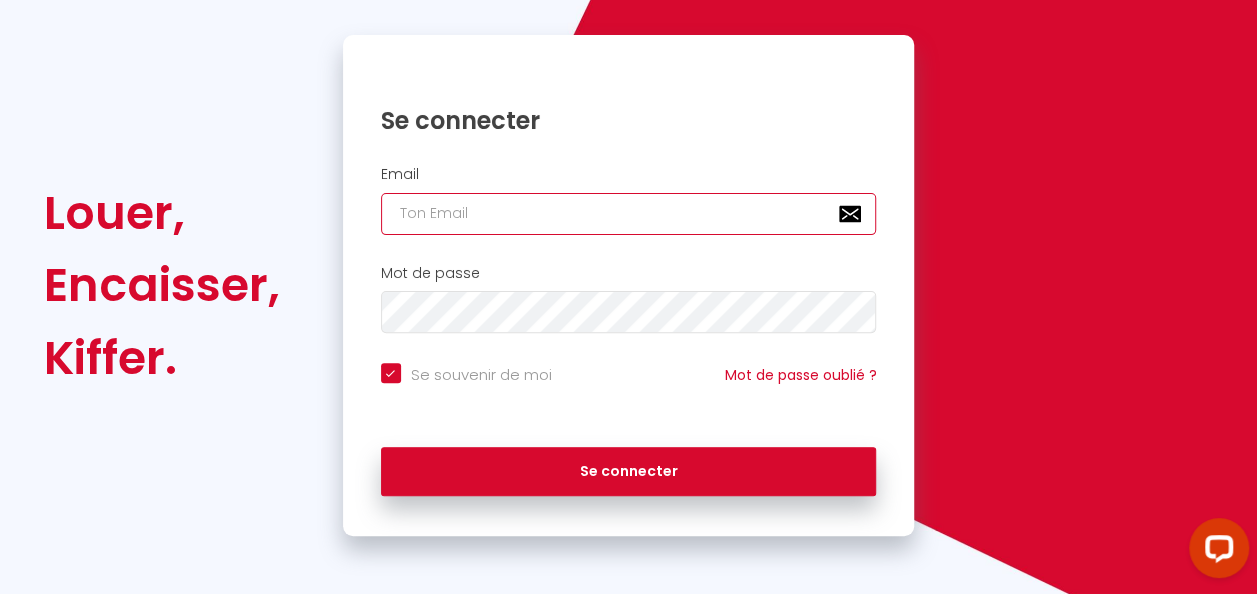 type on "[EMAIL_ADDRESS][DOMAIN_NAME]" 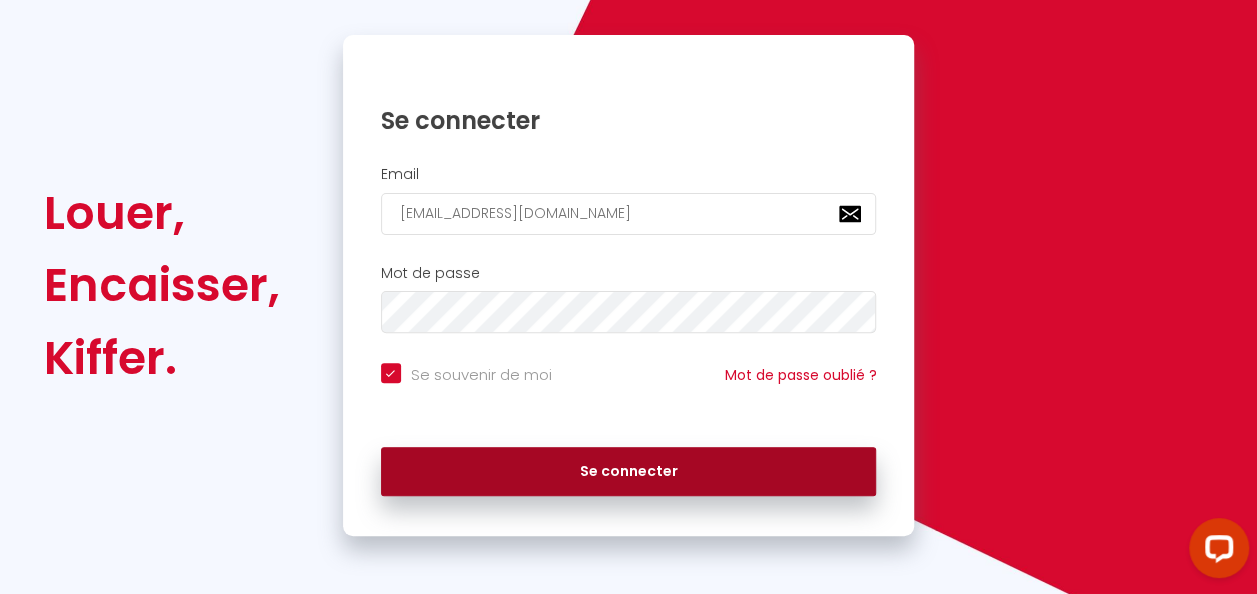 click on "Se connecter" at bounding box center (629, 472) 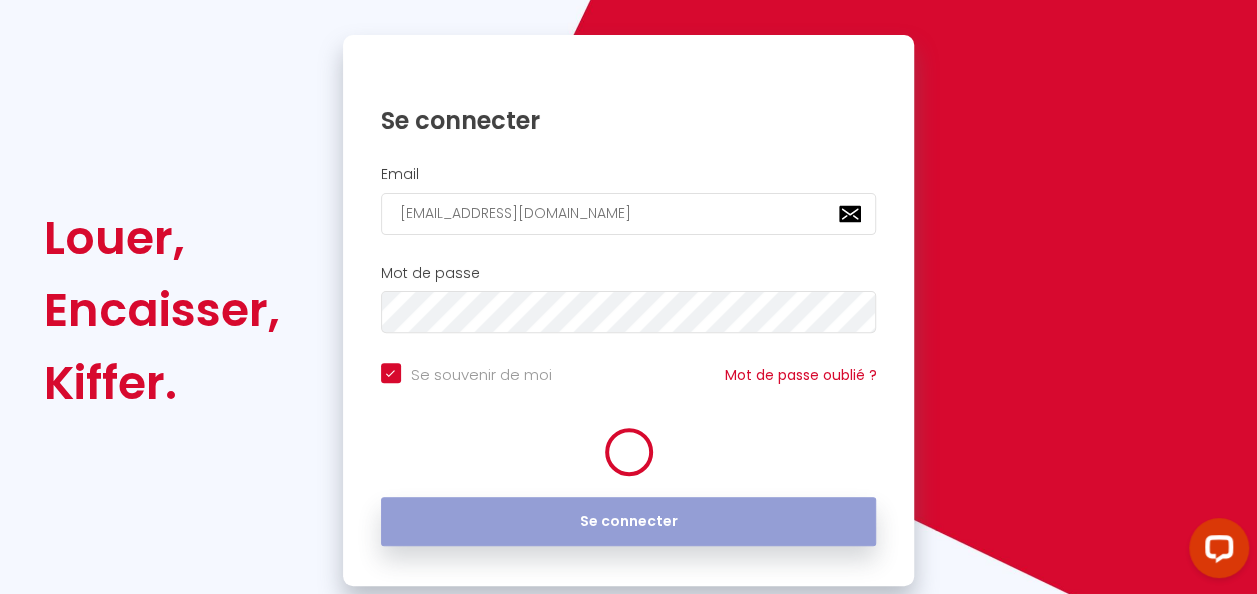 scroll, scrollTop: 0, scrollLeft: 0, axis: both 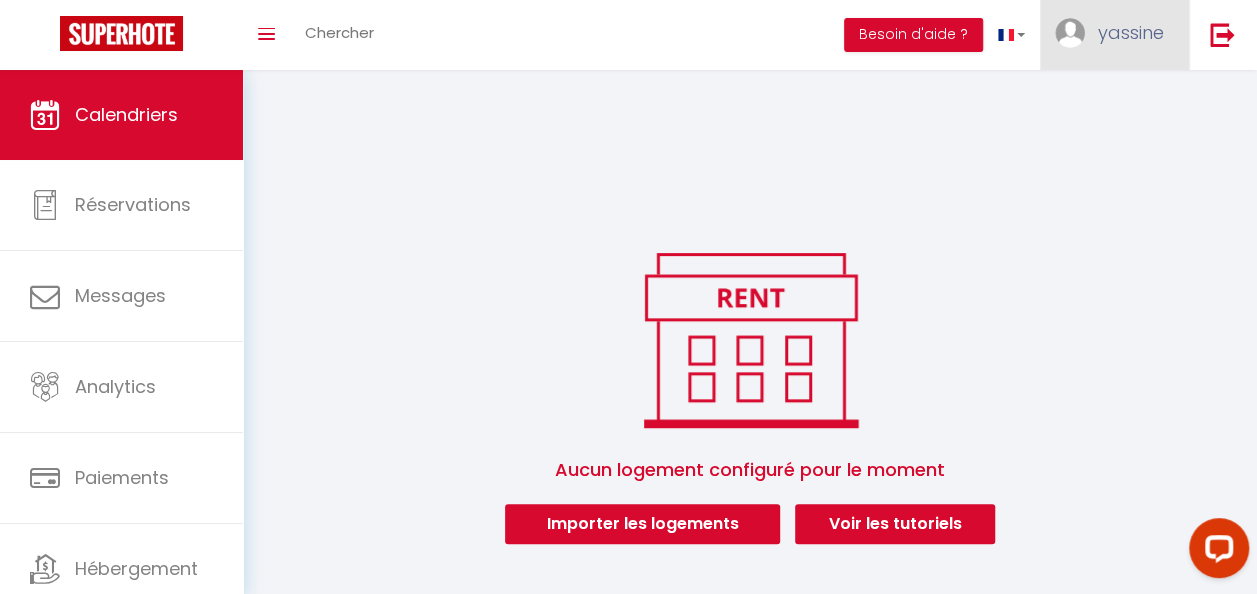 click on "yassine" at bounding box center (1131, 32) 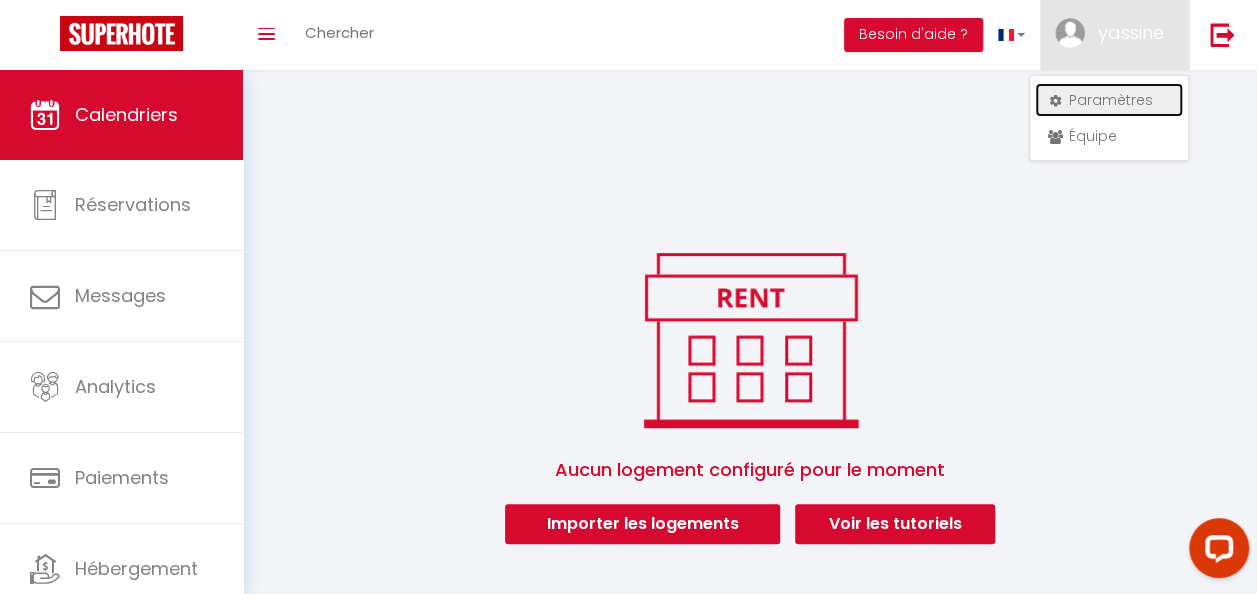 click on "Paramètres" at bounding box center (1109, 100) 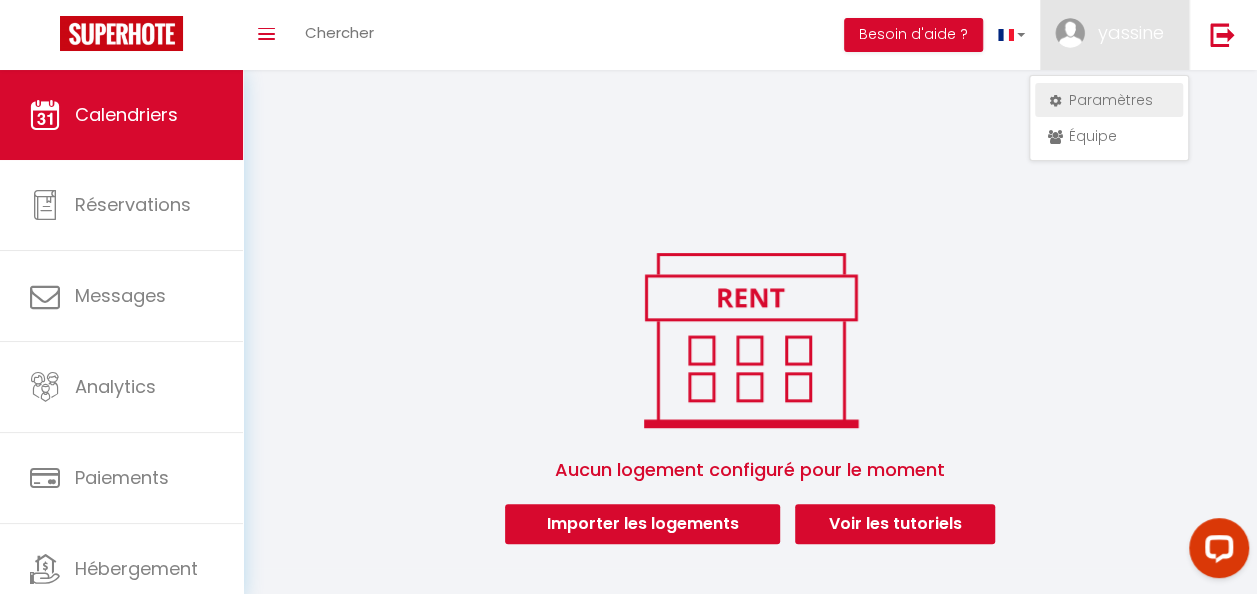 select on "fr" 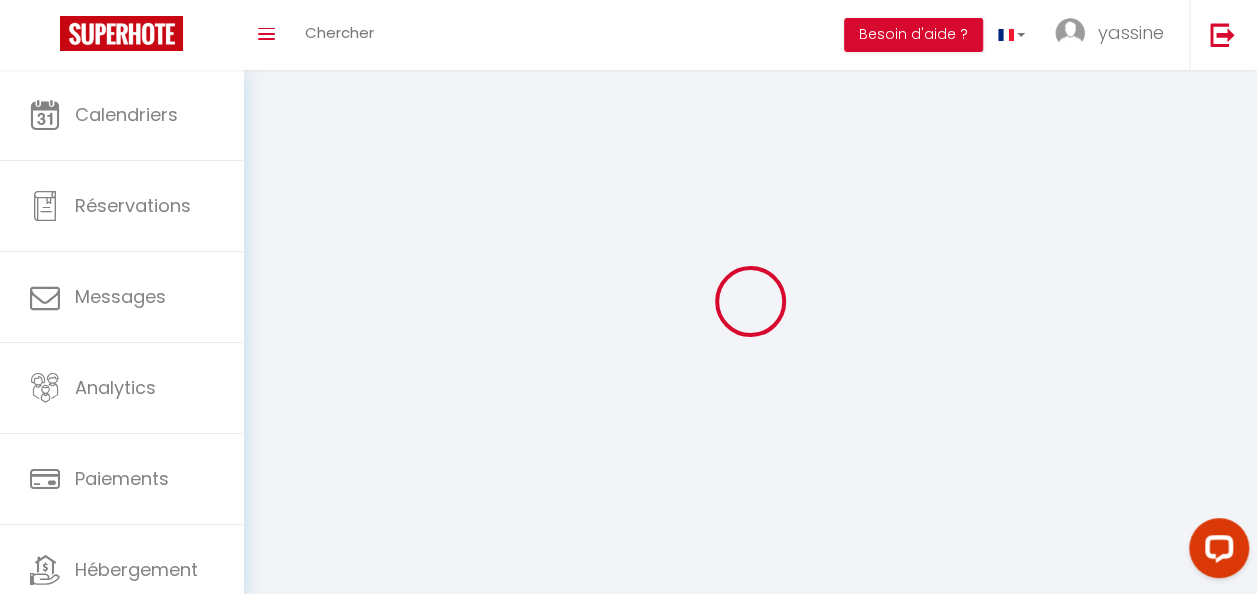 type on "yassine" 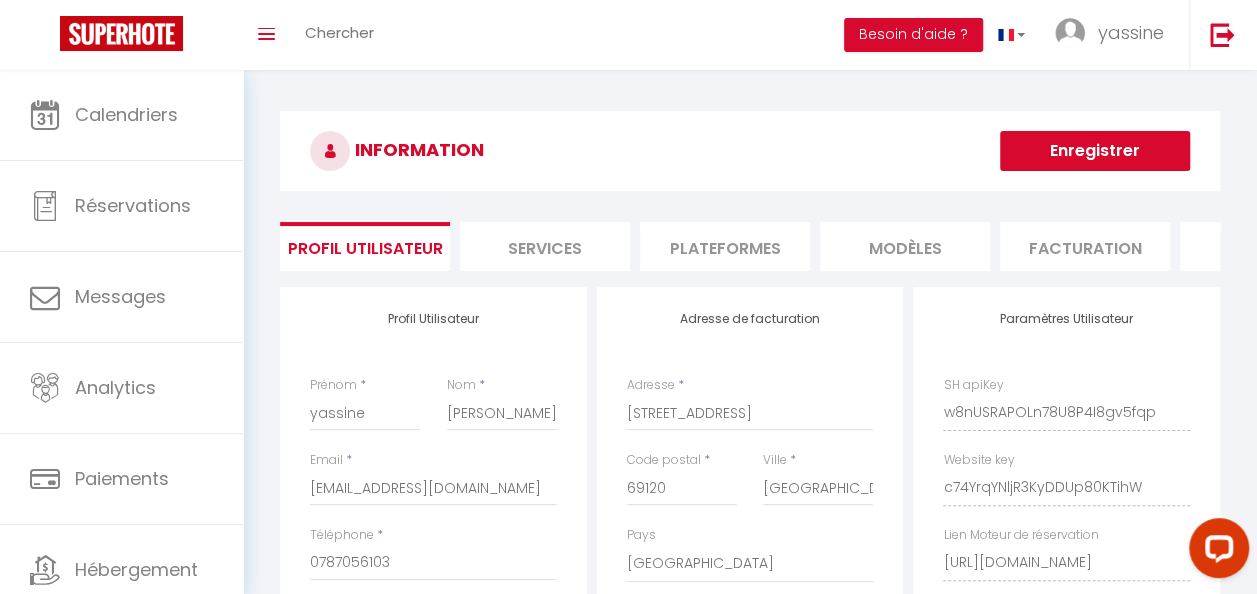 click on "Enregistrer" at bounding box center (1095, 151) 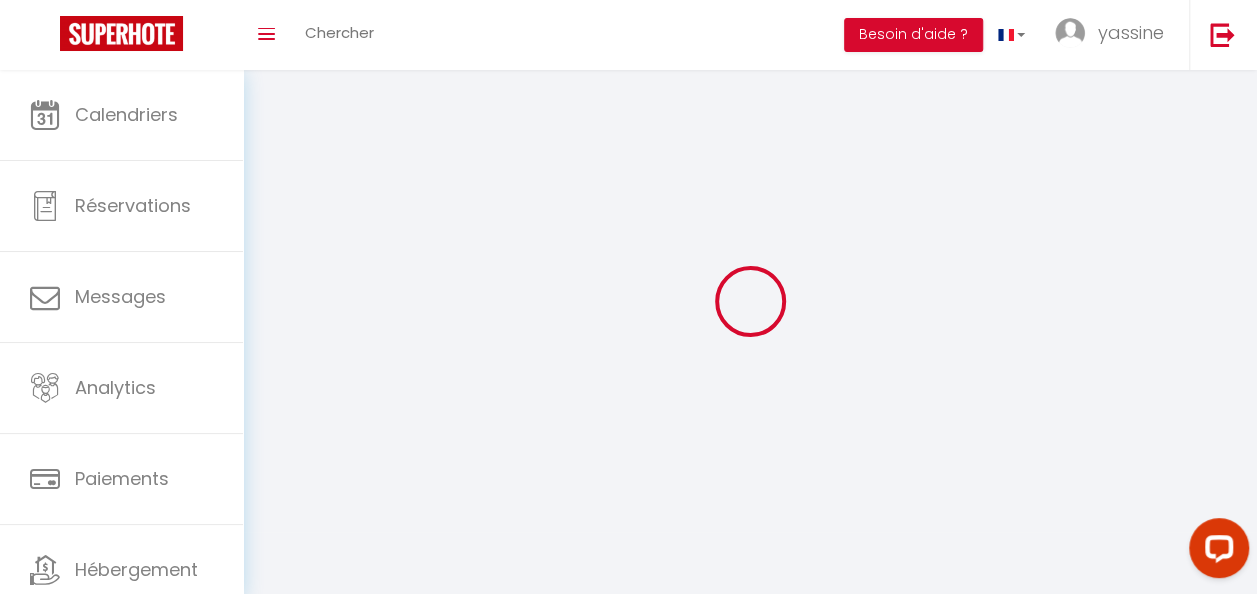click at bounding box center (750, 301) 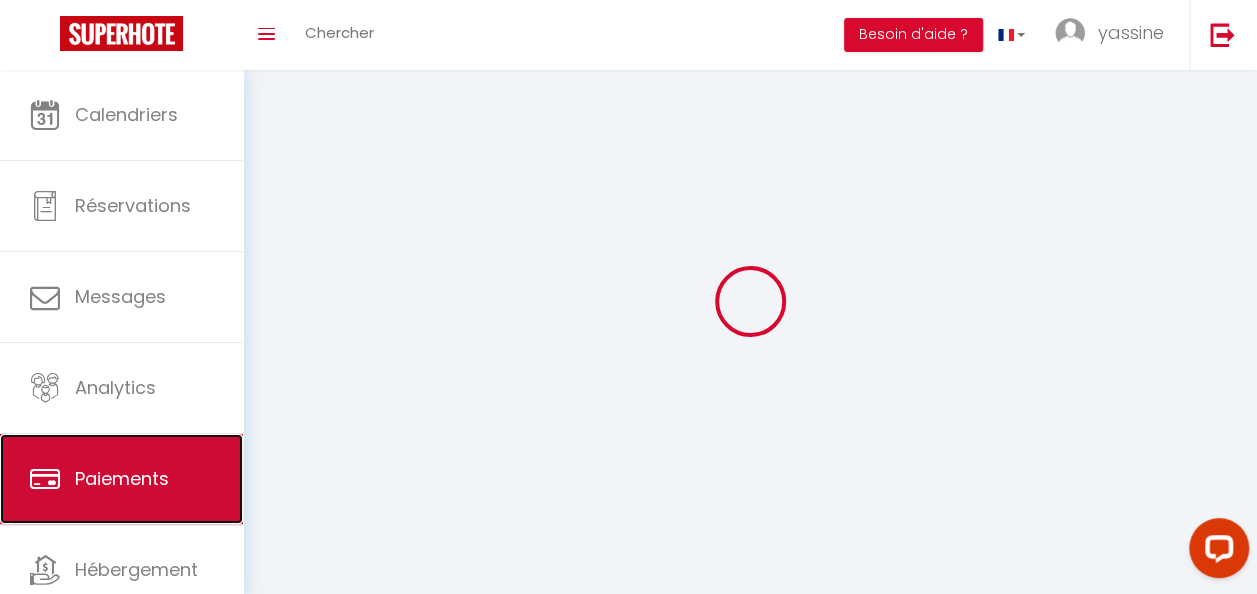 click on "Paiements" at bounding box center (122, 478) 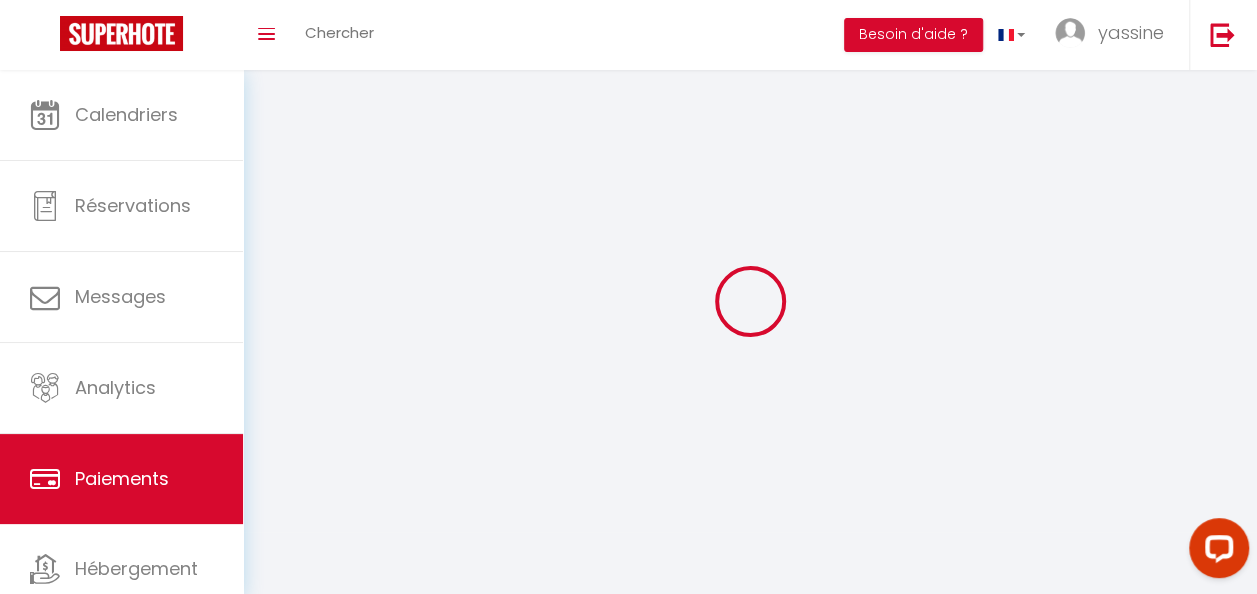 select on "2" 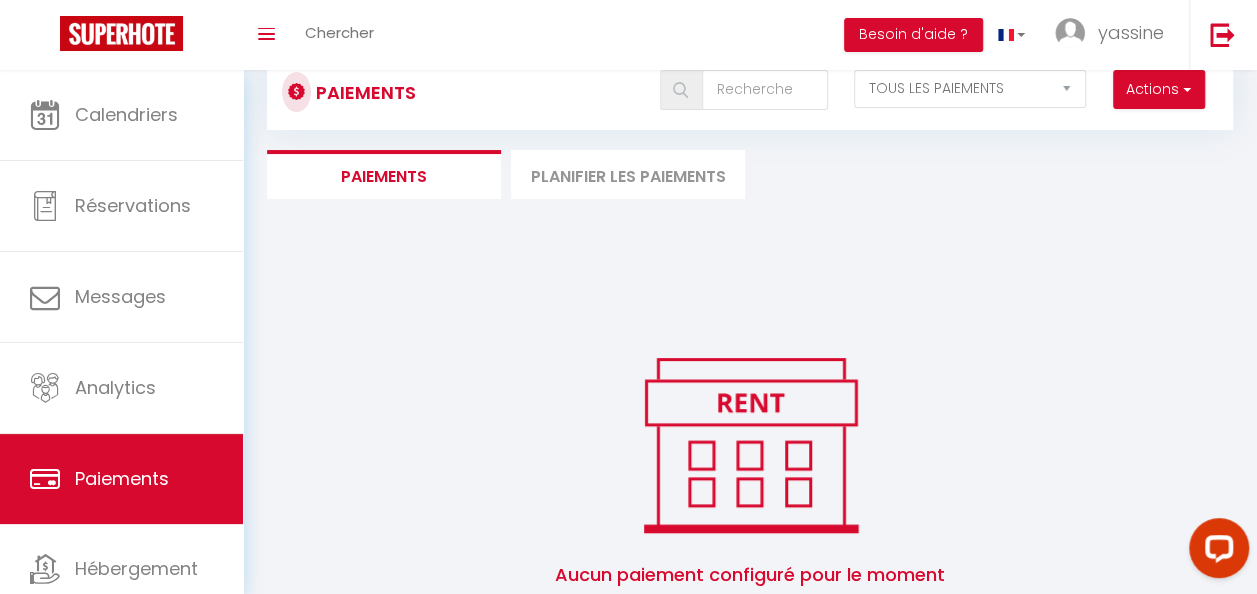 scroll, scrollTop: 0, scrollLeft: 0, axis: both 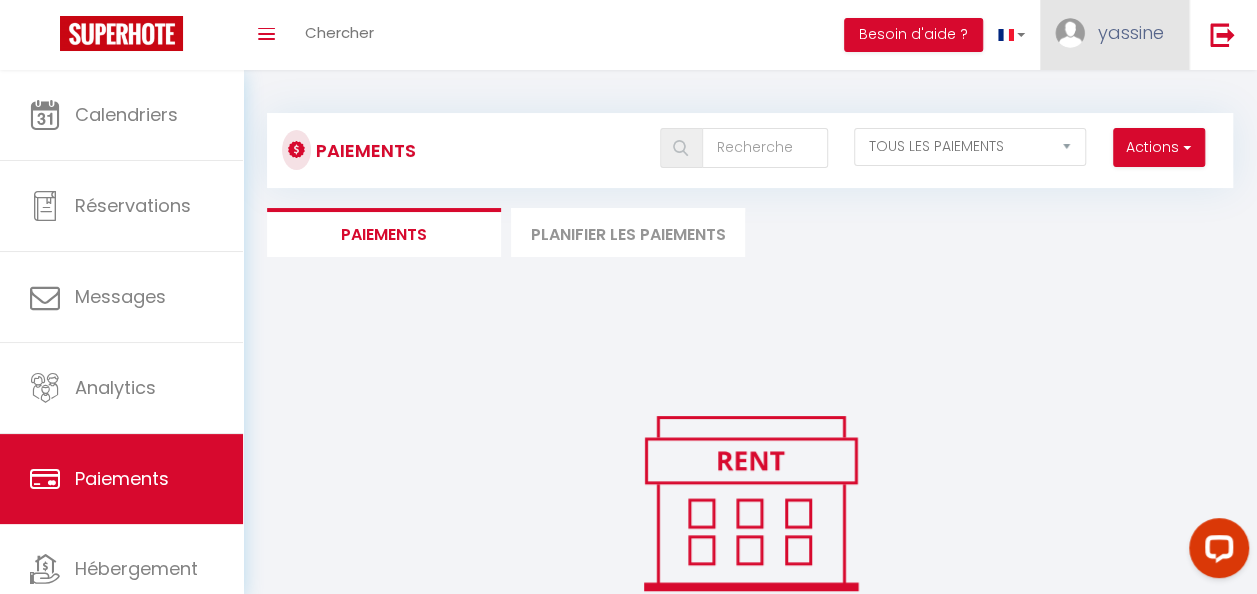 click on "yassine" at bounding box center [1131, 32] 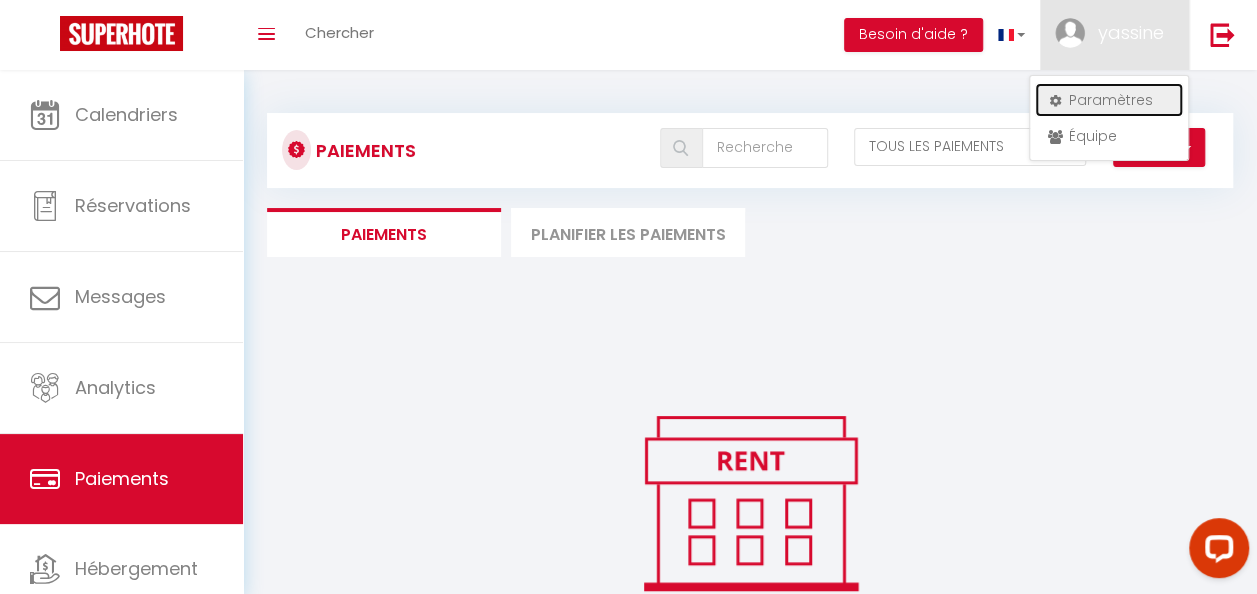 click on "Paramètres" at bounding box center [1109, 100] 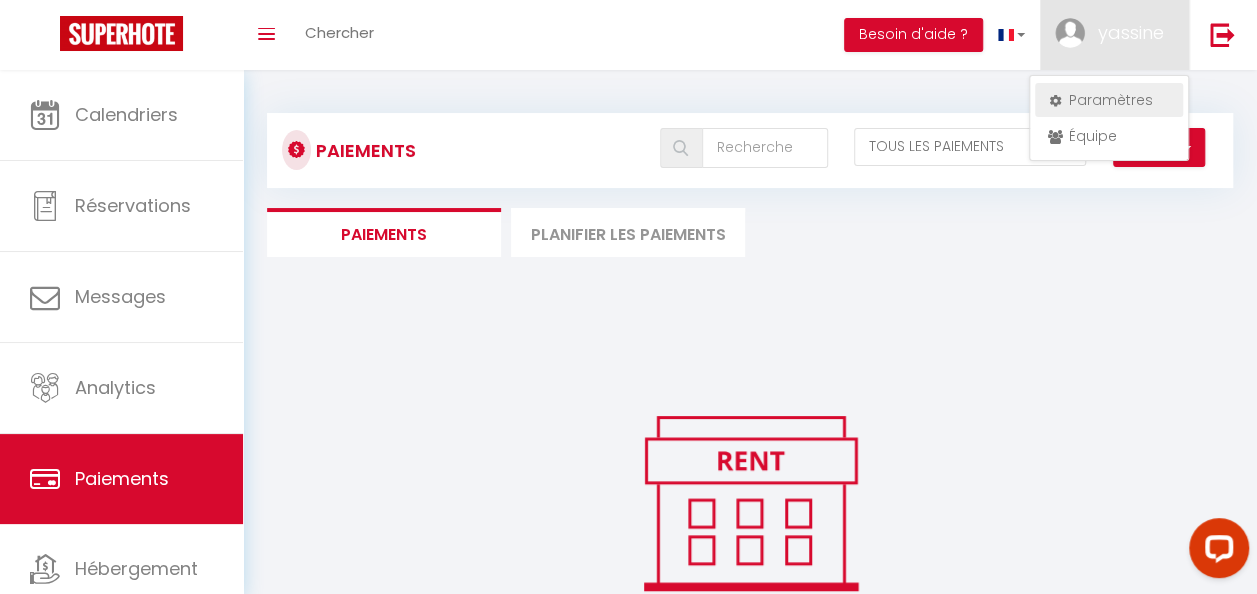 select on "fr" 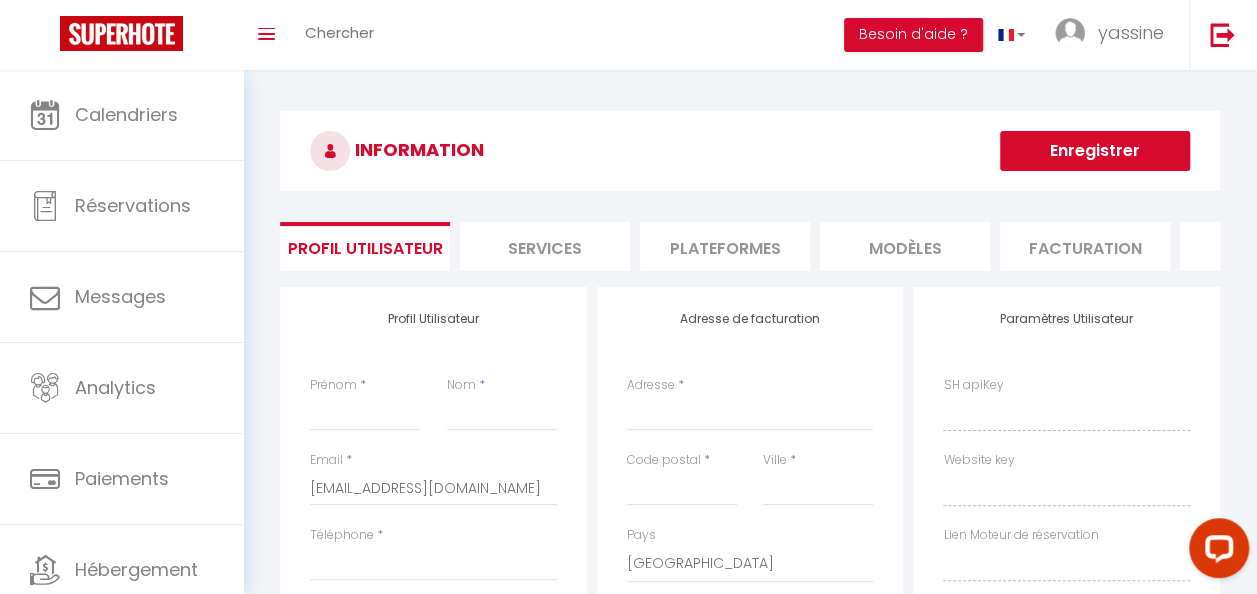 type on "yassine" 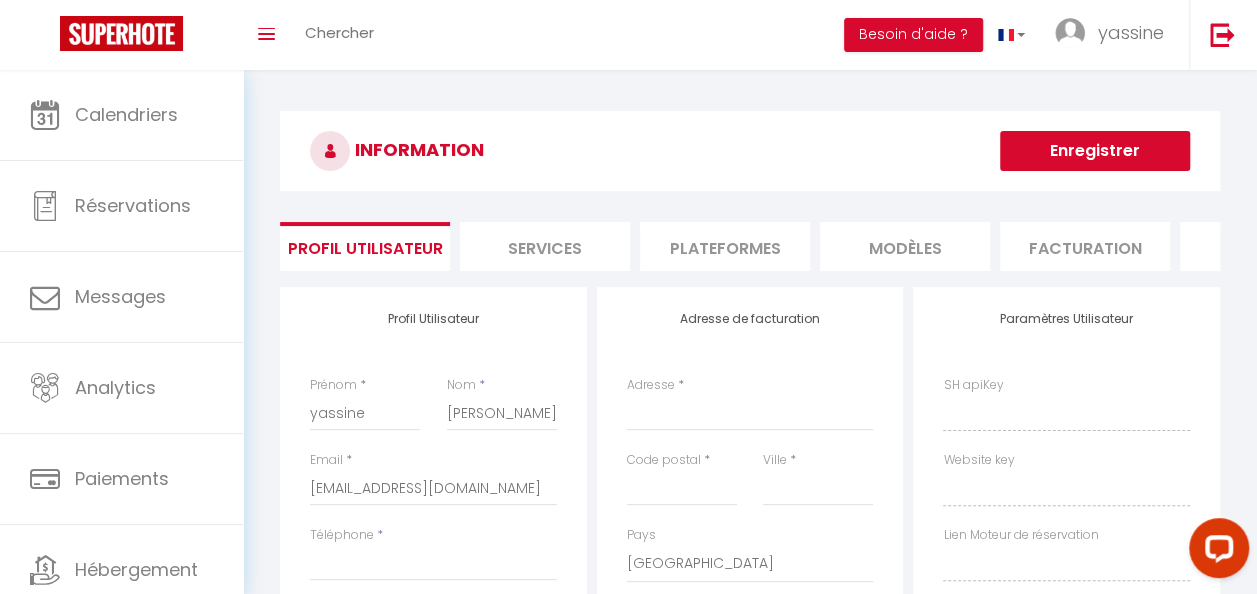 type on "0787056103" 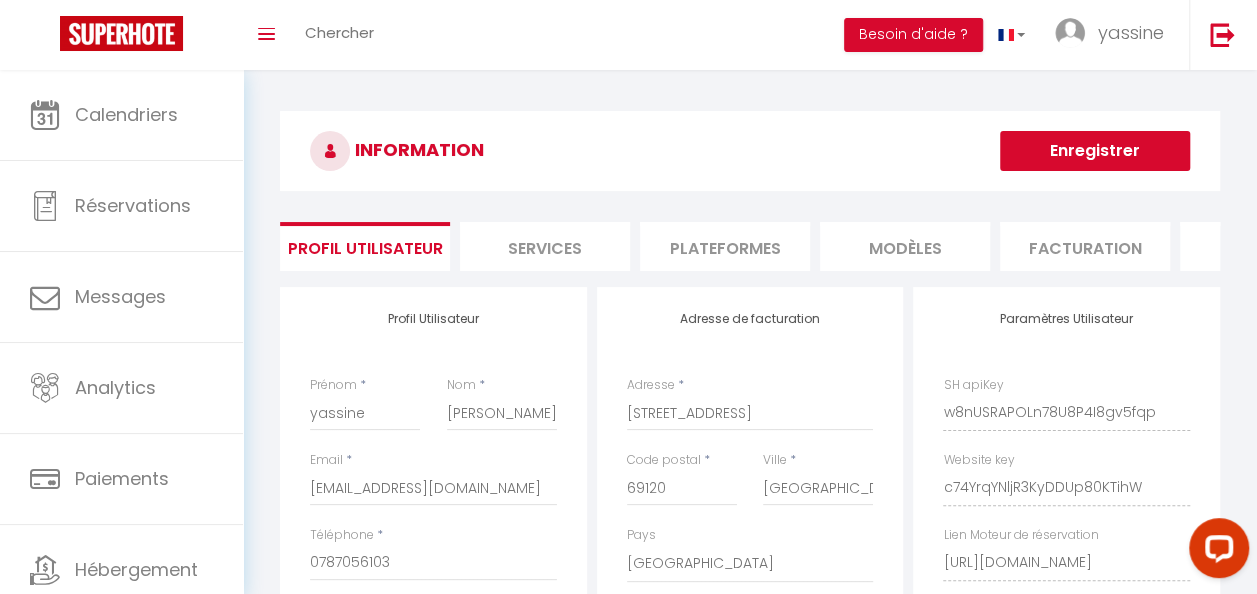 click on "Facturation" at bounding box center (1085, 246) 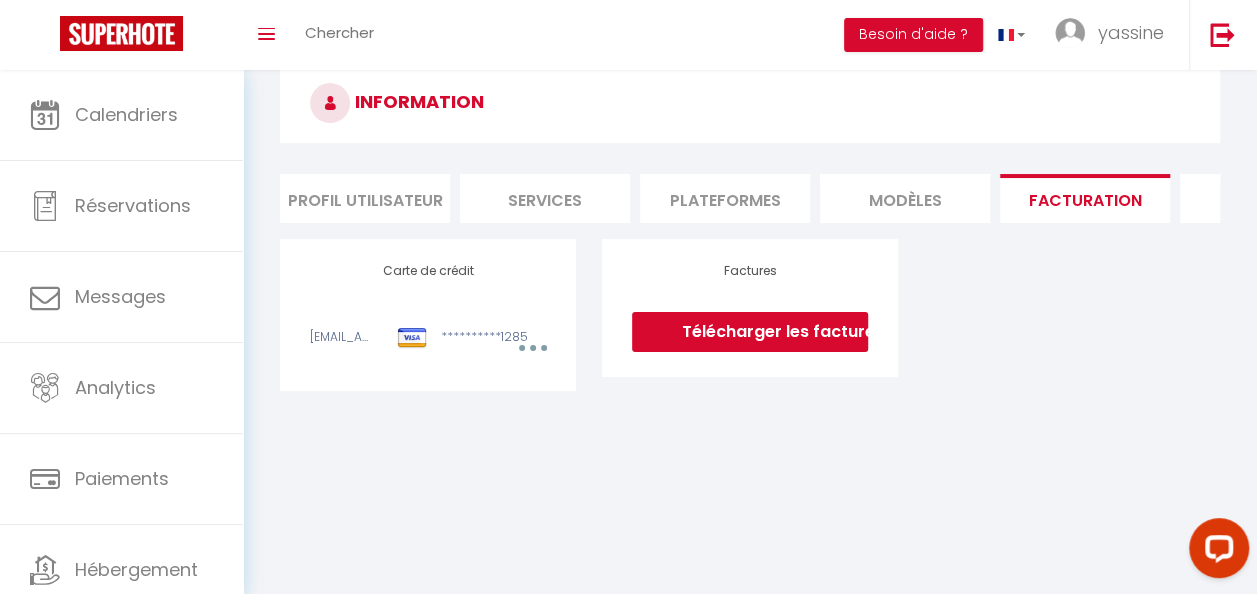 scroll, scrollTop: 70, scrollLeft: 0, axis: vertical 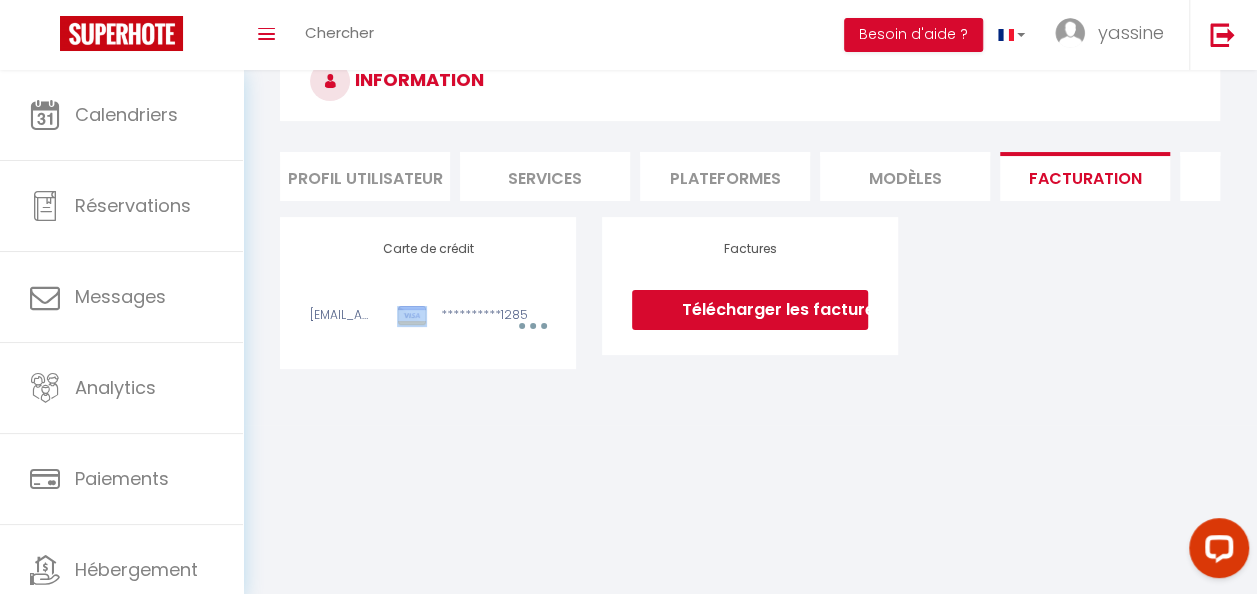 drag, startPoint x: 537, startPoint y: 341, endPoint x: 428, endPoint y: 290, distance: 120.34118 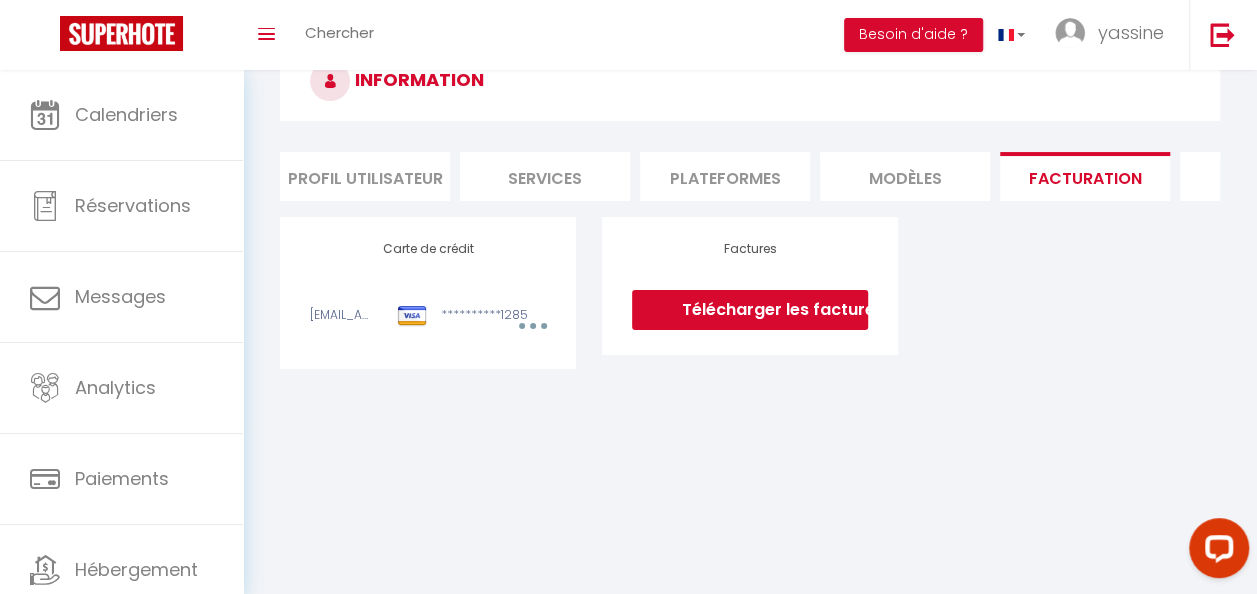click on "**********" at bounding box center [428, 293] 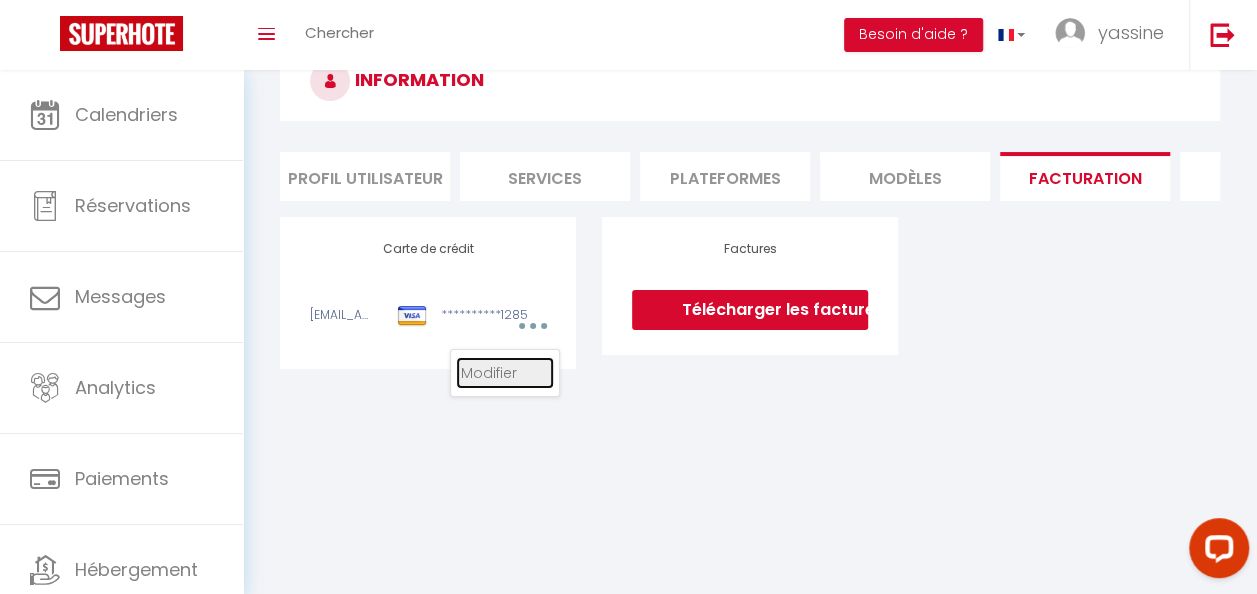 click on "Modifier" at bounding box center (505, 373) 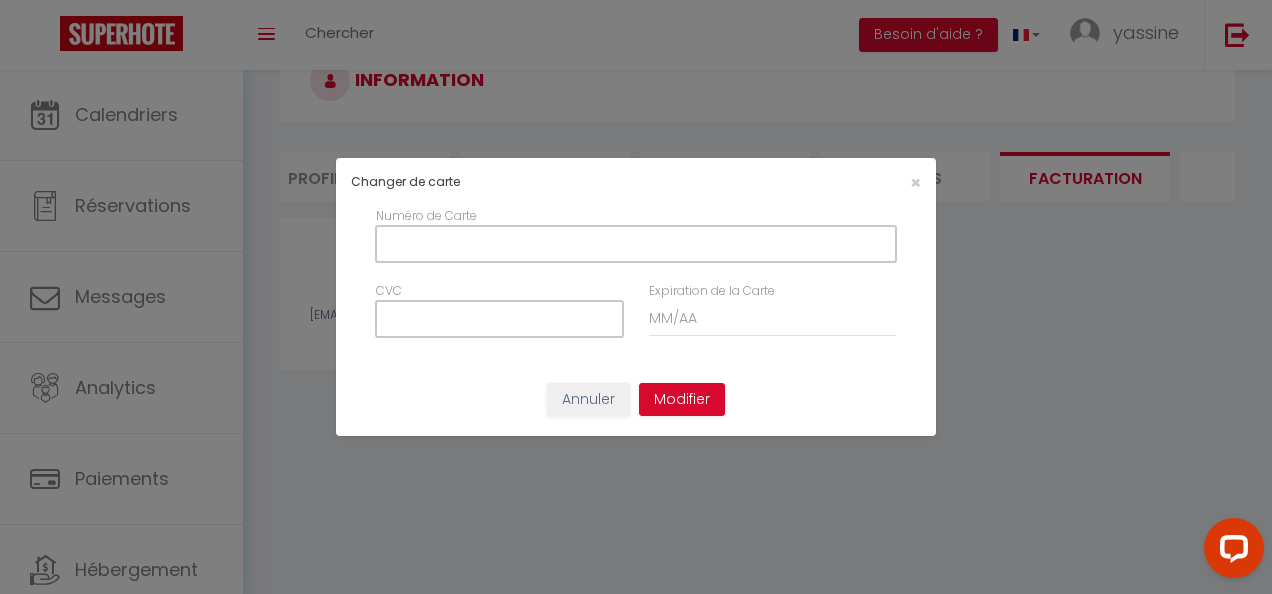 click on "Numéro de Carte" at bounding box center [636, 244] 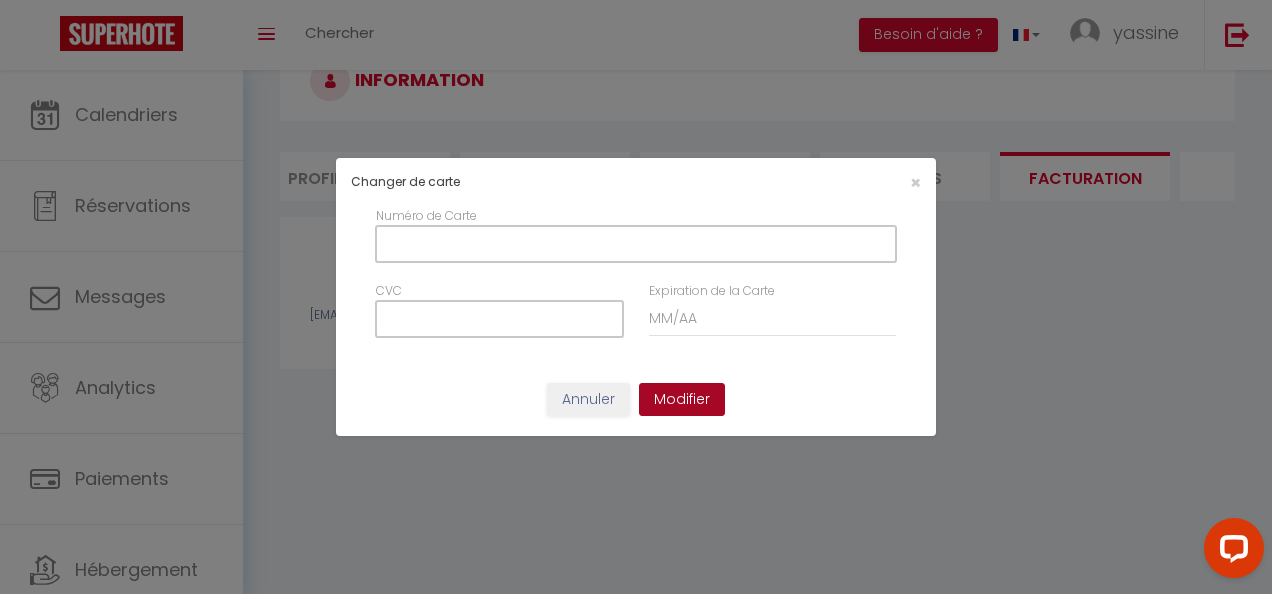click on "Modifier" at bounding box center [682, 400] 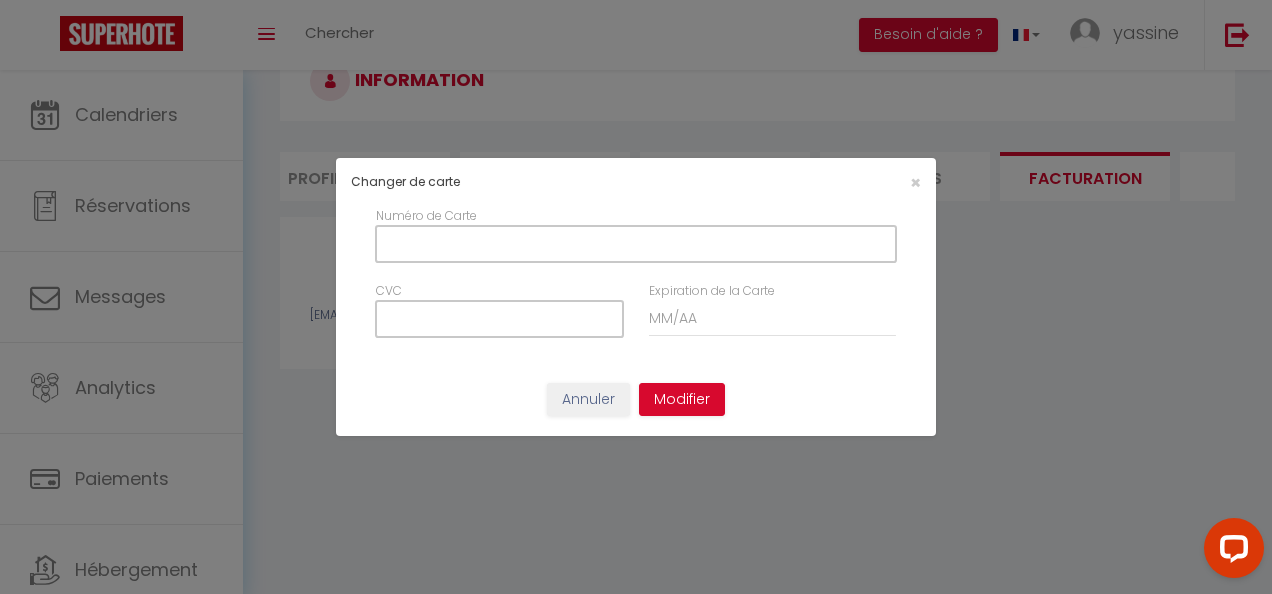 click on "×" at bounding box center [834, 182] 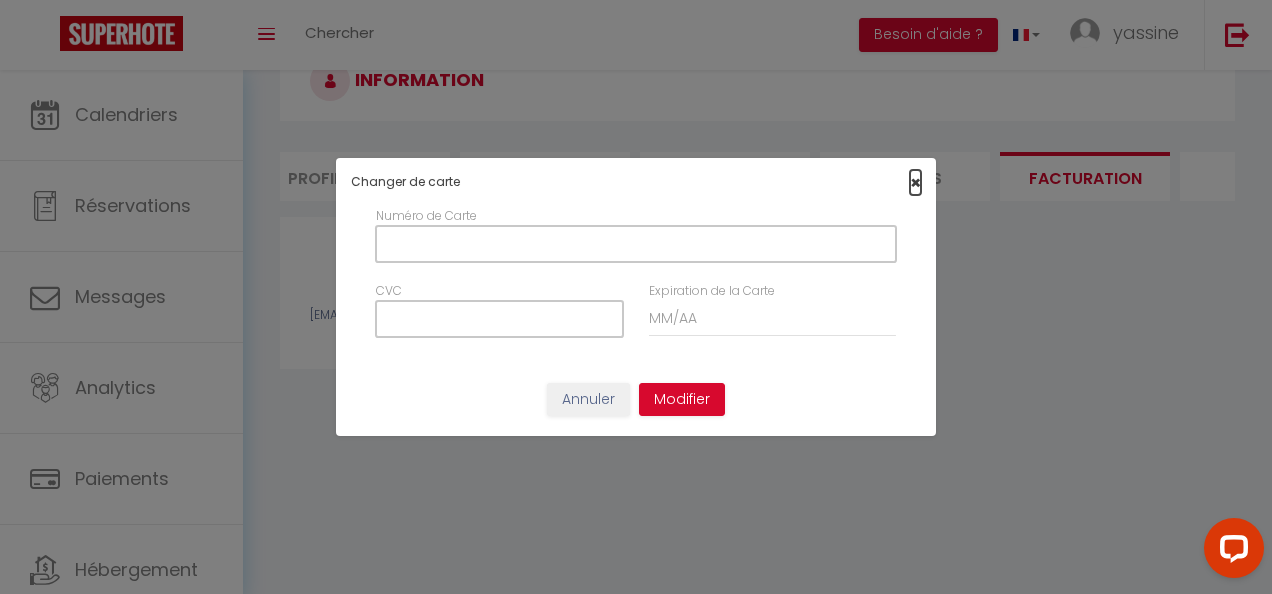 click on "×" at bounding box center [915, 182] 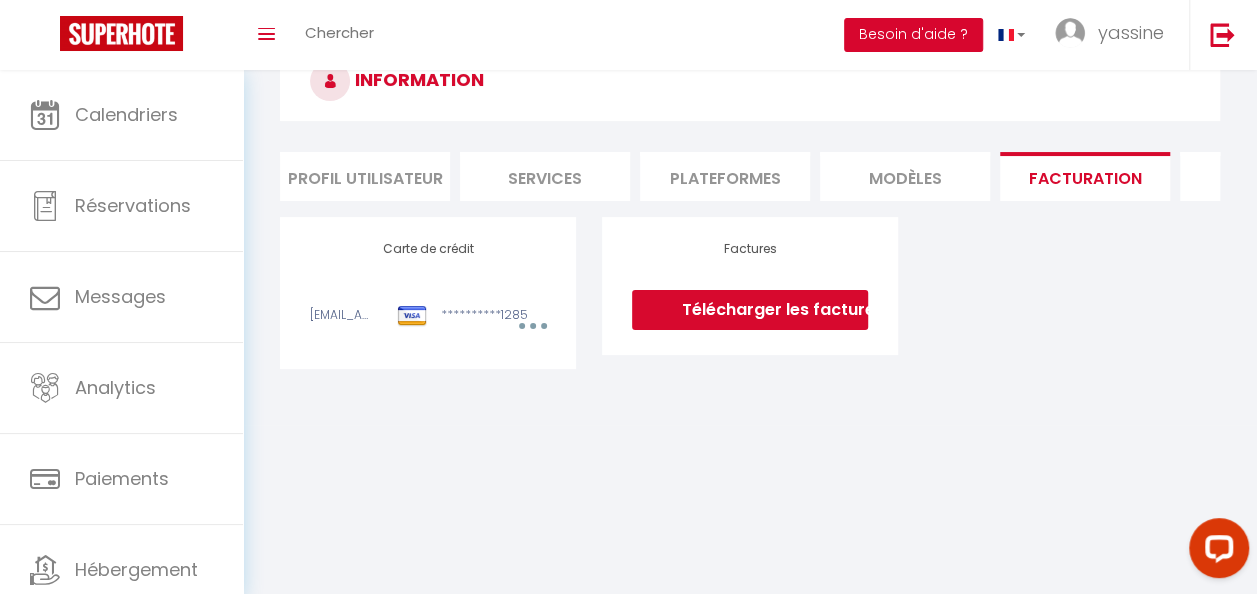 click on "Besoin d'aide ?" at bounding box center (913, 35) 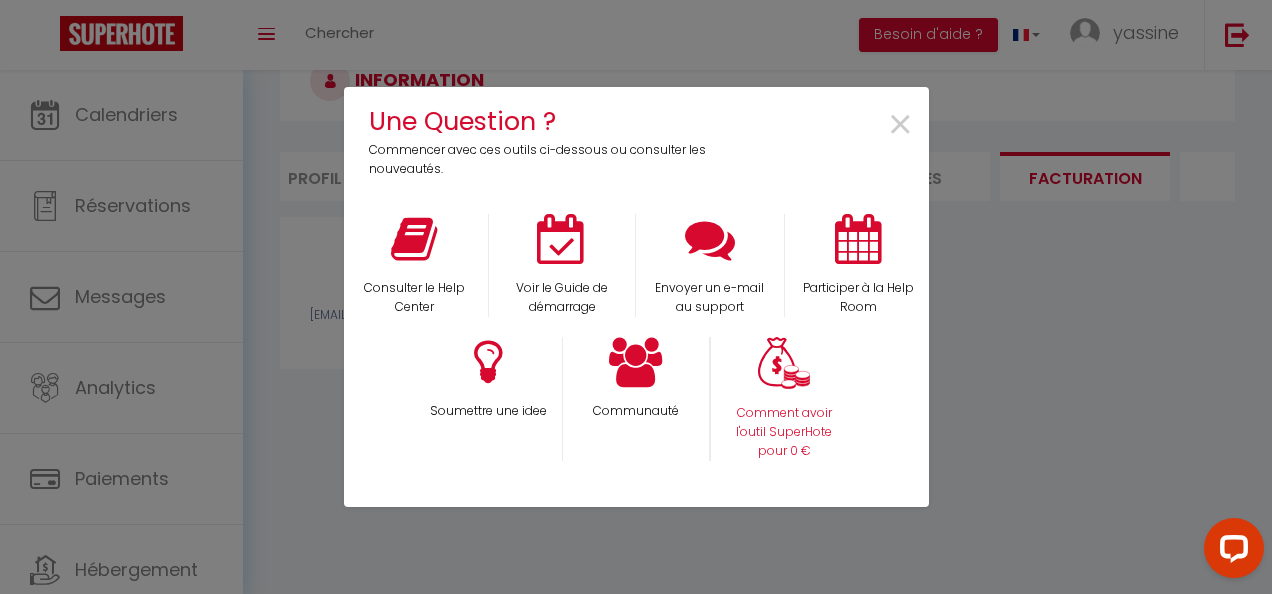 click on "Comment avoir l'outil SuperHote pour 0 €" at bounding box center [784, 399] 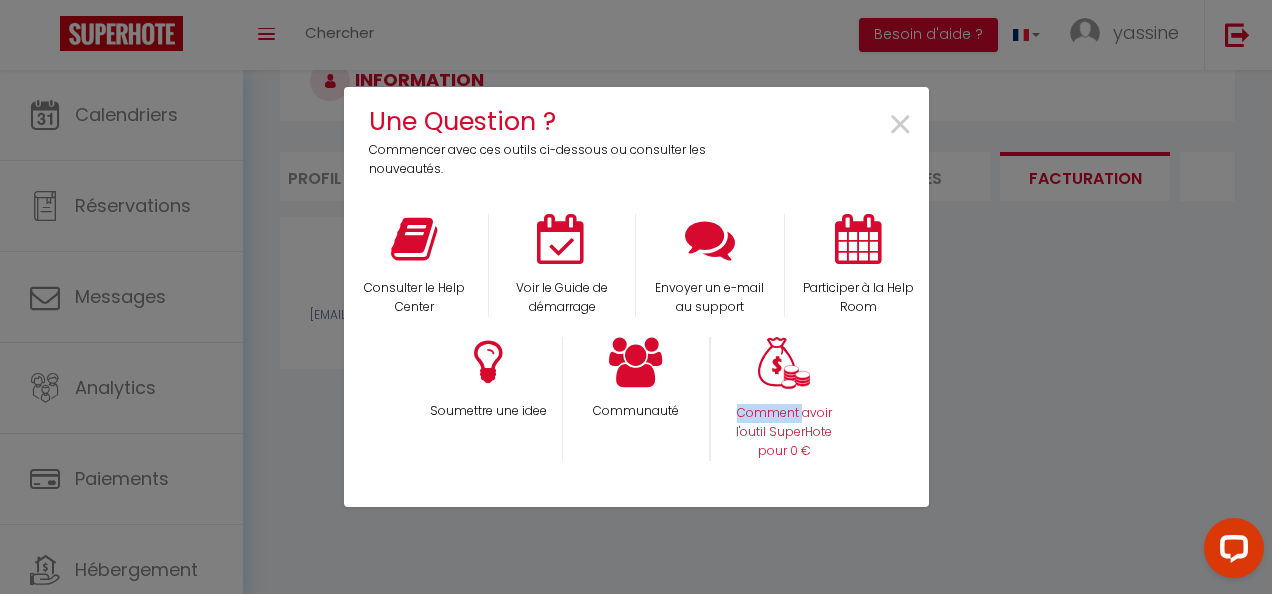 click on "Comment avoir l'outil SuperHote pour 0 €" at bounding box center (784, 399) 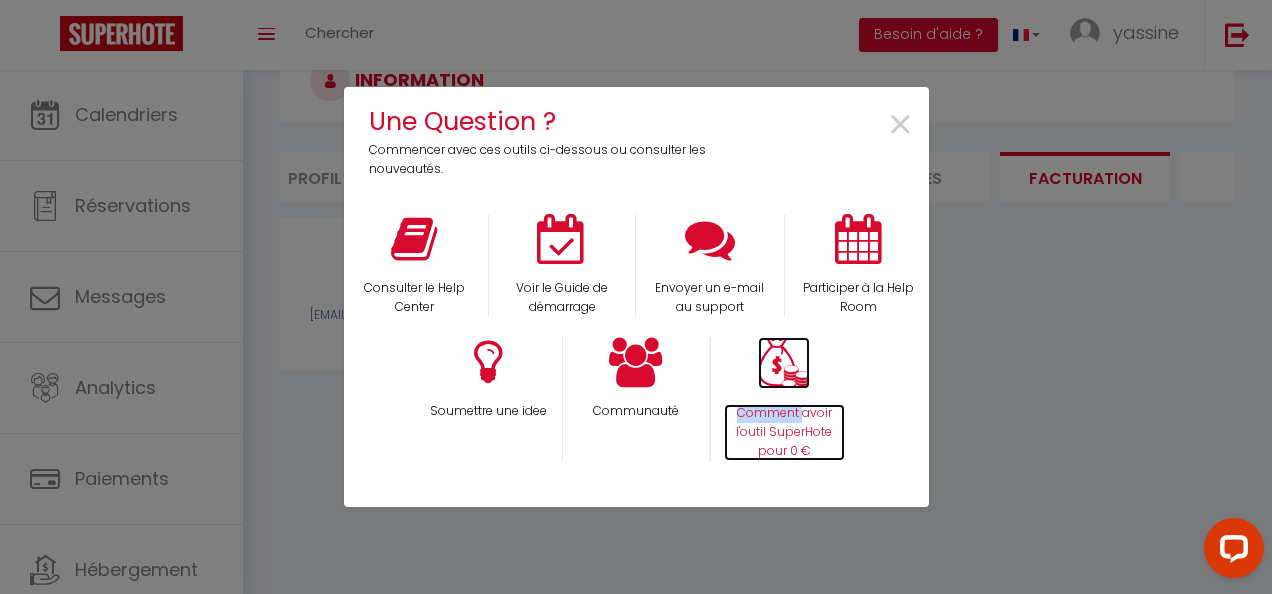 drag, startPoint x: 761, startPoint y: 398, endPoint x: 768, endPoint y: 424, distance: 26.925823 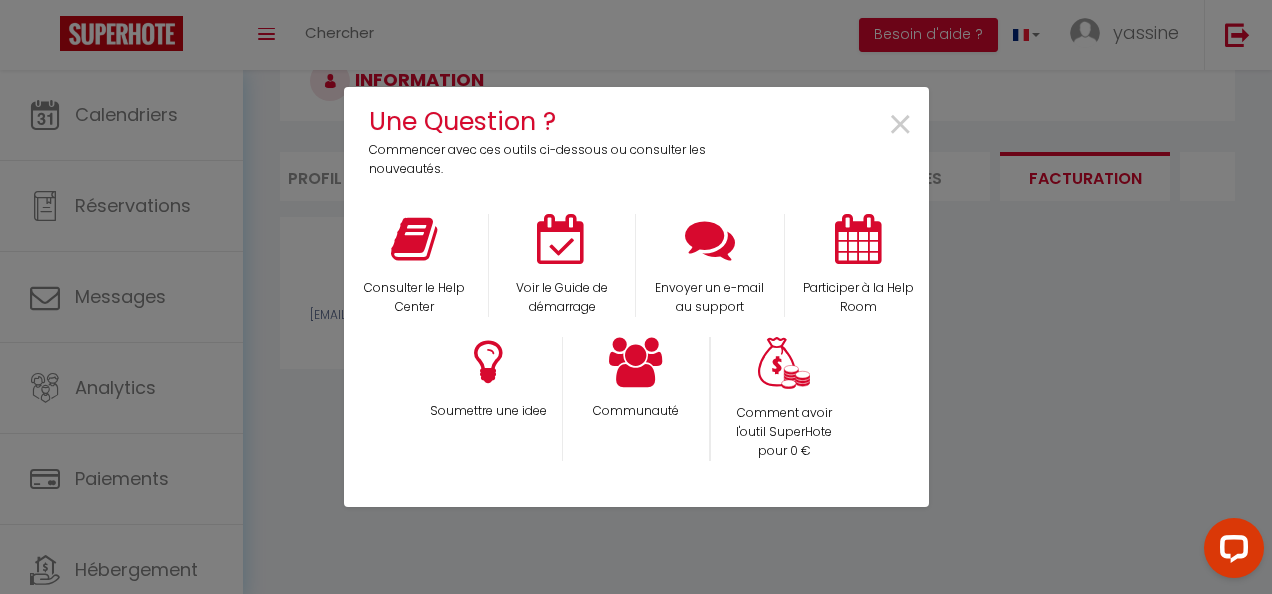 click on "Une Question ?   Commencer avec ces outils ci-dessous ou consulter les nouveautés.   ×     Consulter le Help Center     Voir le Guide de démarrage     Envoyer un e-mail au support     Participer à la Help Room     Soumettre une idee     Communauté     Comment avoir l'outil SuperHote pour 0 €" at bounding box center (636, 297) 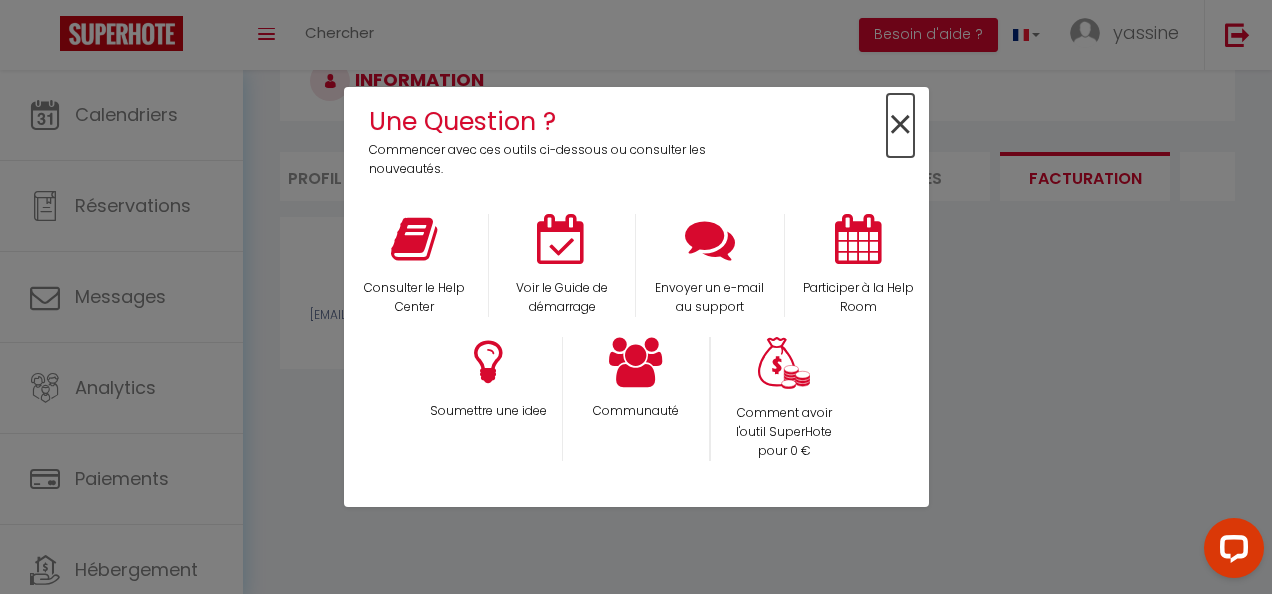 click on "×" at bounding box center [900, 125] 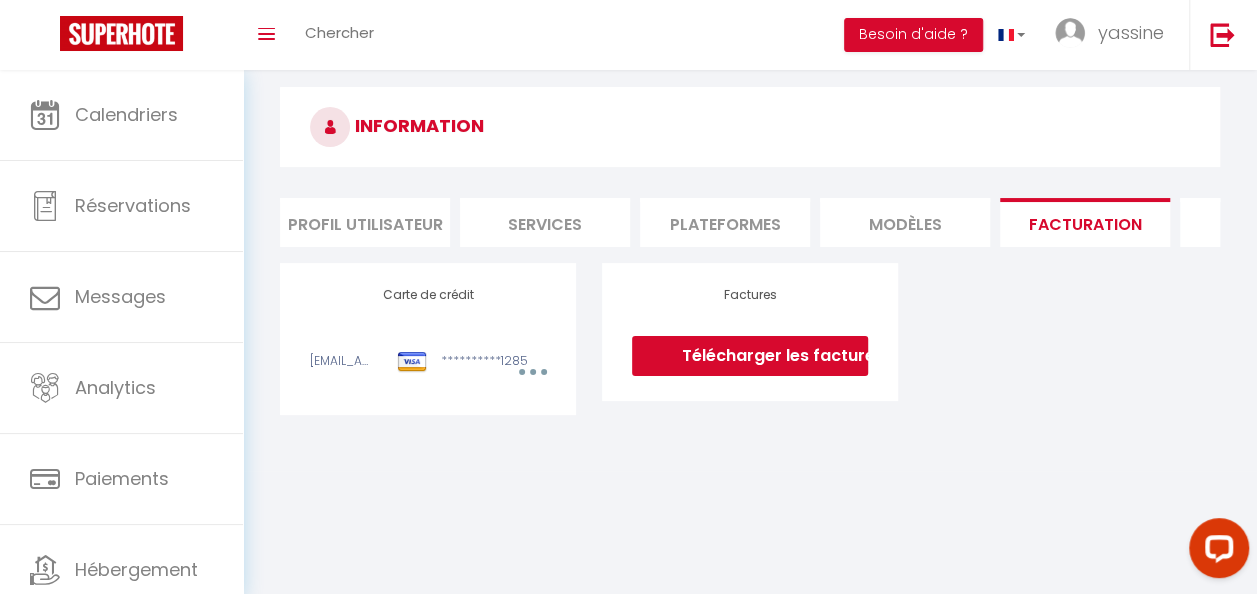 scroll, scrollTop: 0, scrollLeft: 0, axis: both 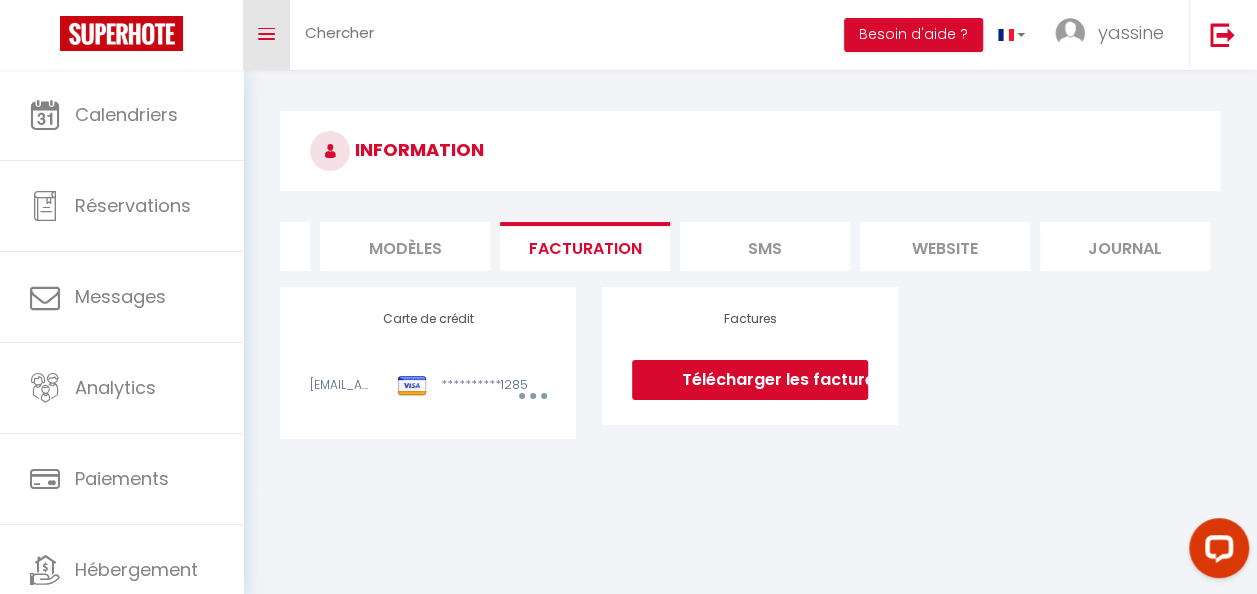click on "Toggle menubar" at bounding box center [266, 35] 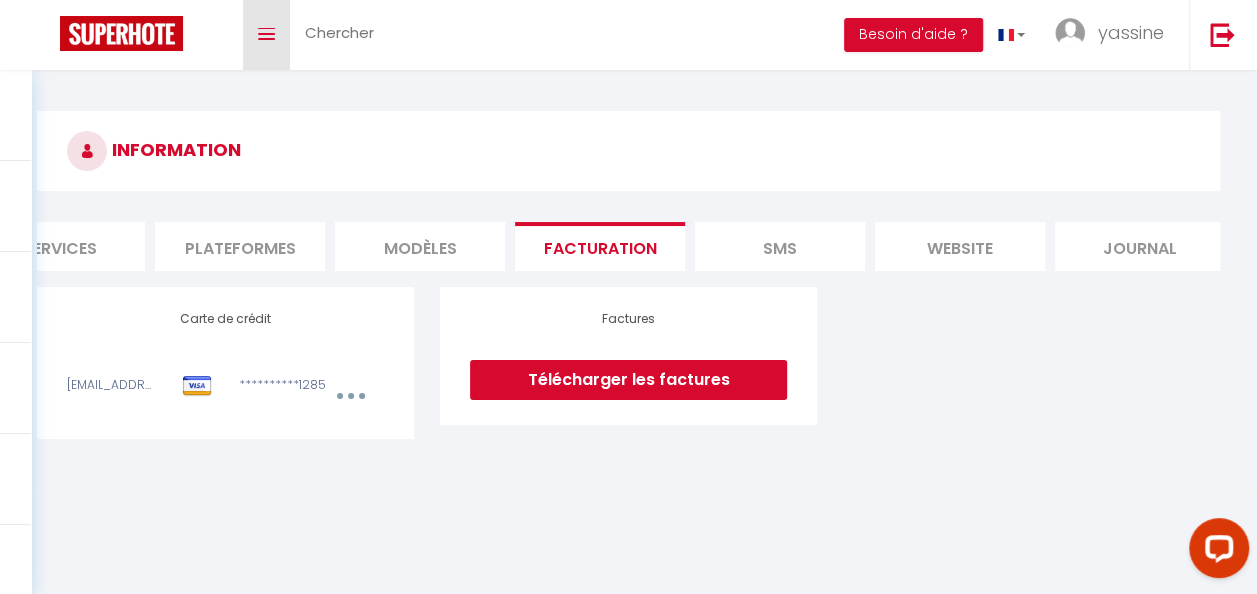 scroll, scrollTop: 0, scrollLeft: 0, axis: both 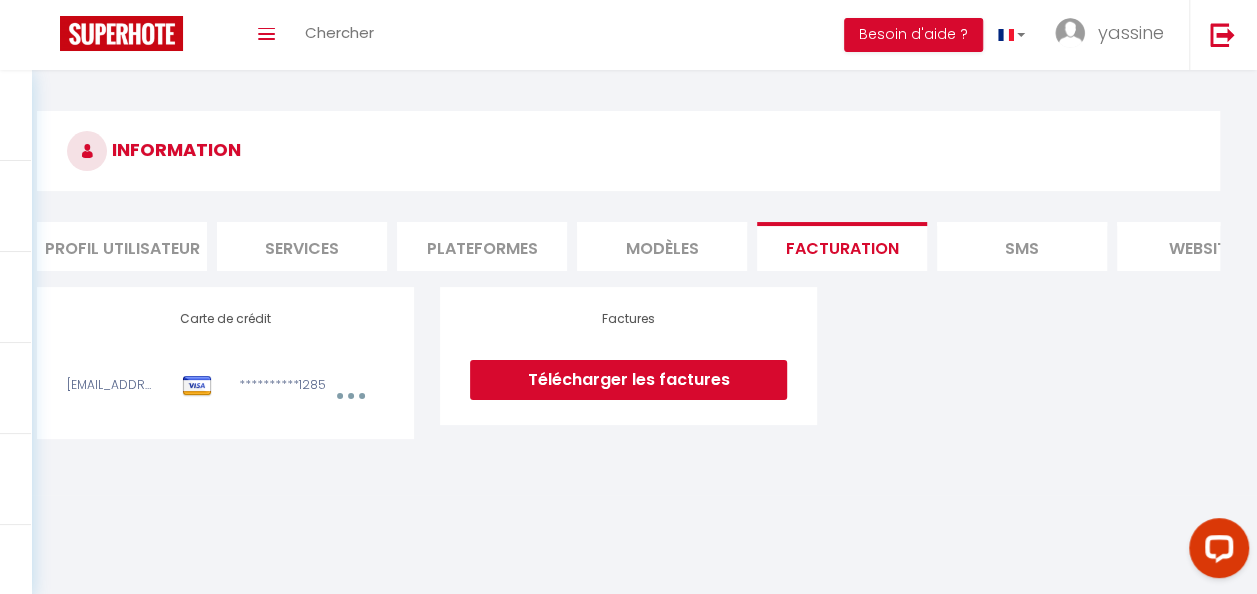 click at bounding box center (350, 395) 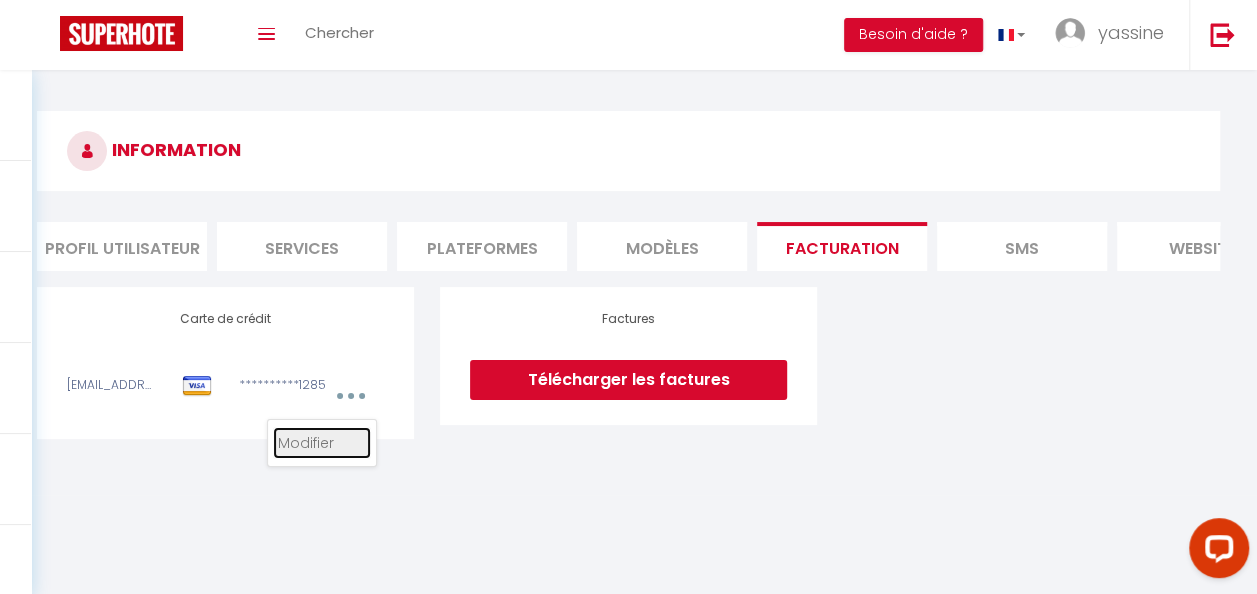 click on "Modifier" at bounding box center [322, 443] 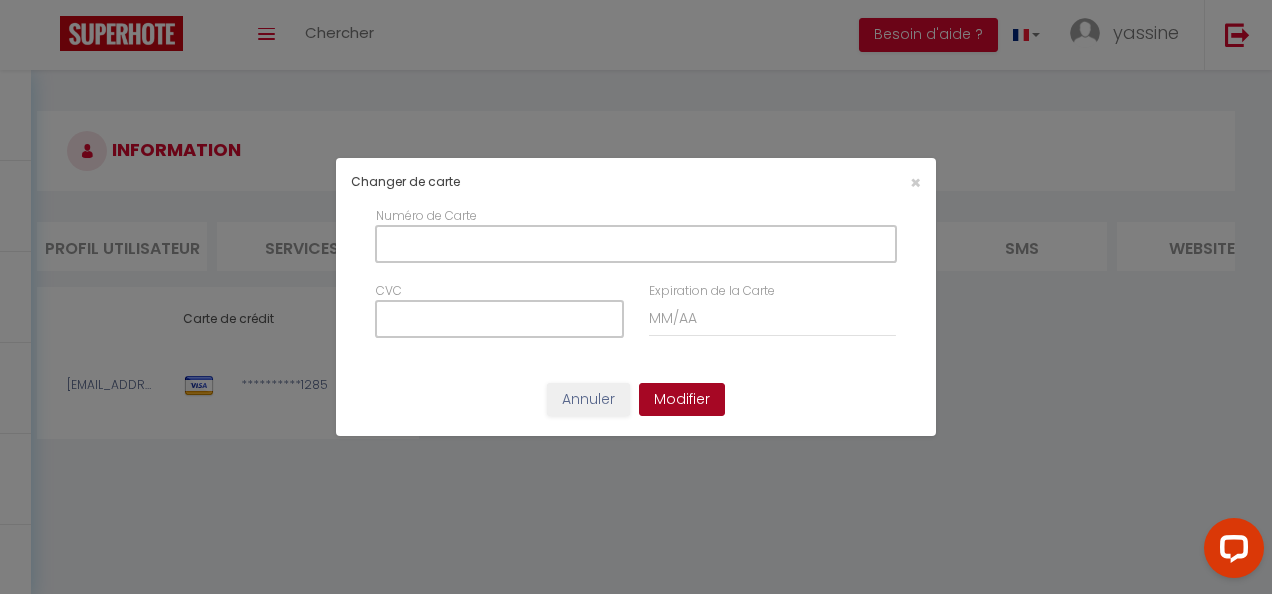click on "Modifier" at bounding box center (682, 400) 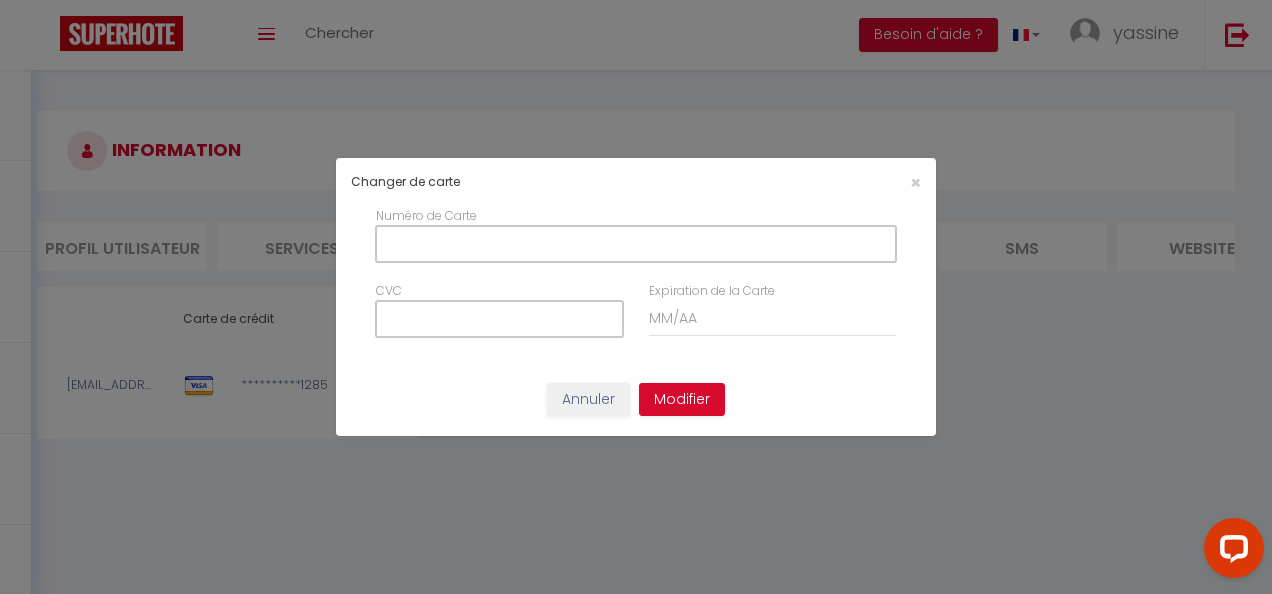 click on "Changer de carte   ×
Numéro de Carte
CVC
Expiration de la Carte
Annuler
Modifier" at bounding box center (636, 297) 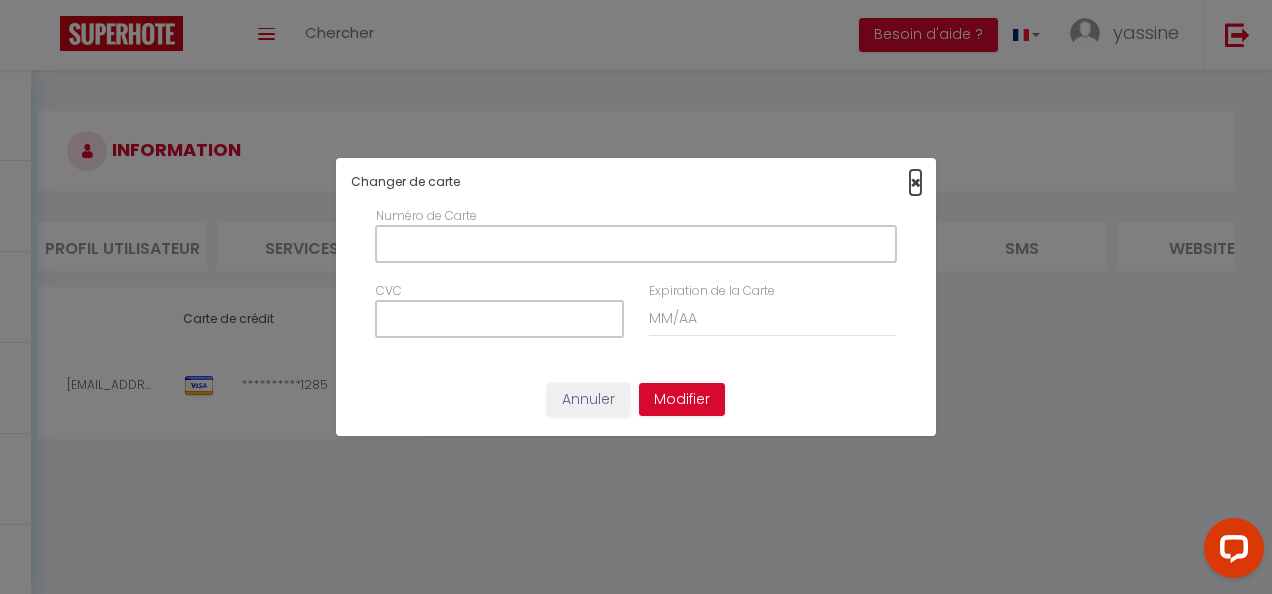 click on "×" at bounding box center (915, 182) 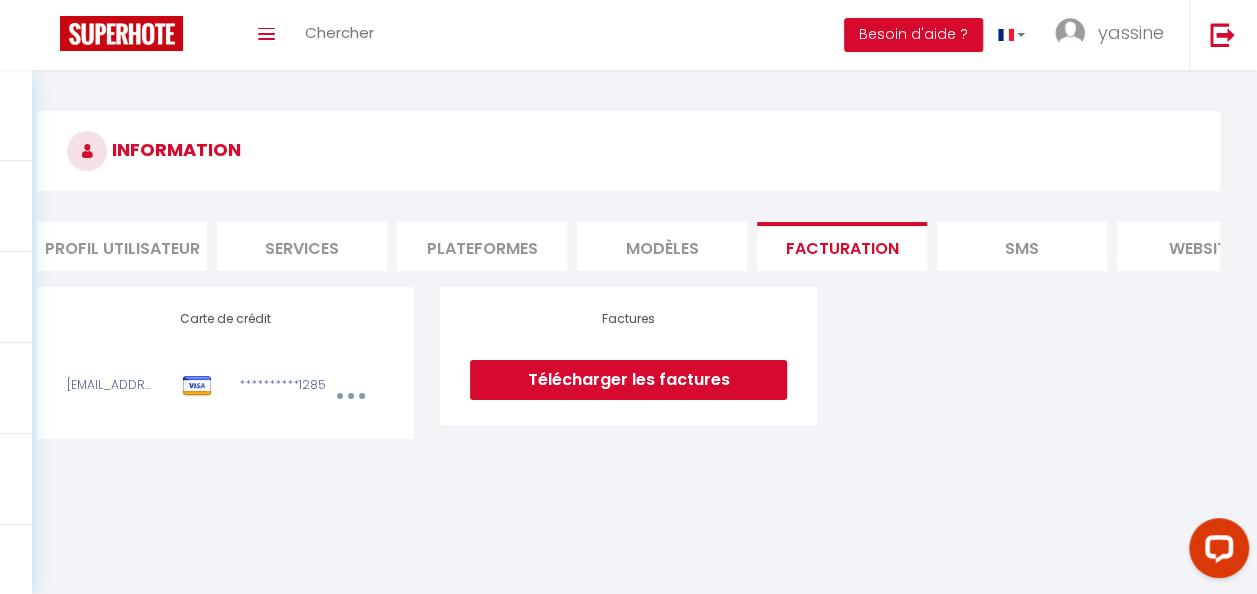 click on "Facturation" at bounding box center [842, 246] 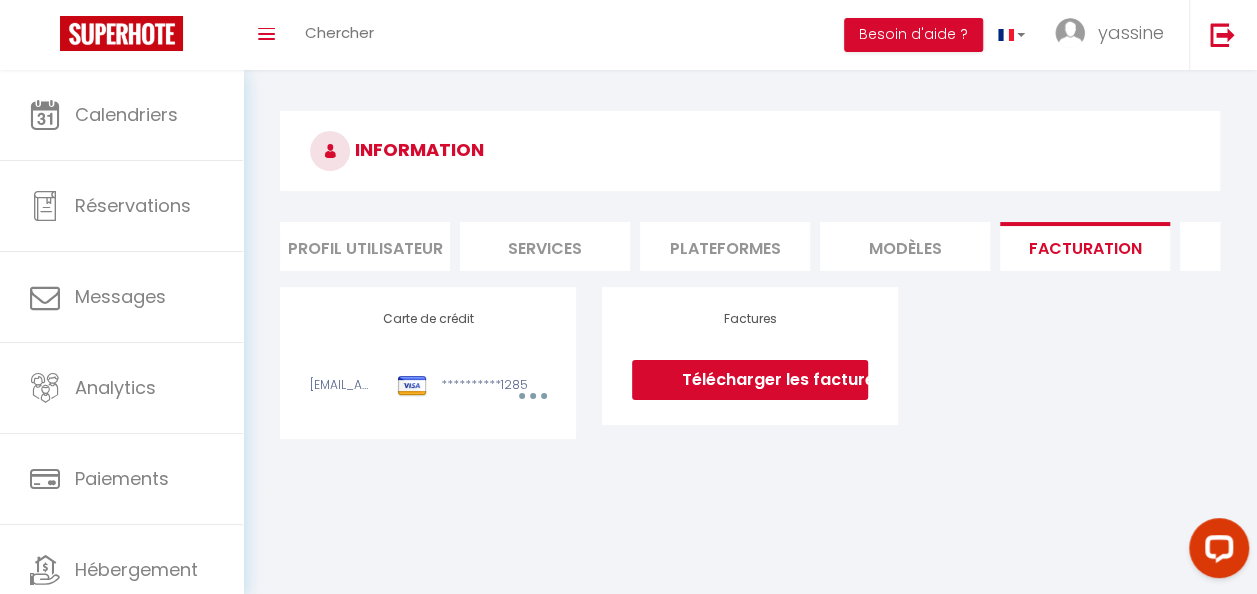 click on "MODÈLES" at bounding box center [905, 246] 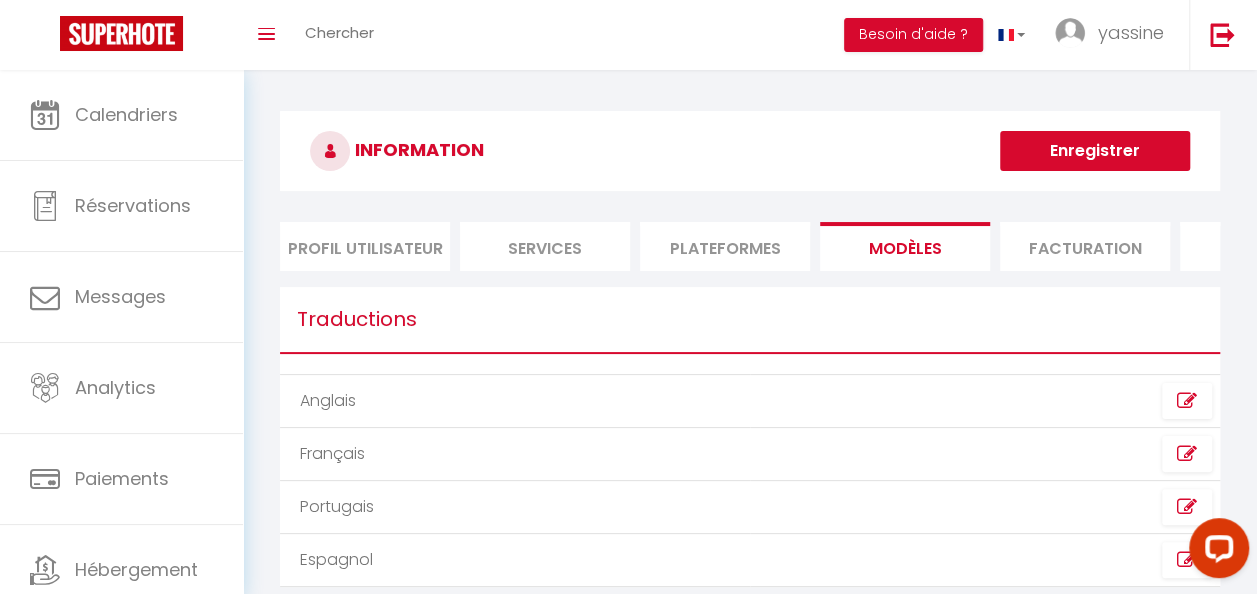 click on "MODÈLES" at bounding box center [905, 246] 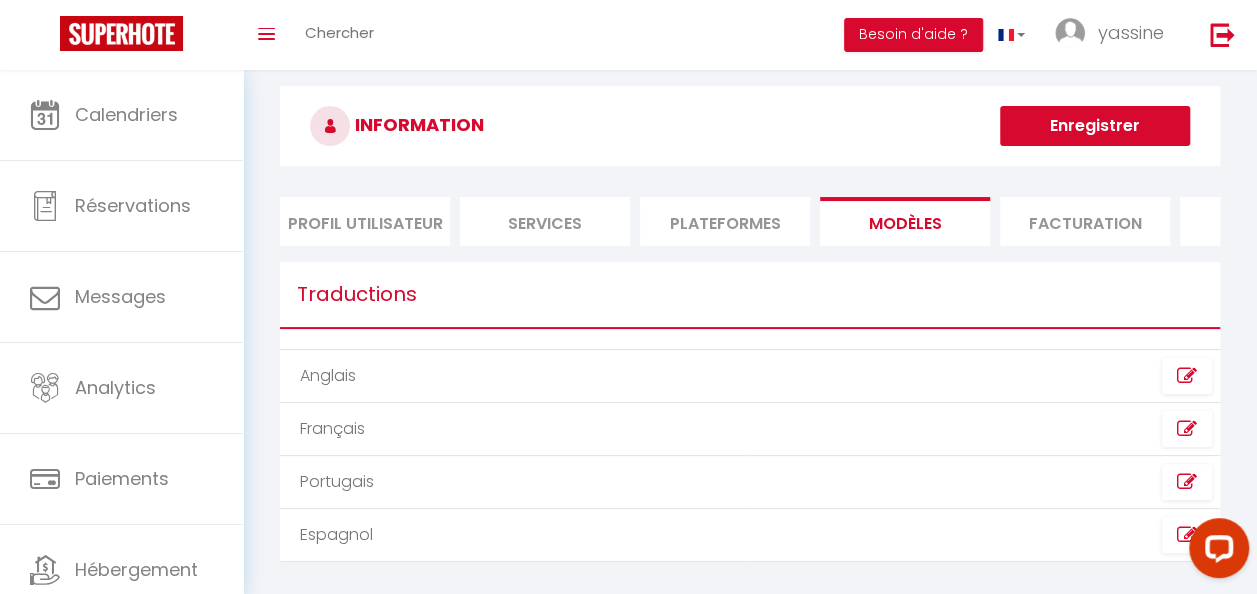 scroll, scrollTop: 0, scrollLeft: 0, axis: both 